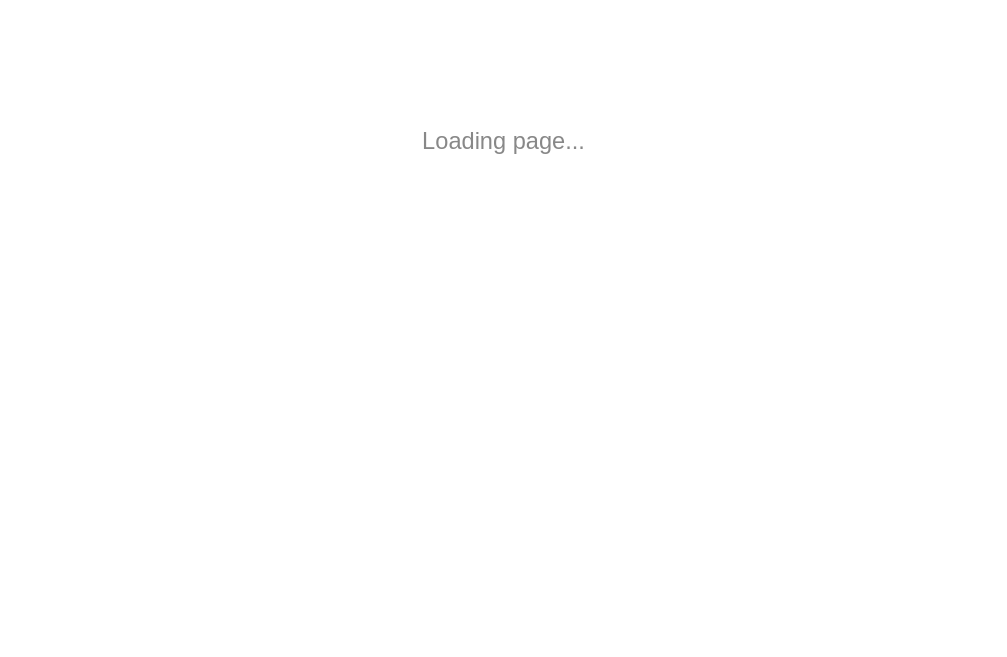 scroll, scrollTop: 0, scrollLeft: 0, axis: both 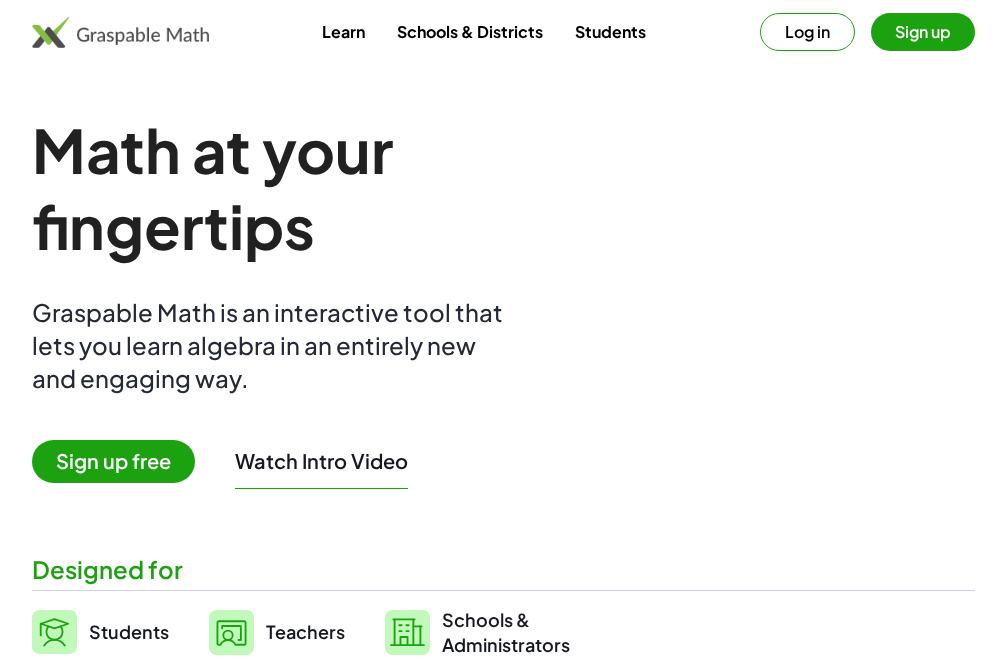 click on "Learn Schools & Districts Students  Log in   Sign up" 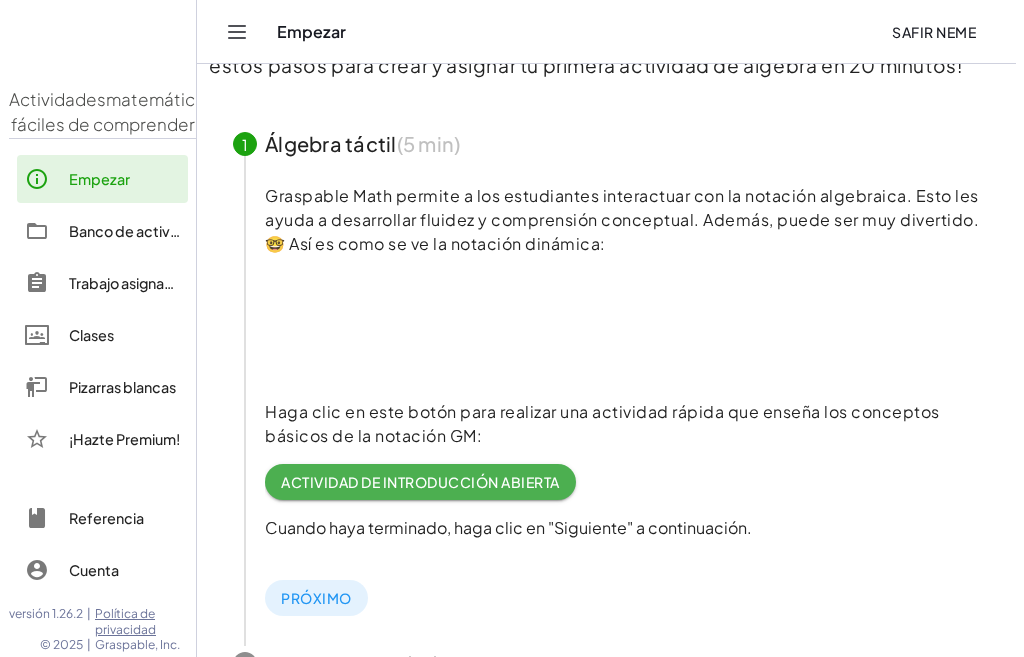 scroll, scrollTop: 0, scrollLeft: 0, axis: both 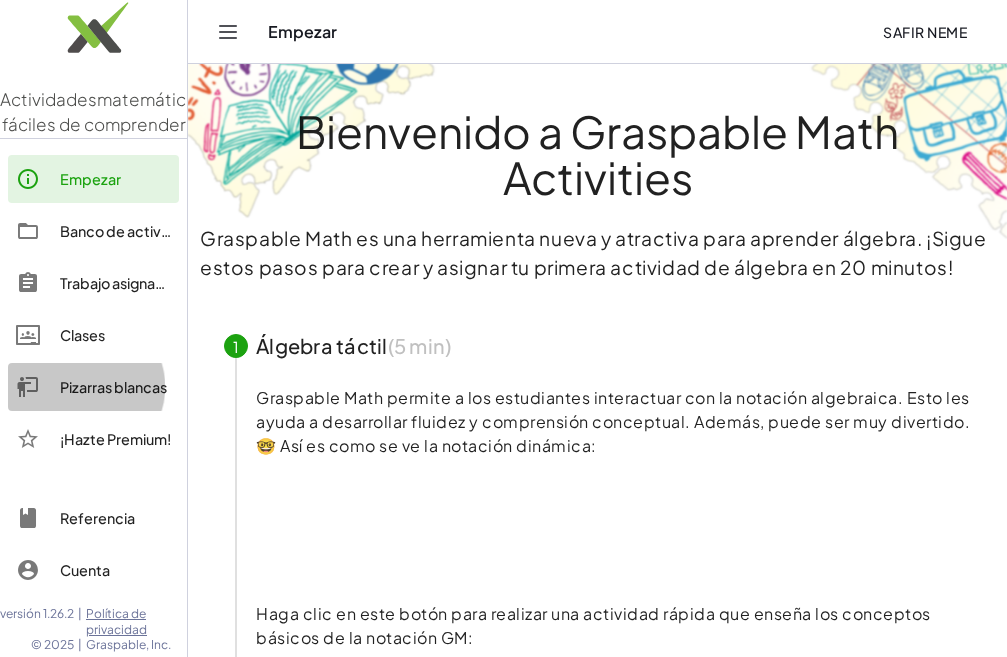 click on "Pizarras blancas" at bounding box center (113, 387) 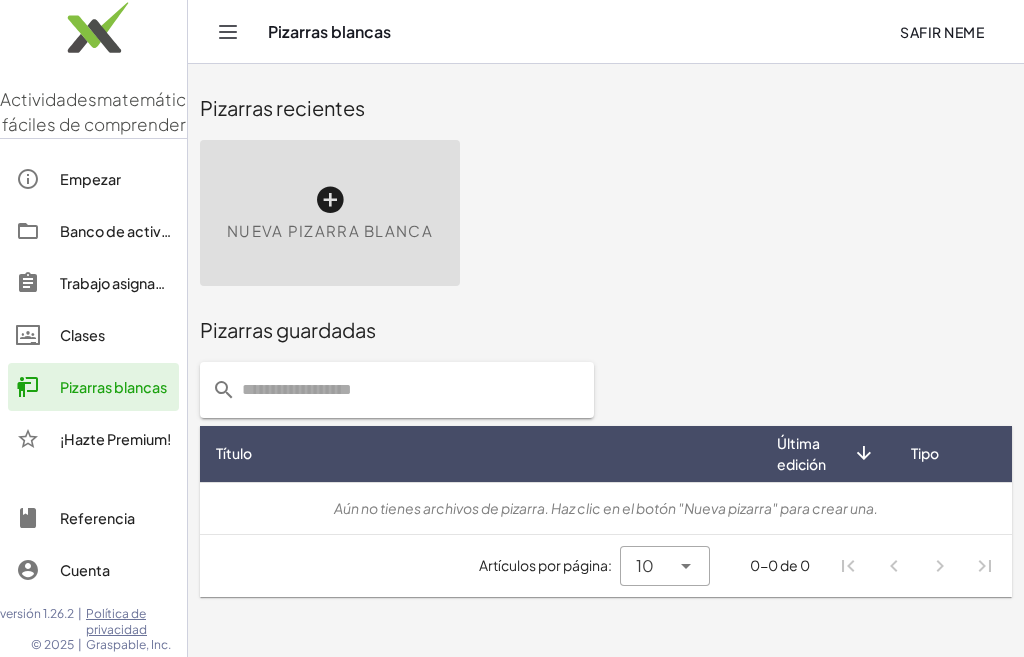 click at bounding box center [330, 200] 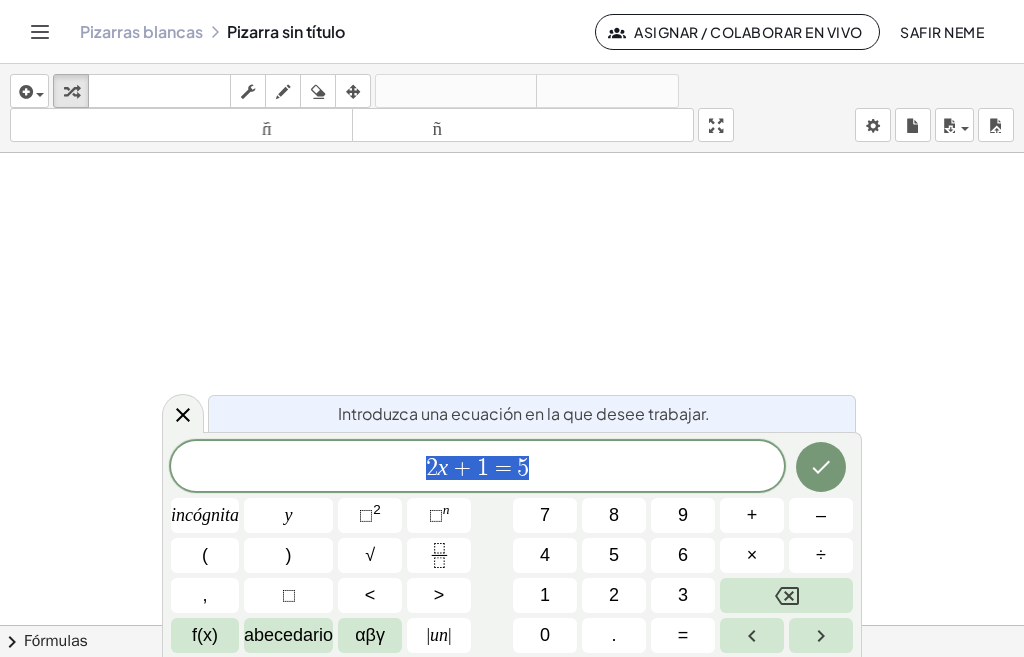 click 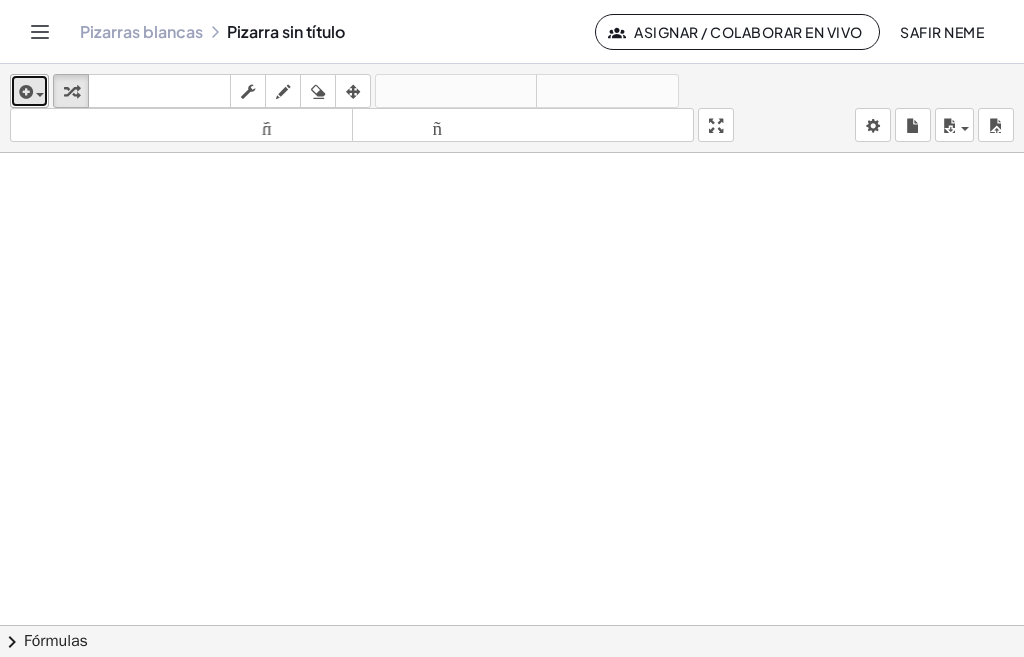 click at bounding box center [29, 91] 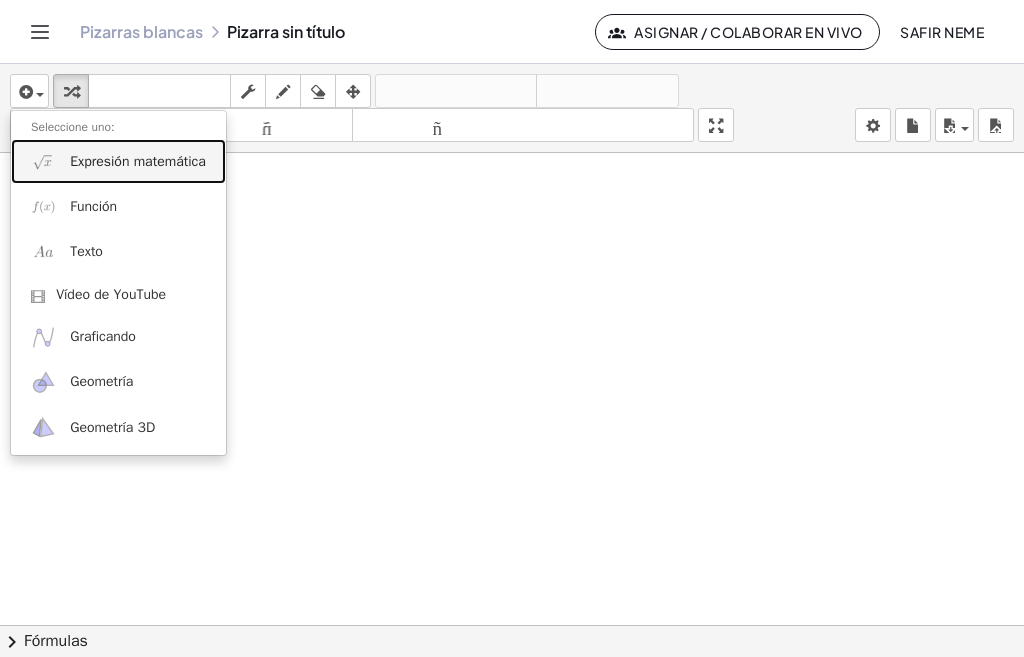 click on "Expresión matemática" at bounding box center [138, 161] 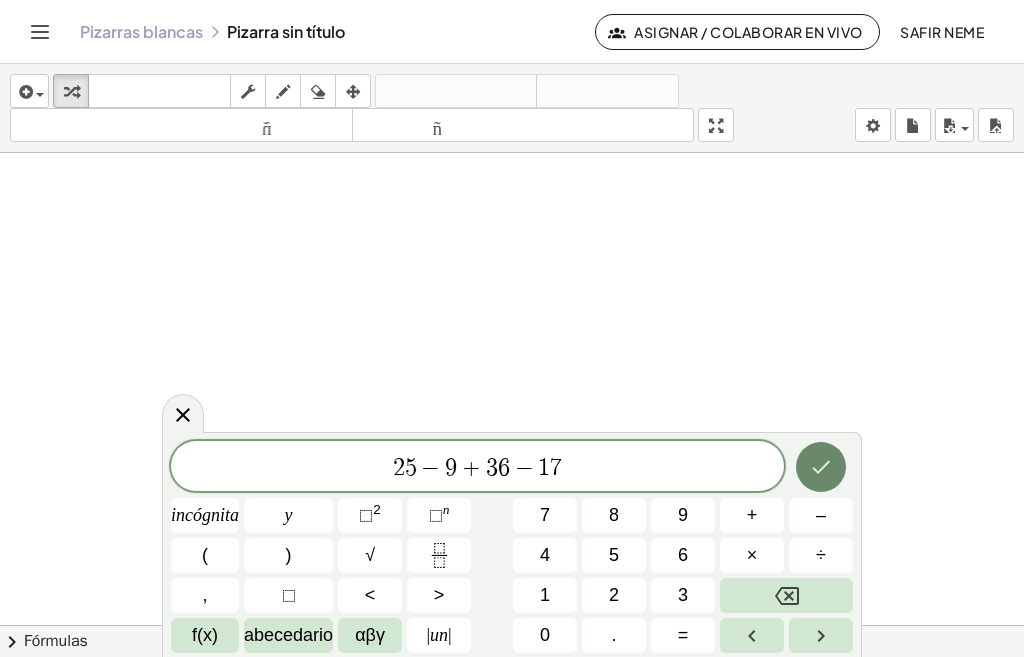 click 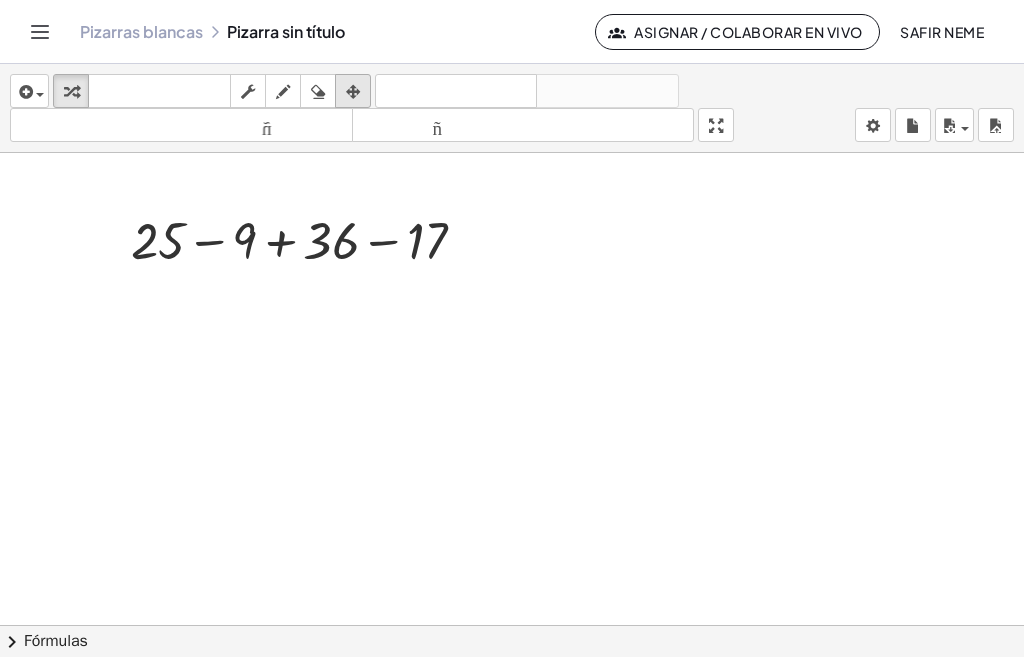 click at bounding box center (353, 91) 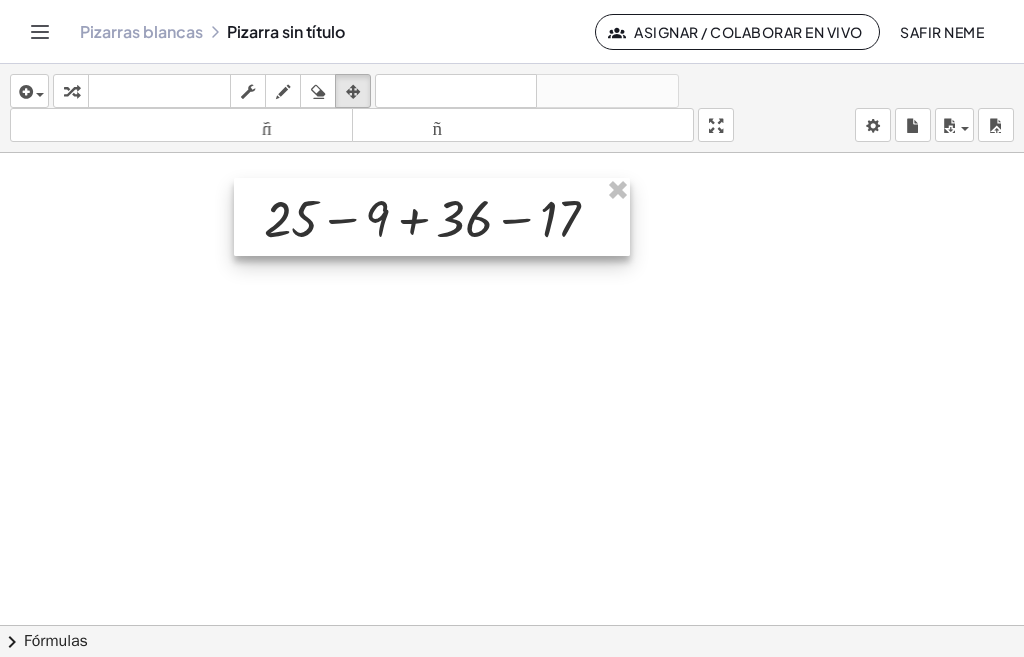 drag, startPoint x: 406, startPoint y: 263, endPoint x: 512, endPoint y: 241, distance: 108.25895 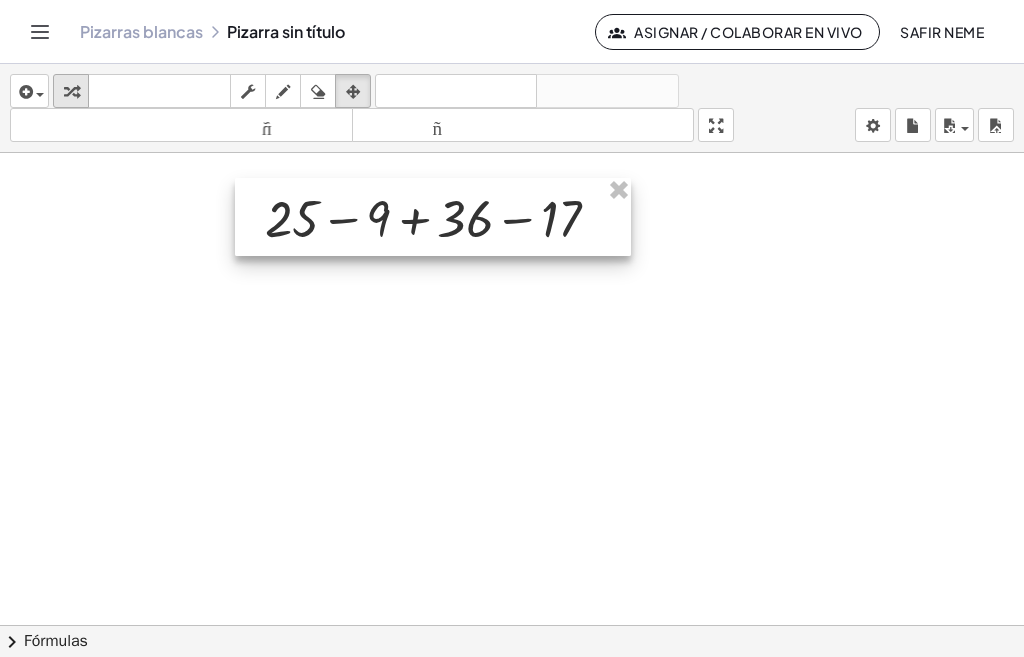click at bounding box center (71, 92) 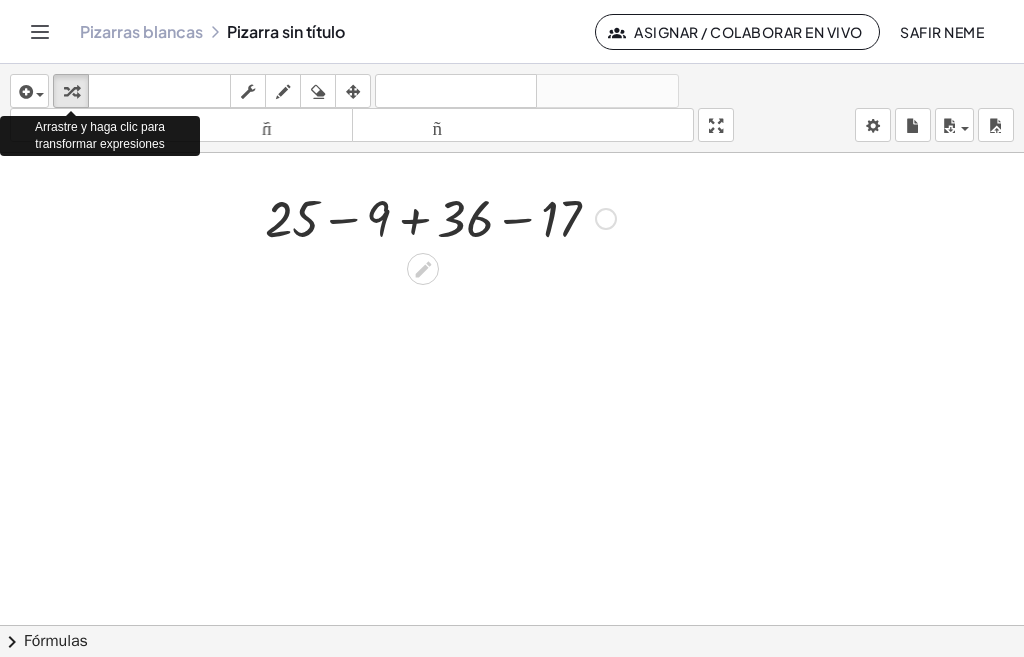 click at bounding box center (440, 217) 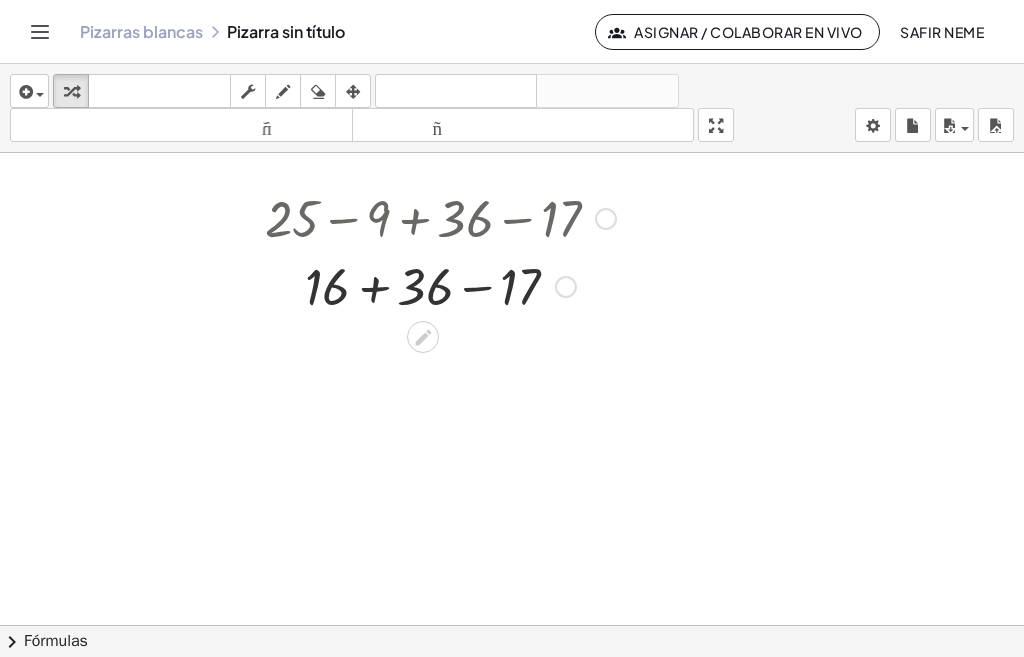 click at bounding box center [440, 285] 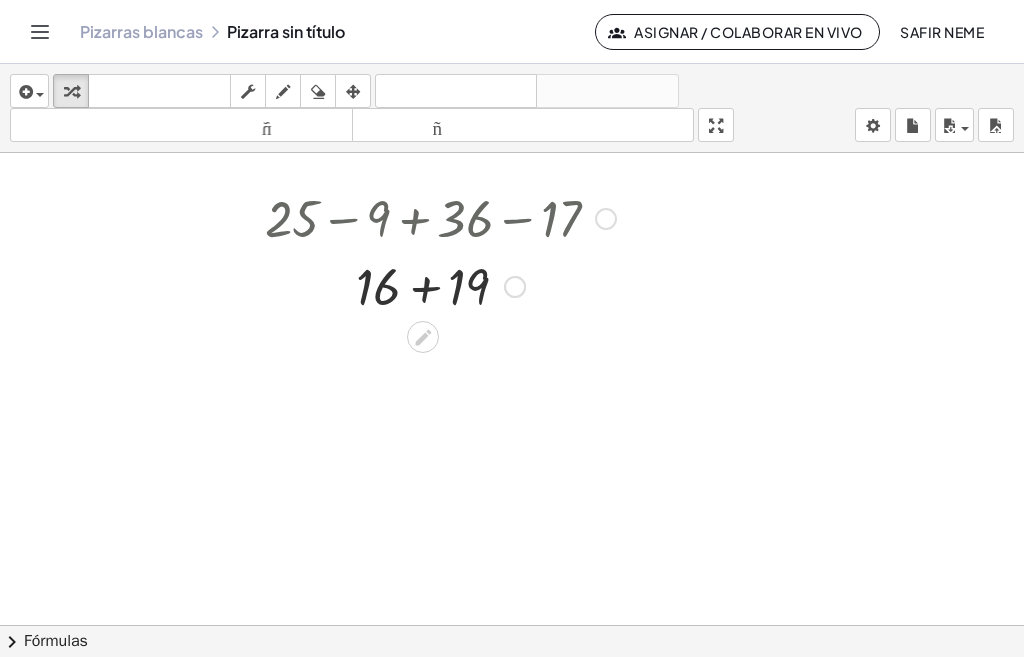 click at bounding box center (512, 625) 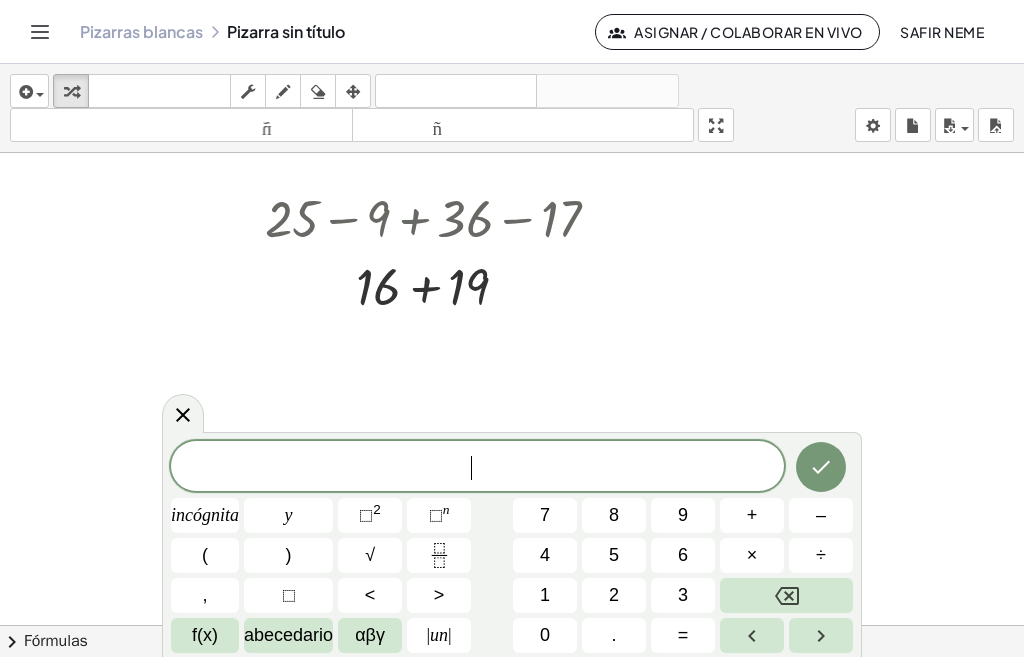 click 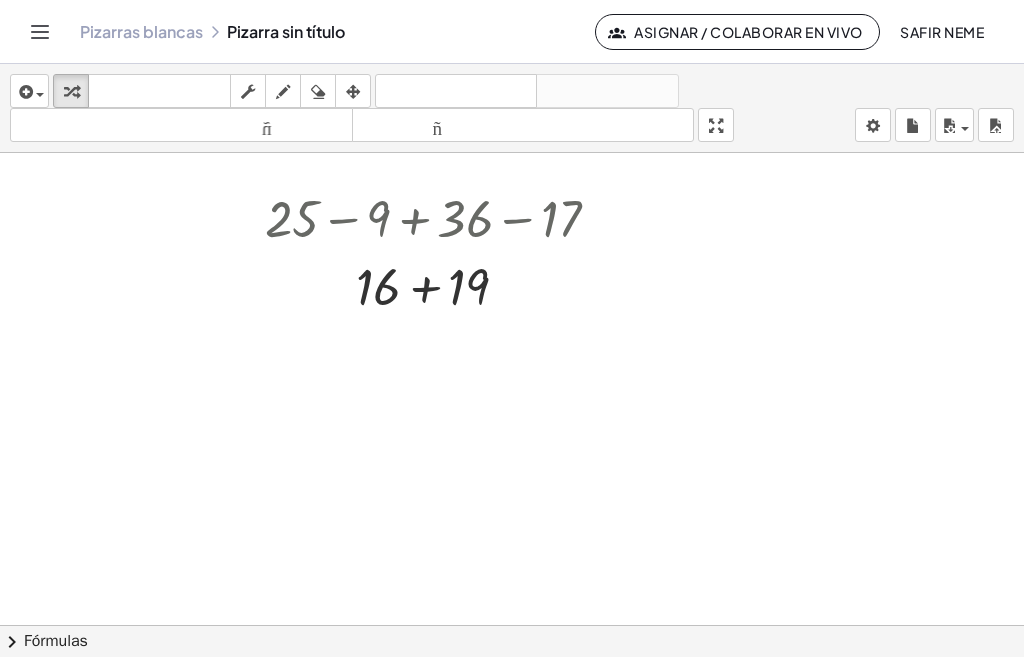 click at bounding box center (440, 285) 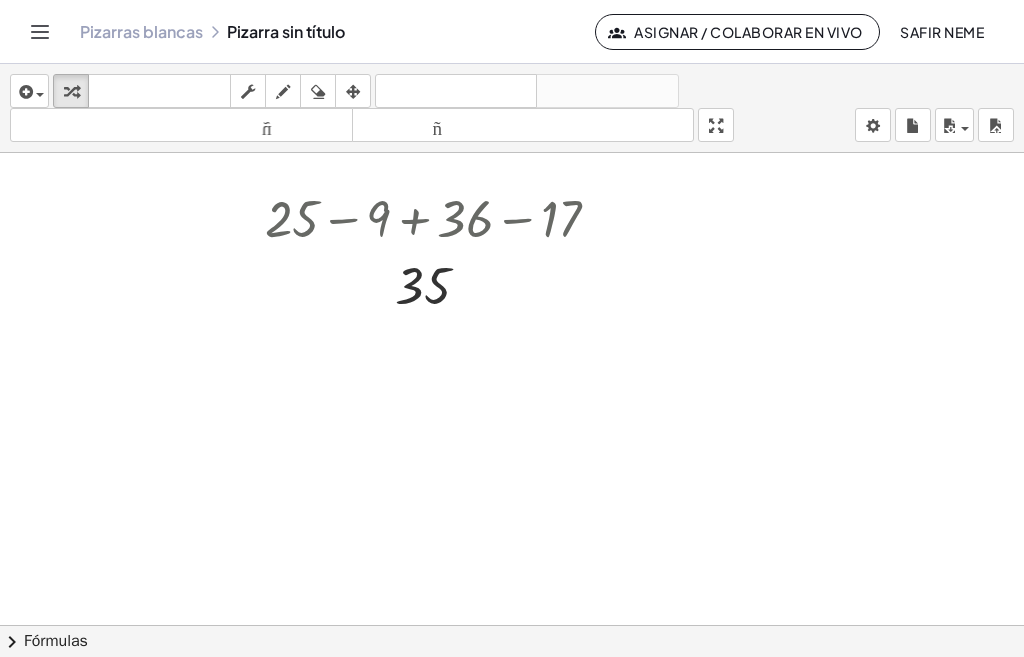 click at bounding box center [440, 217] 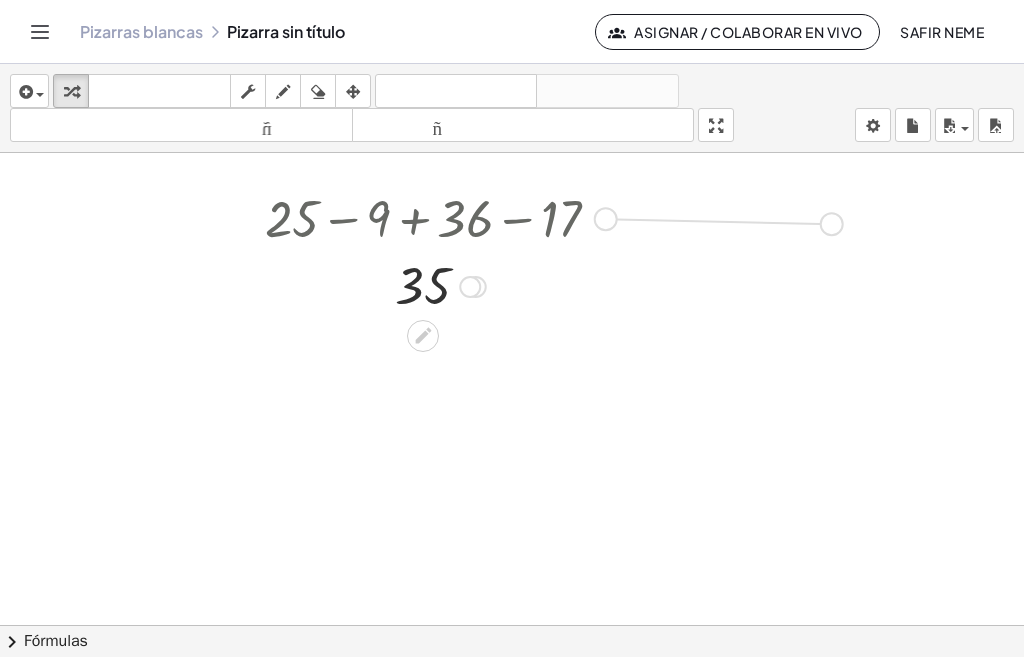 drag, startPoint x: 621, startPoint y: 223, endPoint x: 852, endPoint y: 230, distance: 231.10603 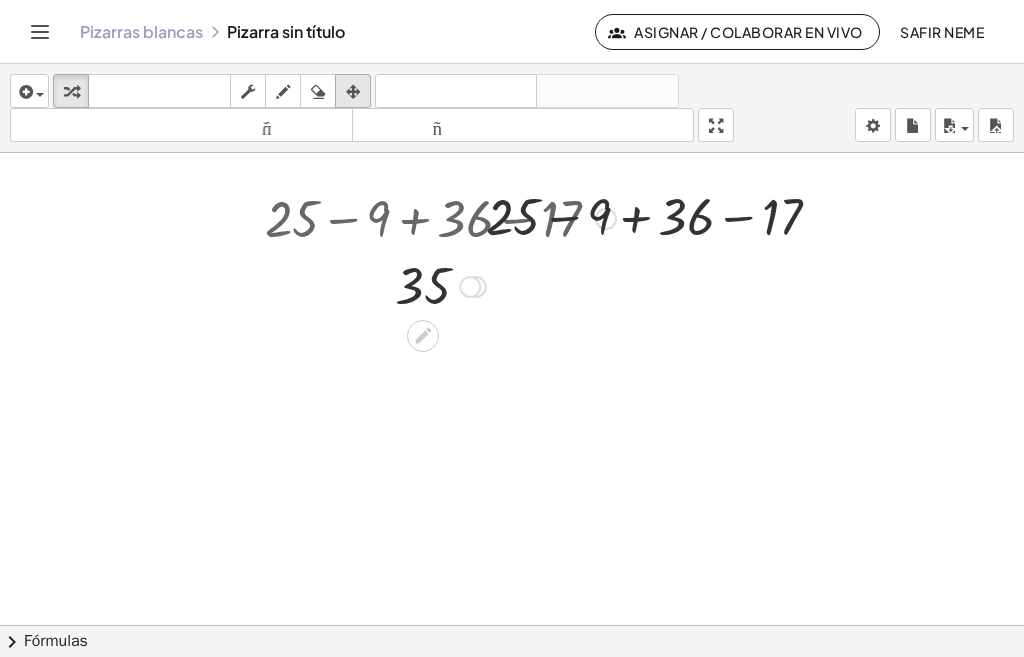 click at bounding box center [353, 92] 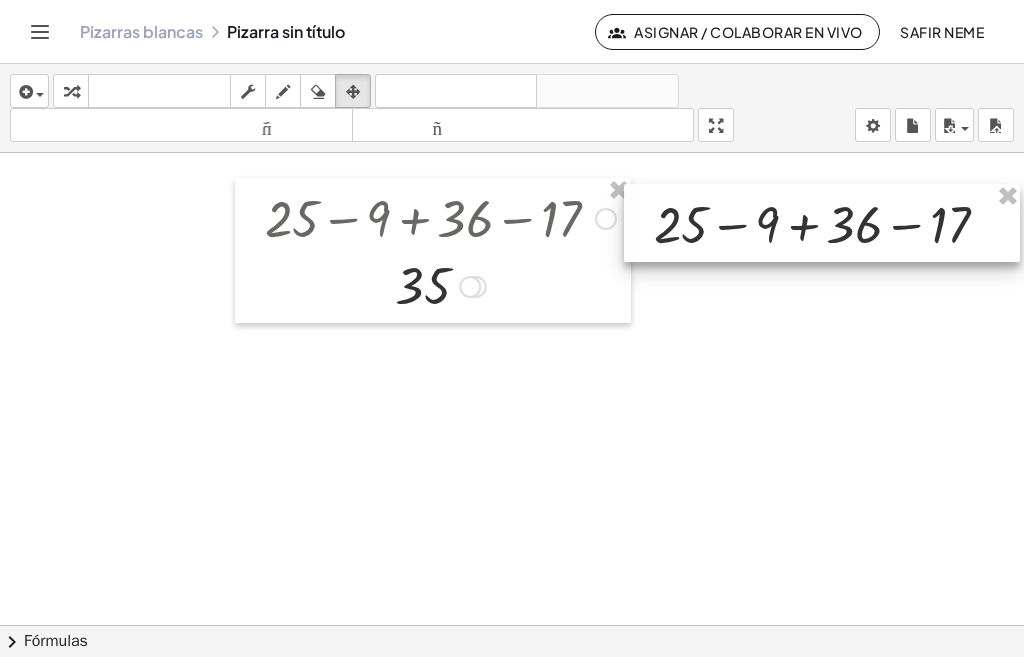 drag, startPoint x: 791, startPoint y: 220, endPoint x: 857, endPoint y: 228, distance: 66.48308 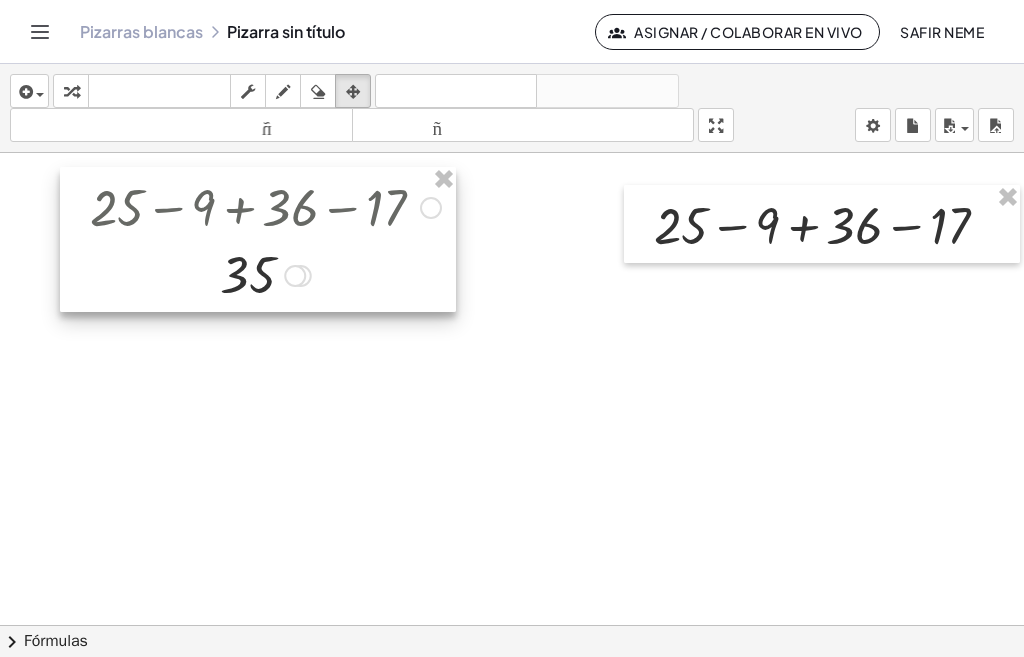 drag, startPoint x: 507, startPoint y: 257, endPoint x: 388, endPoint y: 245, distance: 119.60351 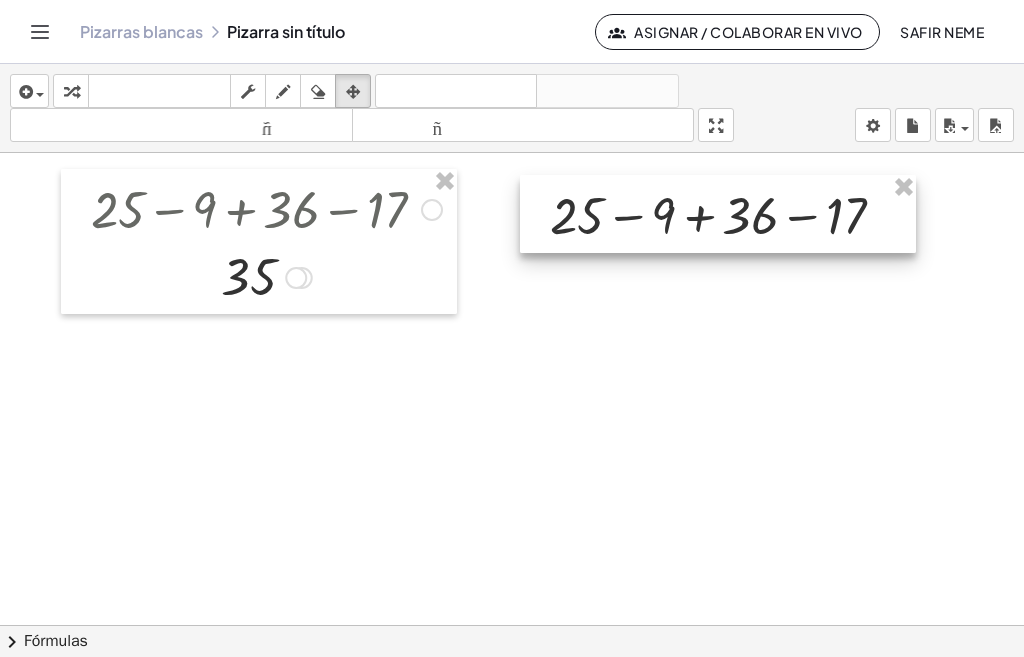 drag, startPoint x: 808, startPoint y: 246, endPoint x: 739, endPoint y: 230, distance: 70.83079 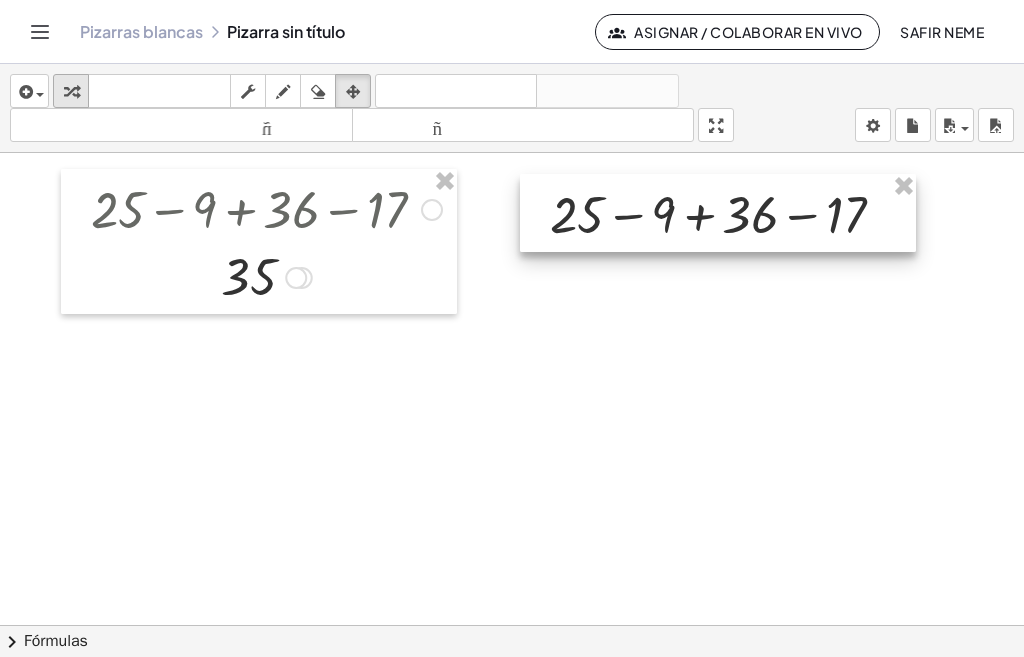 click at bounding box center [71, 92] 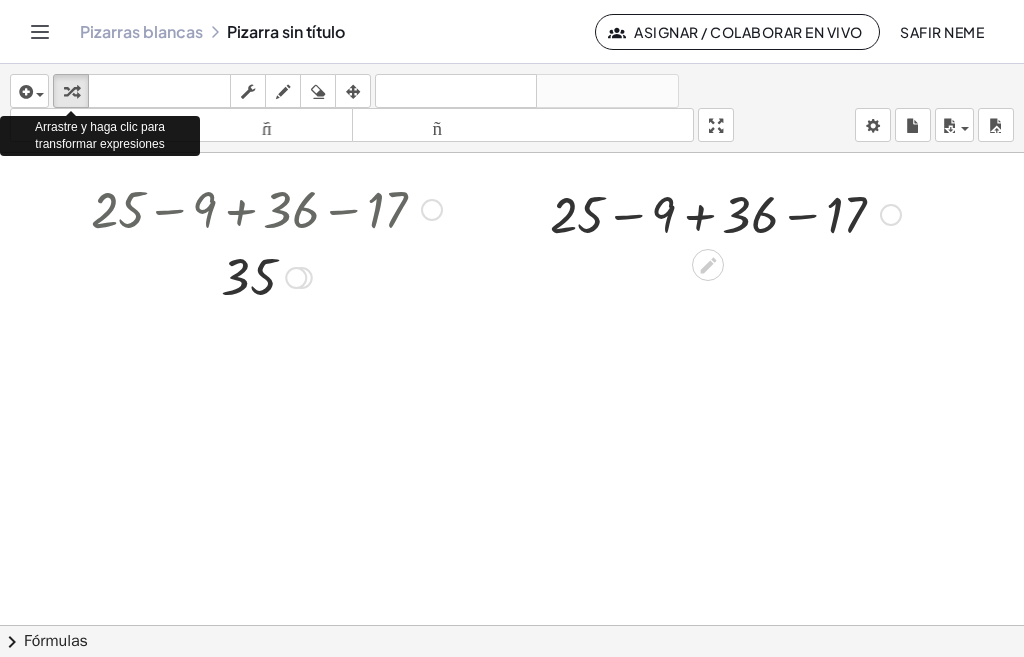 click at bounding box center [725, 213] 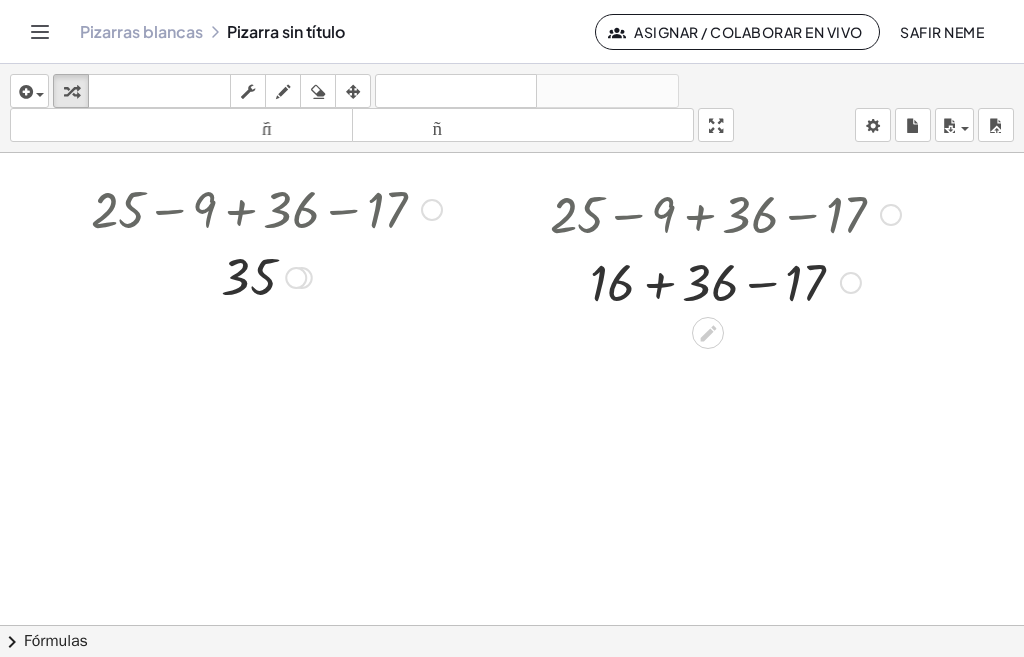 click at bounding box center (725, 281) 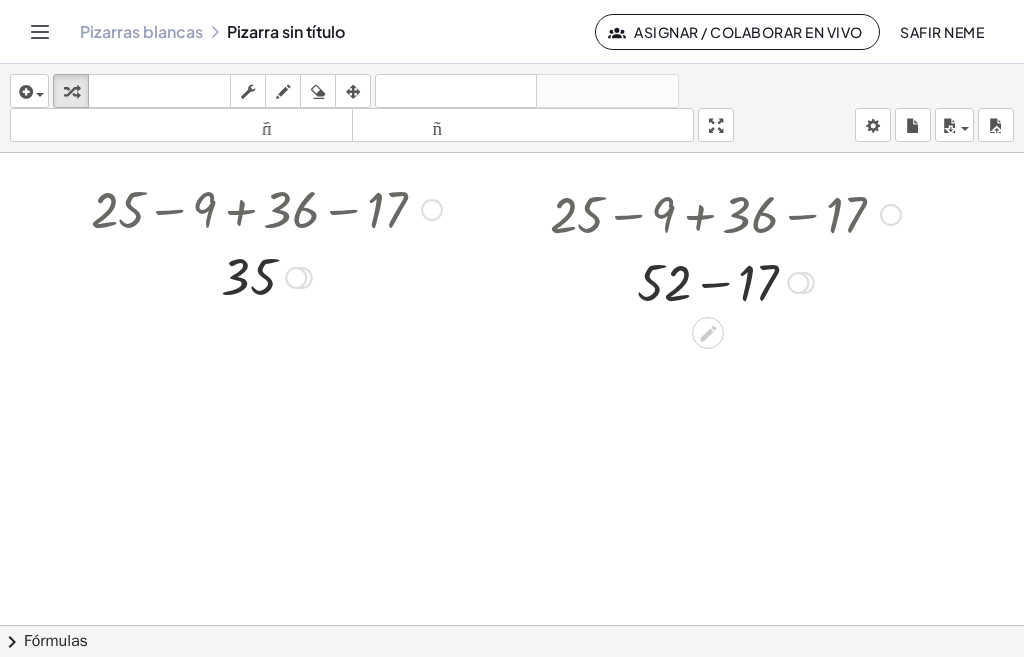click at bounding box center (725, 281) 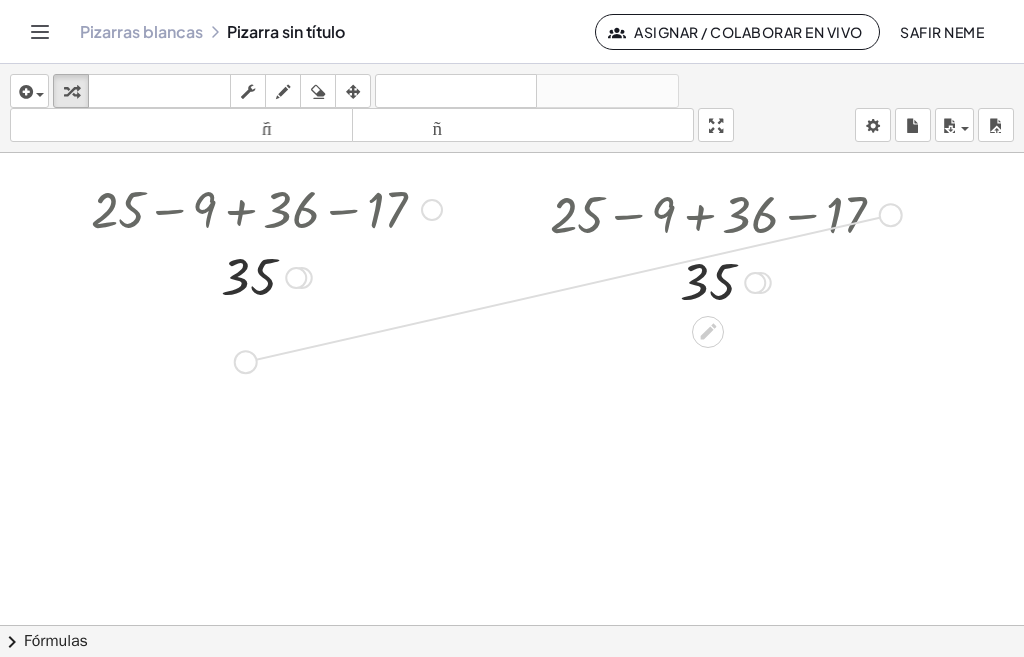 drag, startPoint x: 906, startPoint y: 224, endPoint x: 250, endPoint y: 366, distance: 671.193 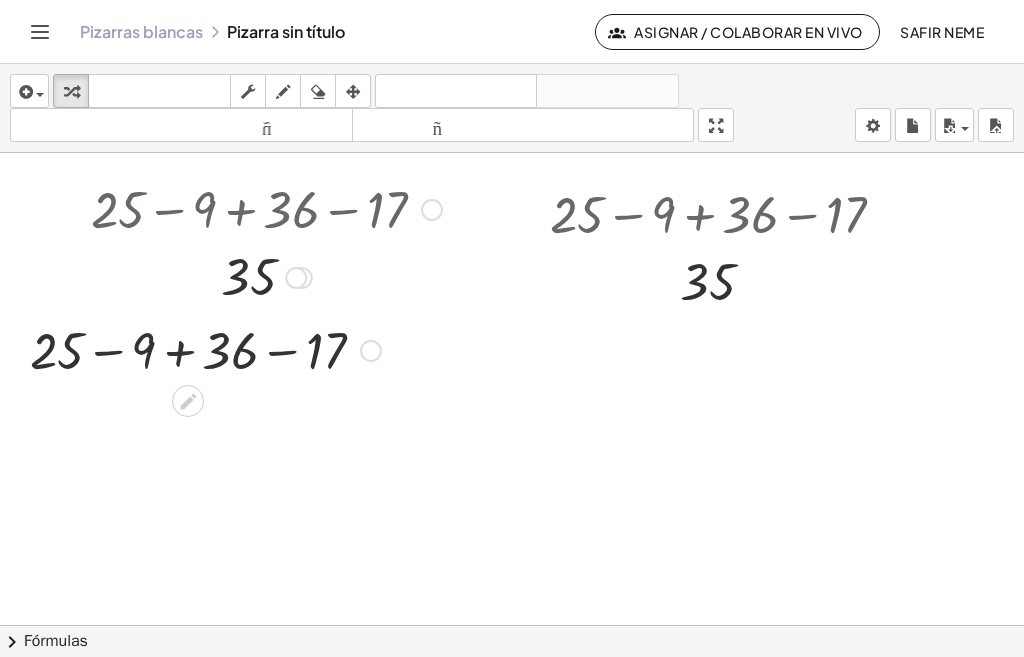 click at bounding box center [205, 349] 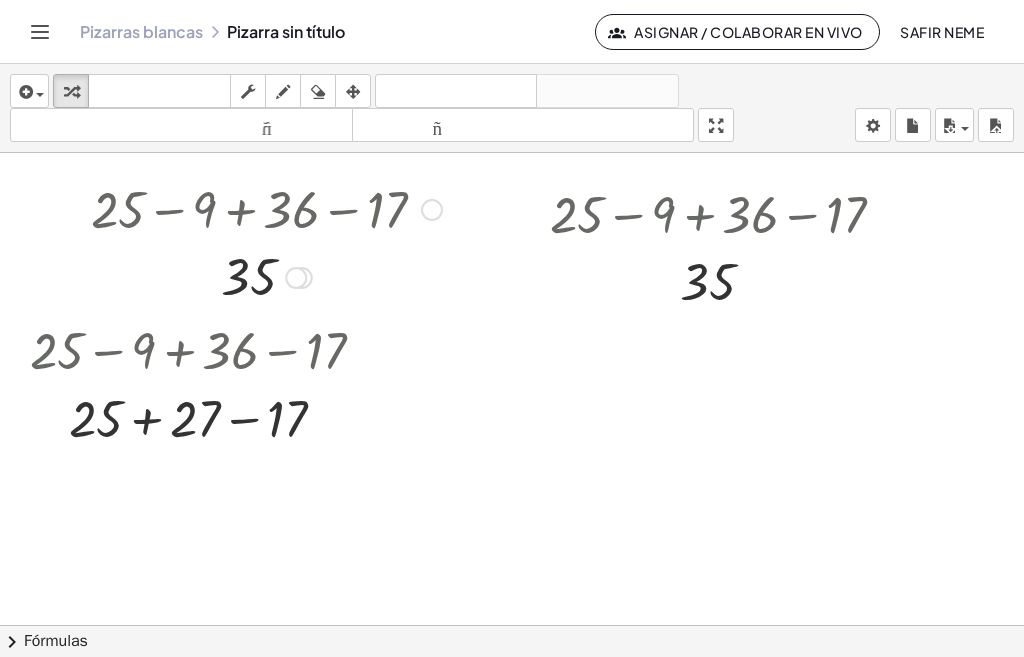 scroll, scrollTop: 2, scrollLeft: 0, axis: vertical 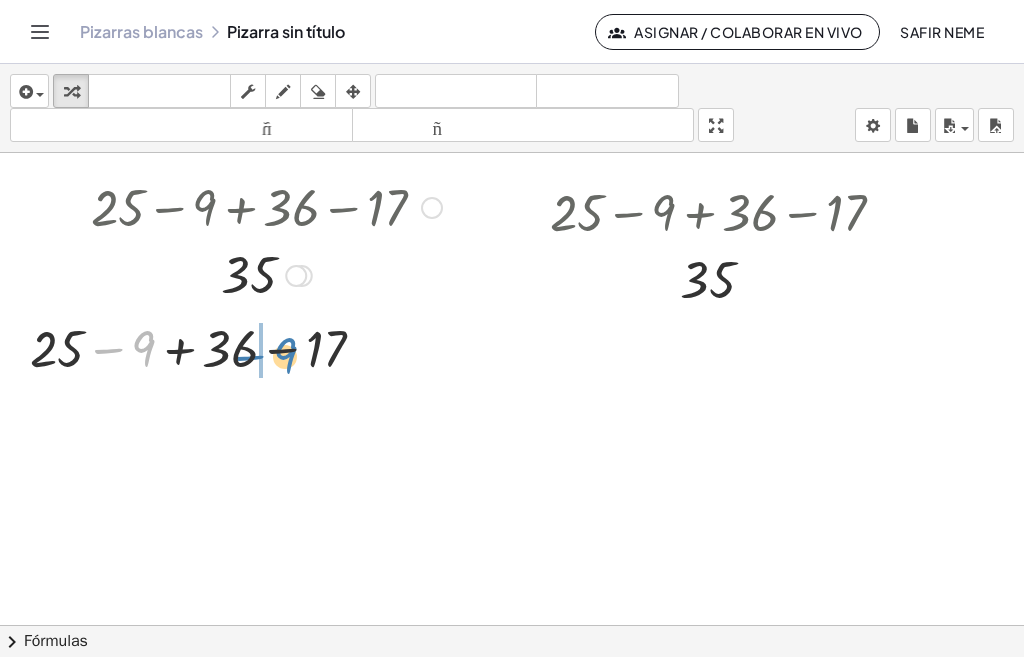 drag, startPoint x: 136, startPoint y: 349, endPoint x: 279, endPoint y: 355, distance: 143.12582 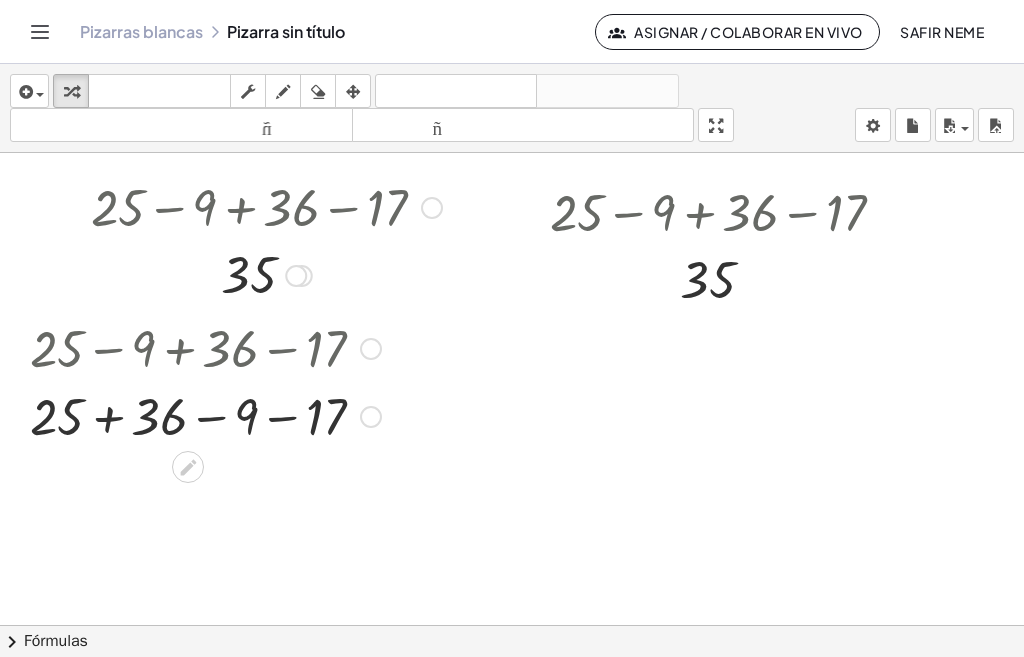 click at bounding box center (205, 415) 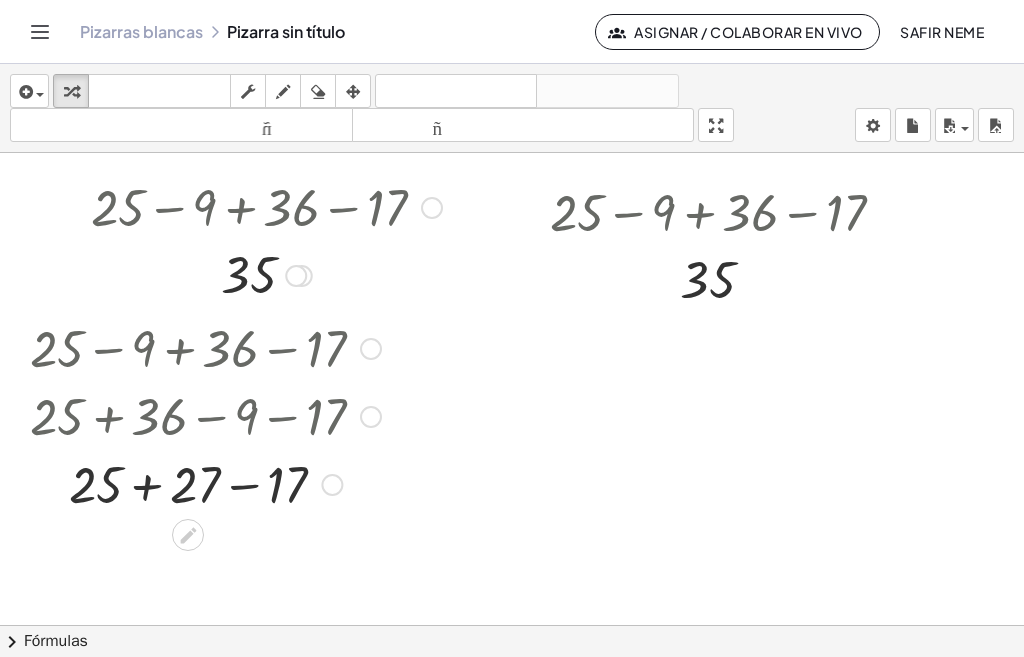 click at bounding box center [205, 483] 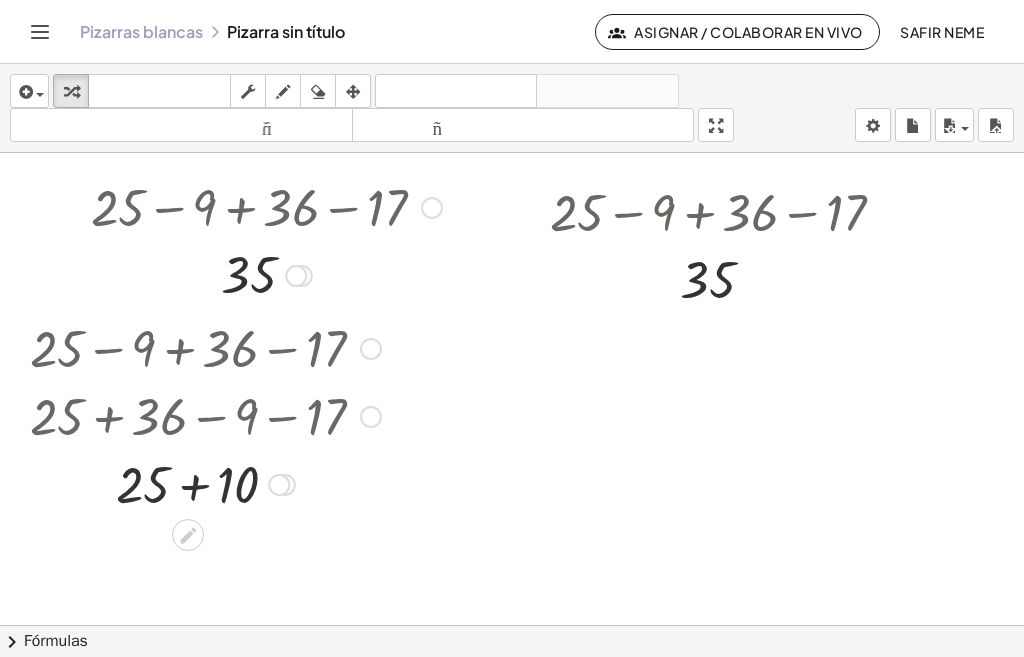 click at bounding box center [205, 483] 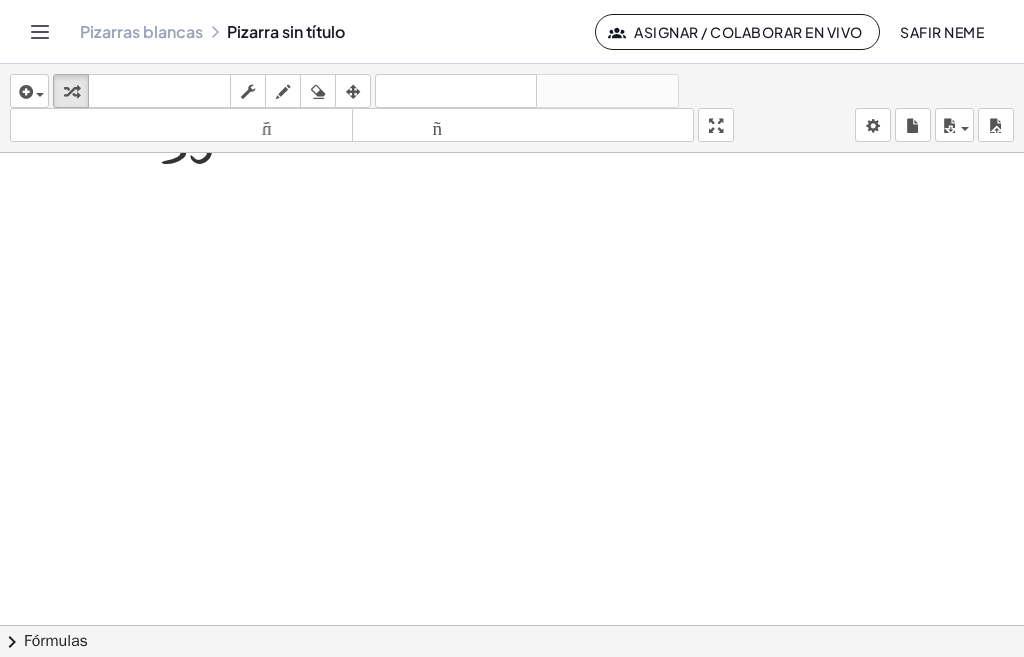 scroll, scrollTop: 371, scrollLeft: 0, axis: vertical 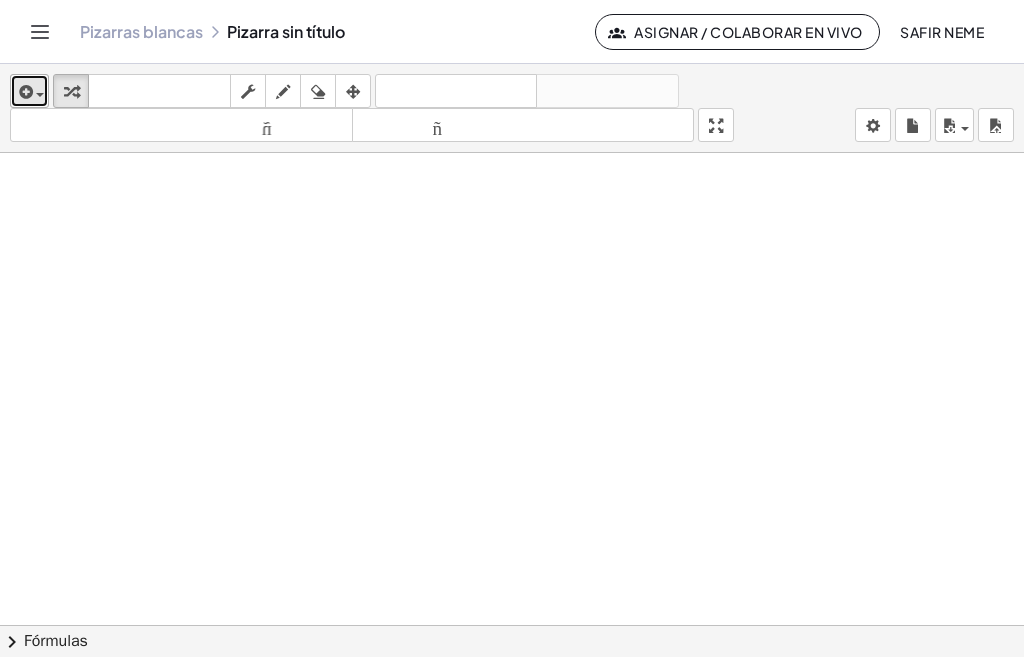 click at bounding box center [24, 92] 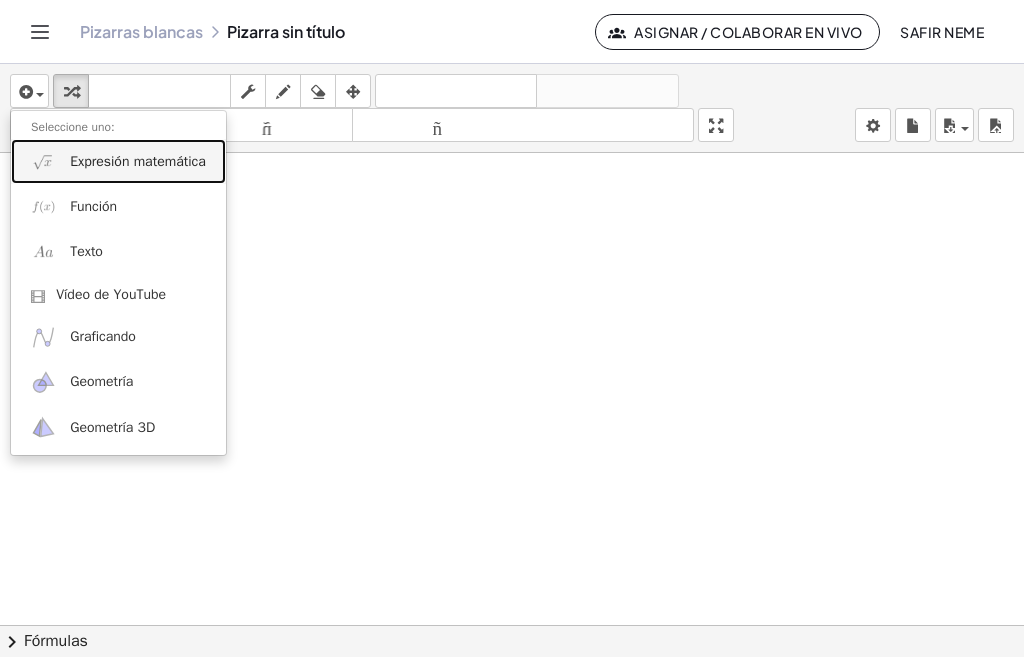 click on "Expresión matemática" at bounding box center [138, 161] 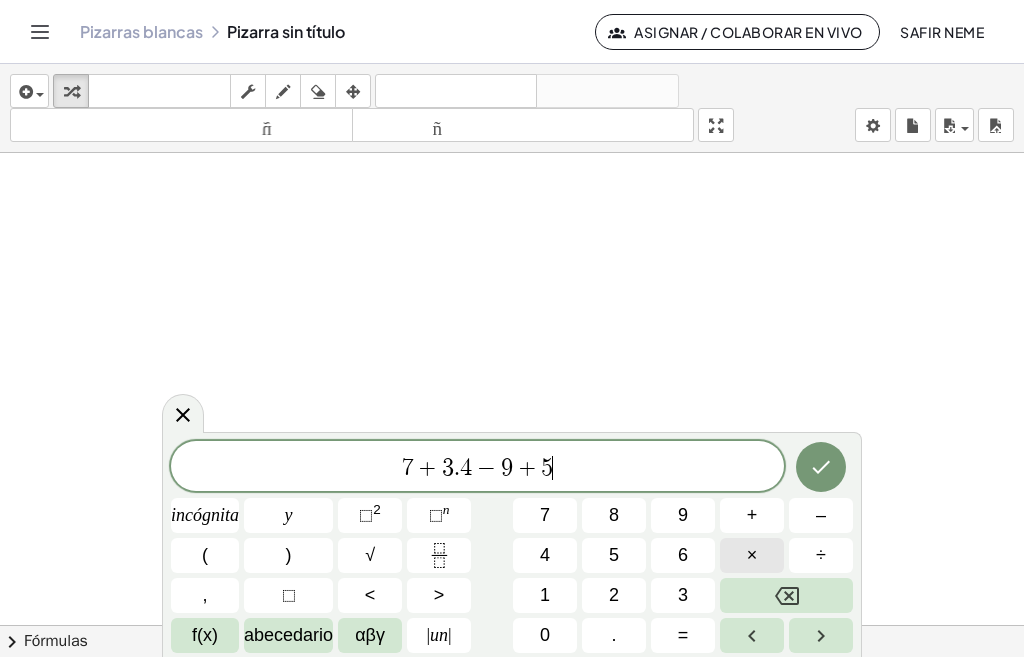 click on "×" at bounding box center (752, 555) 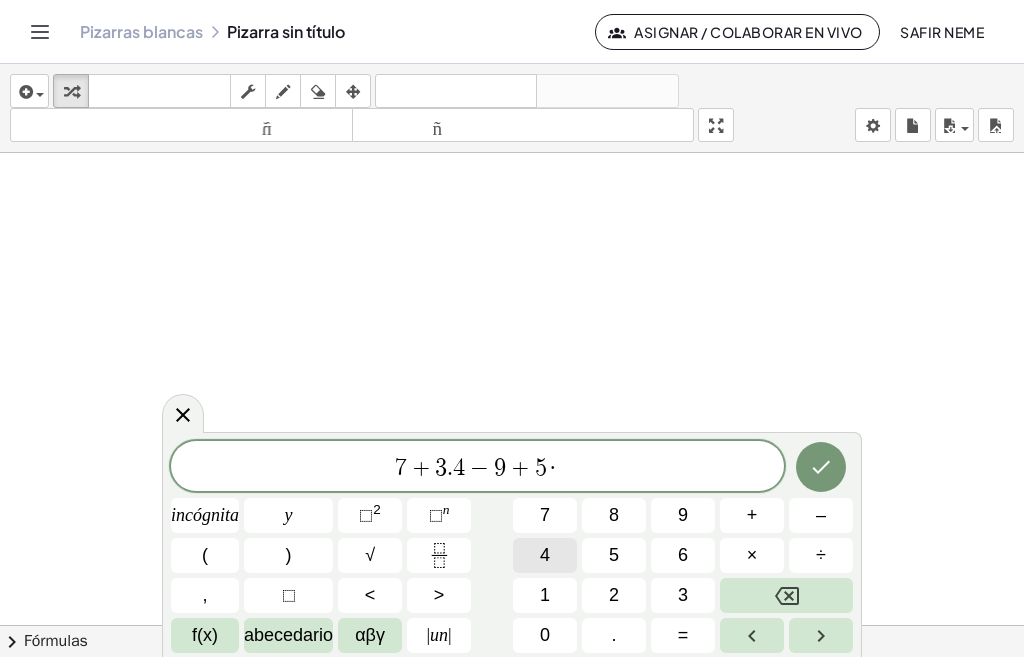 click on "4" at bounding box center (545, 555) 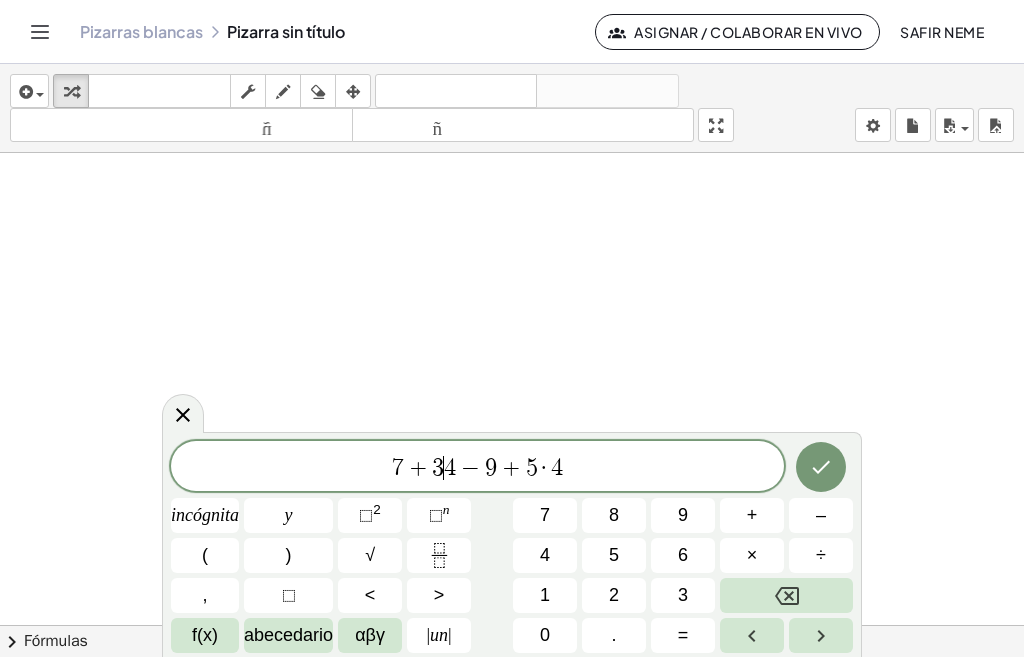 click on "4" at bounding box center (450, 468) 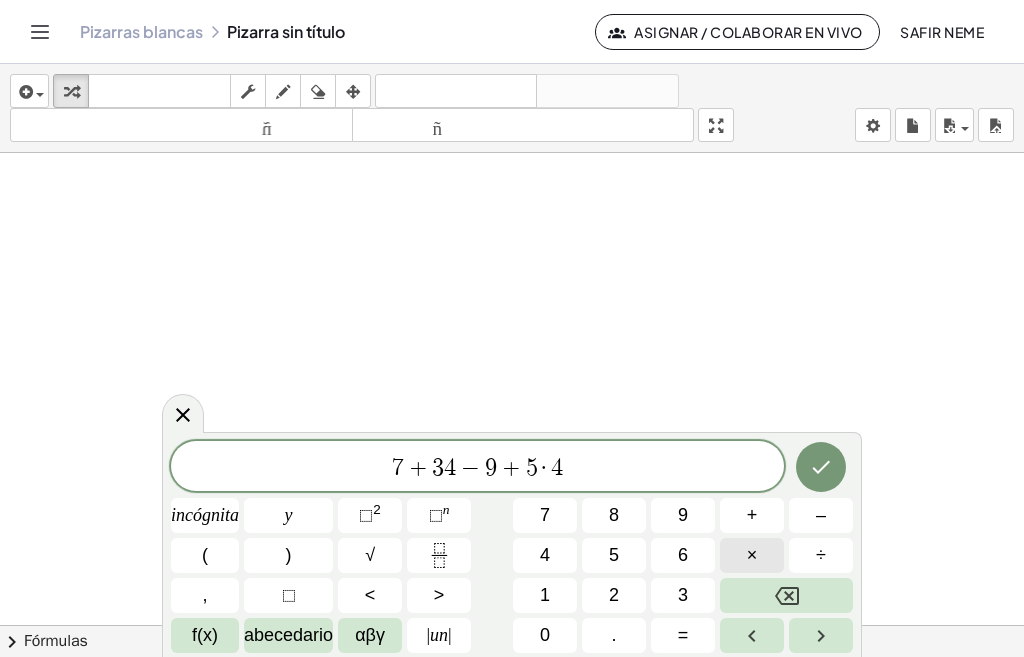 click on "×" at bounding box center [752, 555] 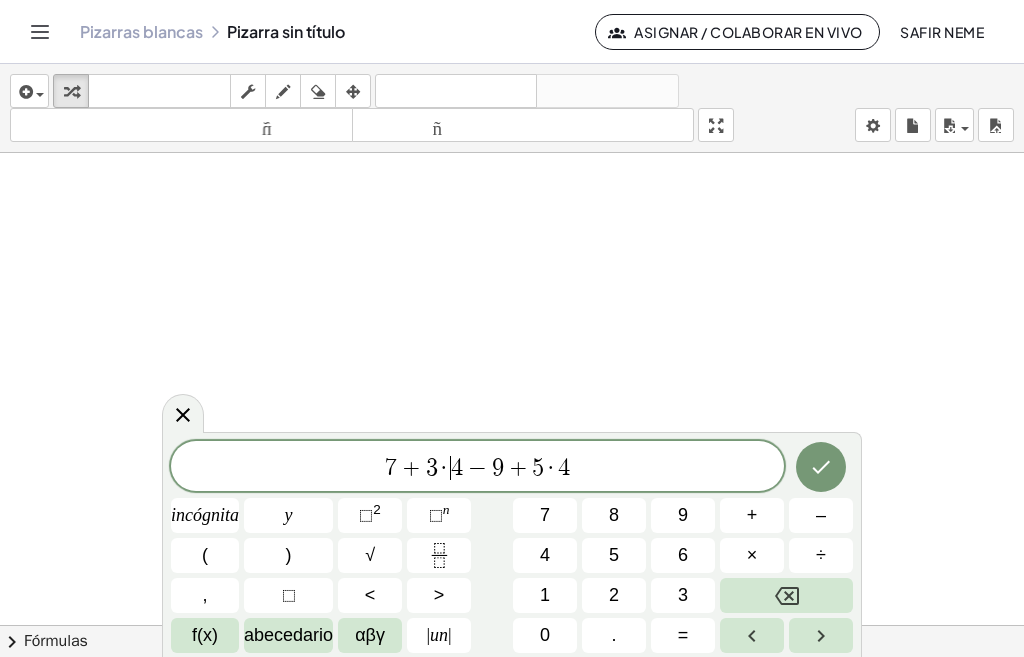 click 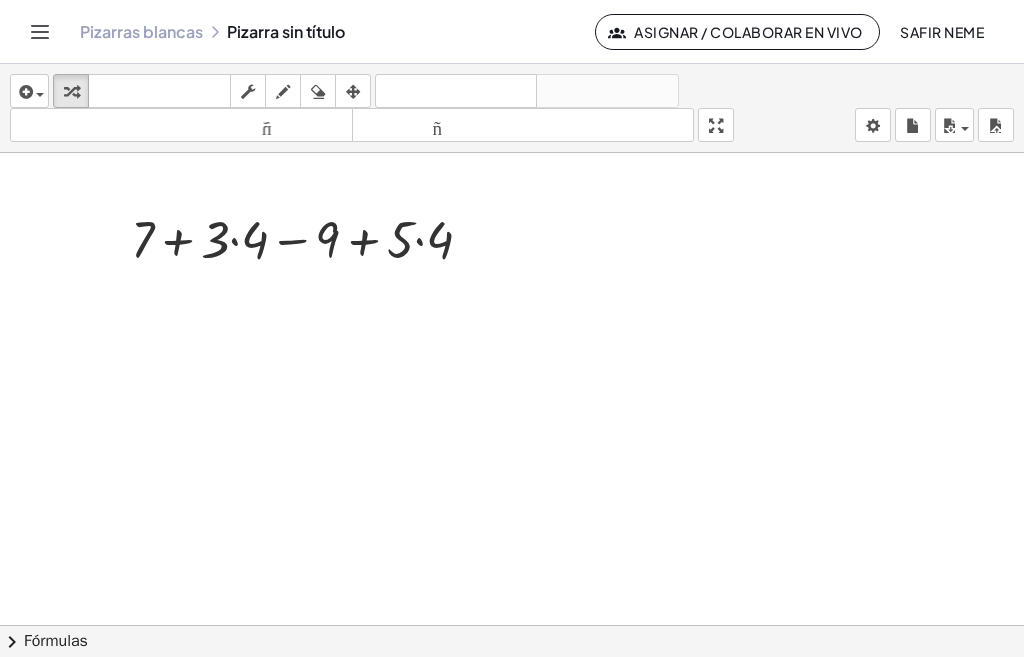 click at bounding box center [309, 238] 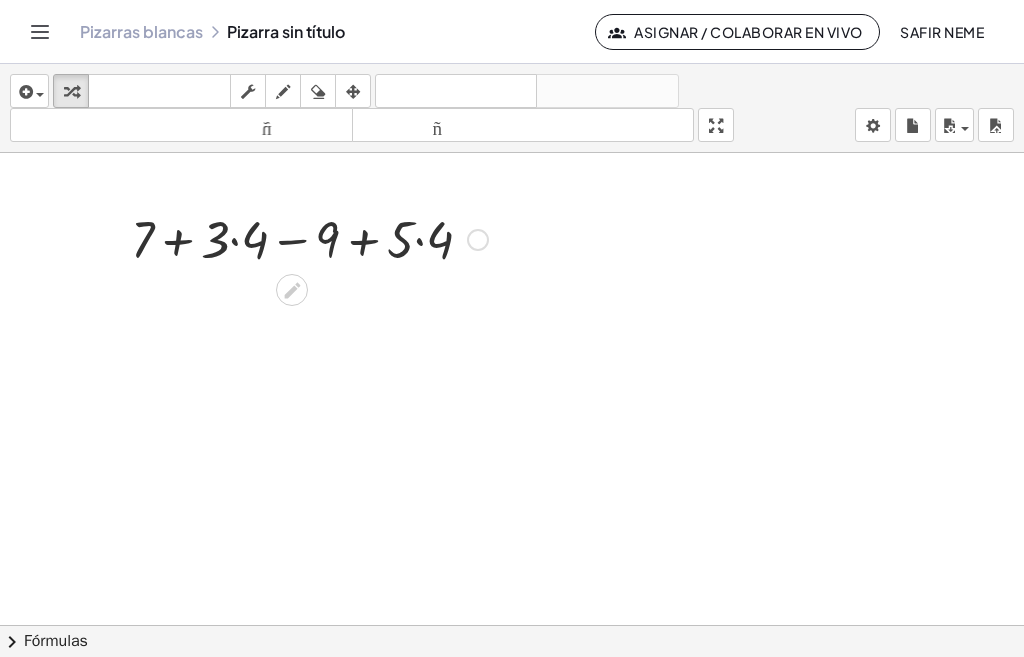 click at bounding box center [309, 238] 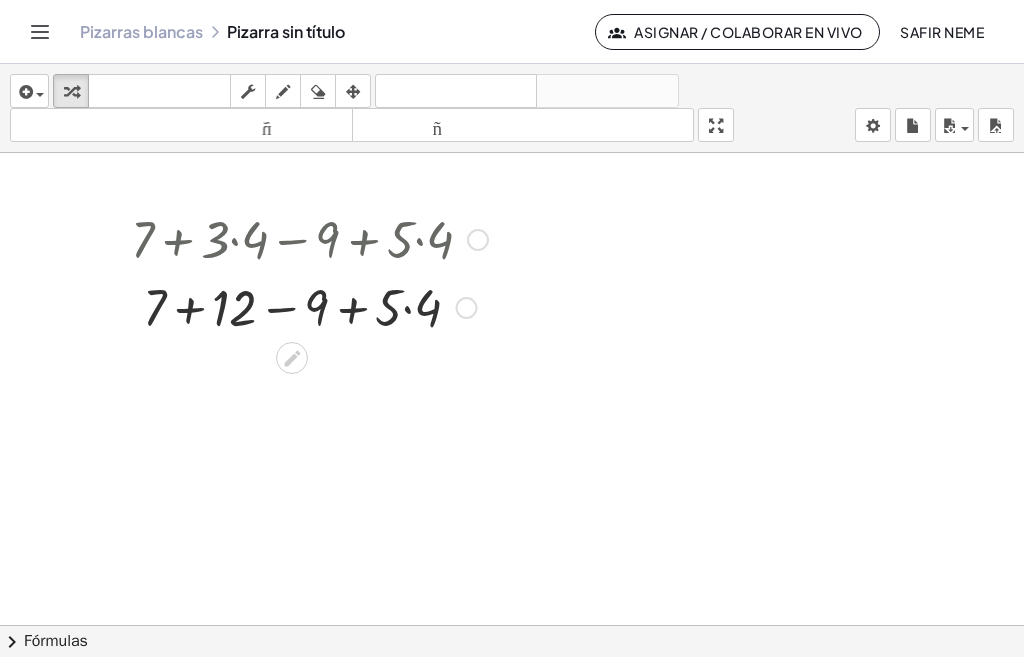 click at bounding box center (309, 306) 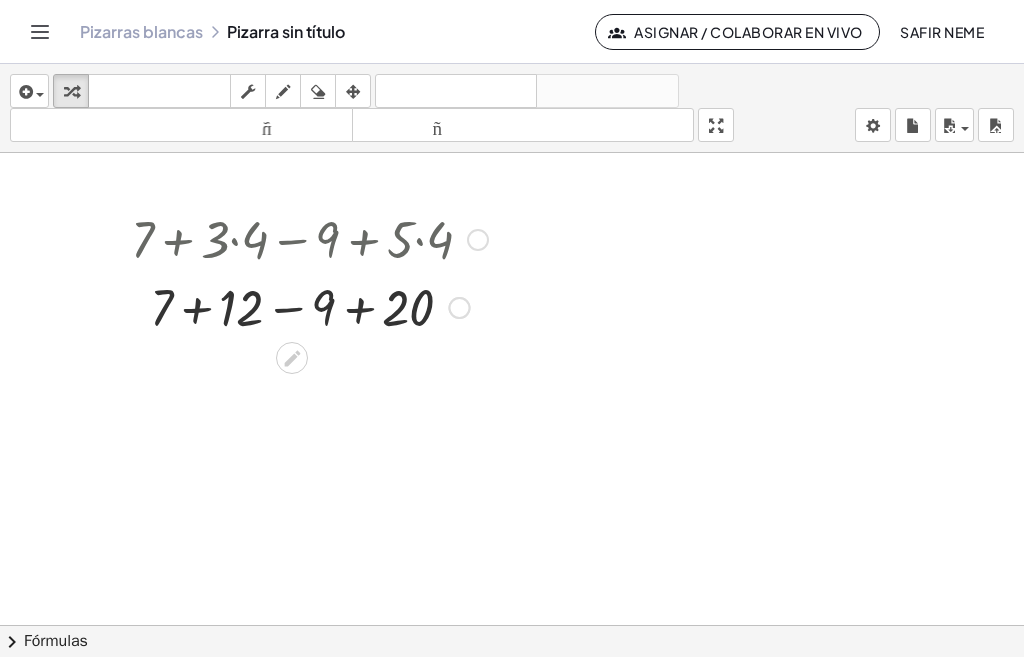 click at bounding box center [309, 306] 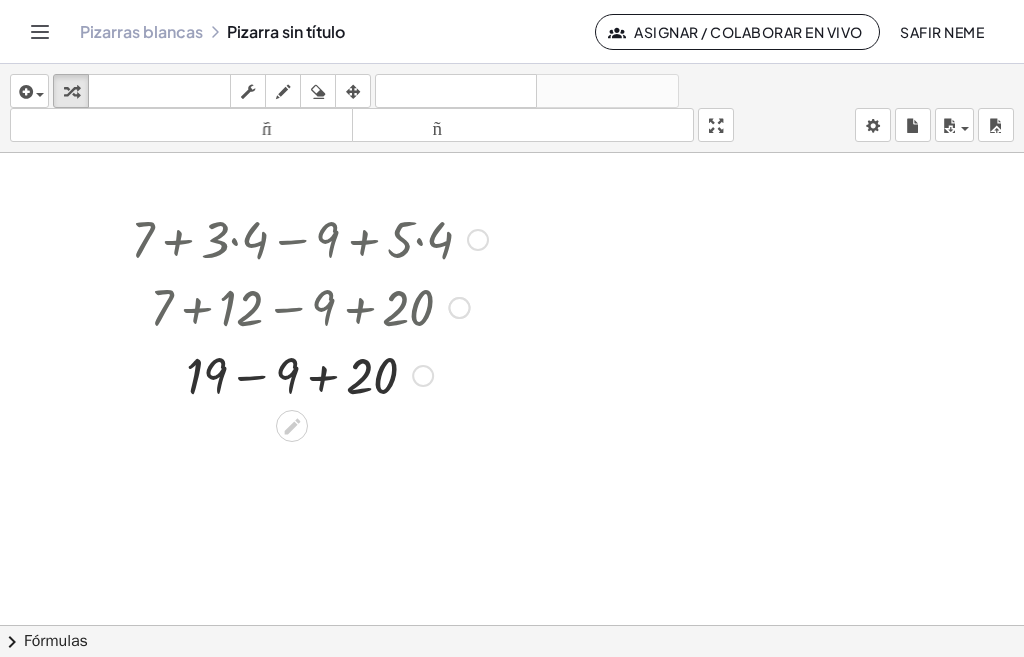 click at bounding box center (309, 374) 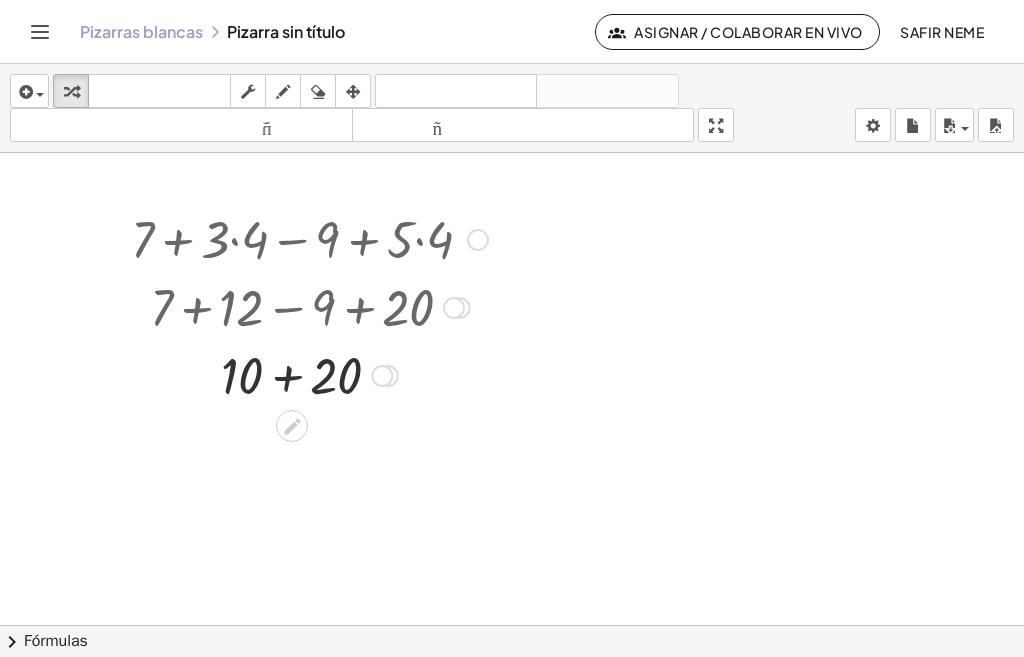 click at bounding box center (309, 374) 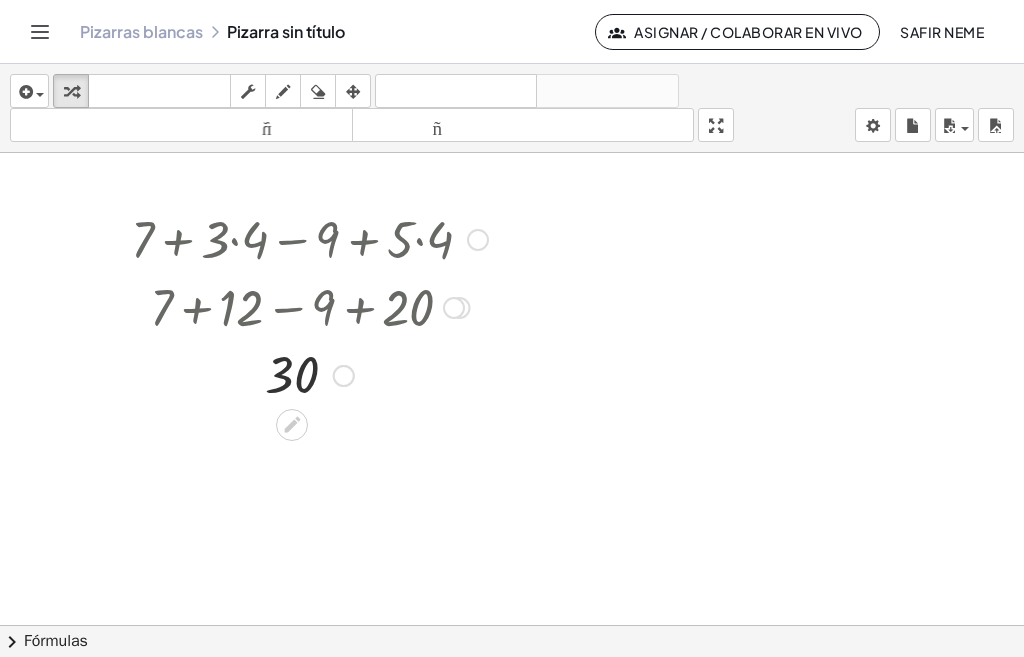 click at bounding box center [512, 254] 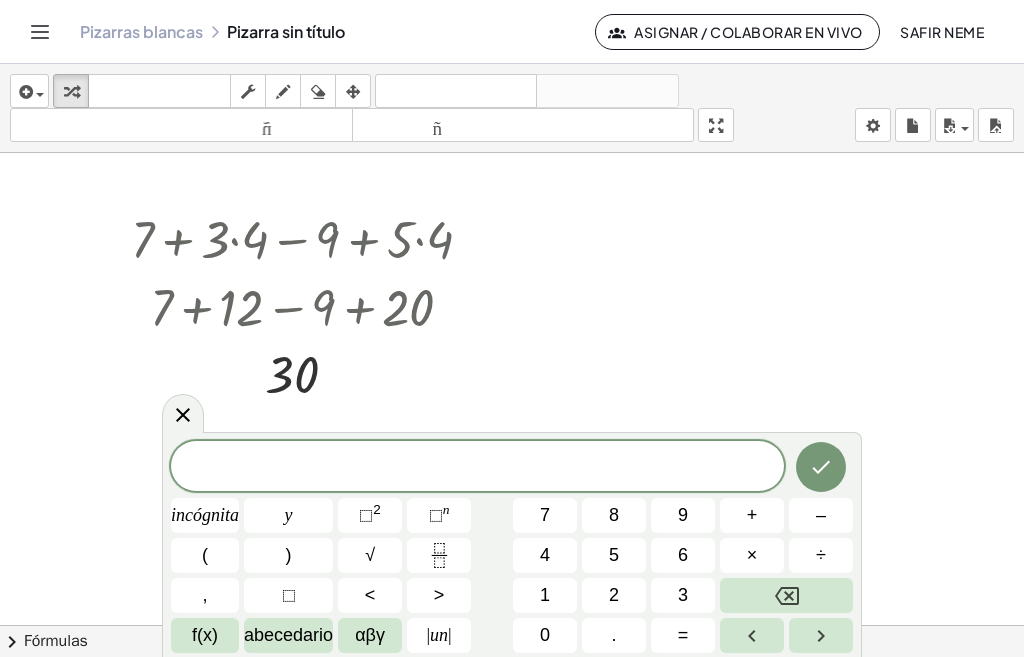 click 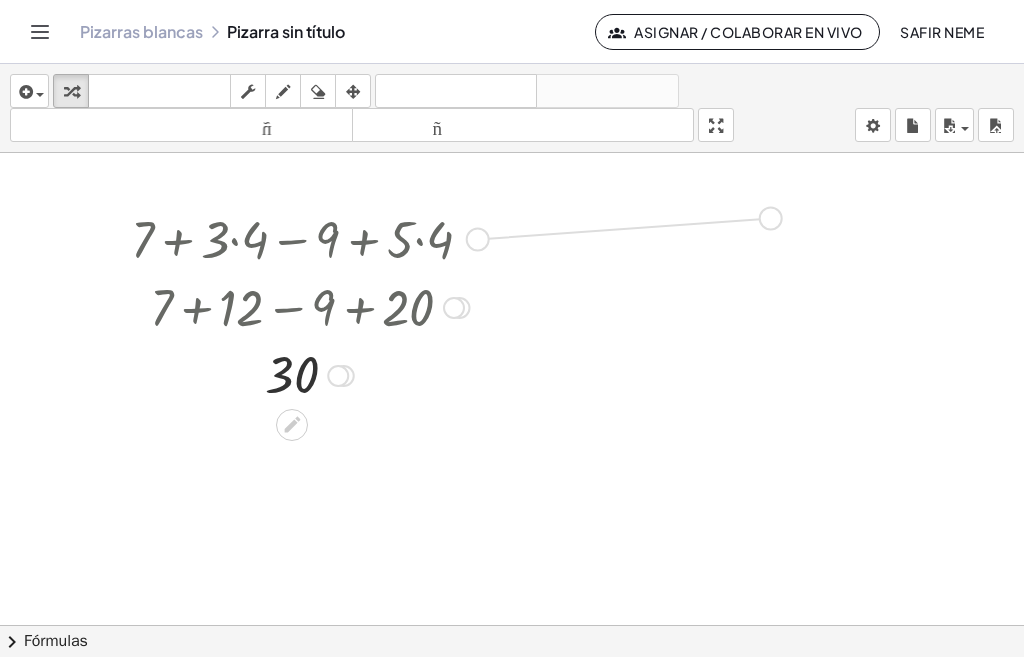 drag, startPoint x: 483, startPoint y: 236, endPoint x: 787, endPoint y: 218, distance: 304.53244 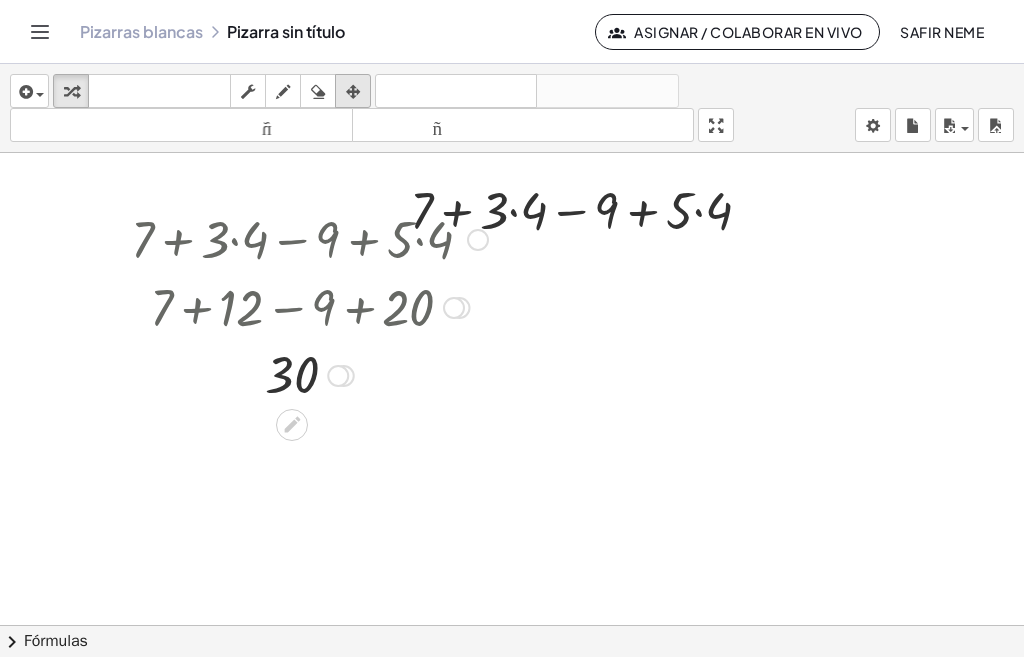 click at bounding box center (353, 92) 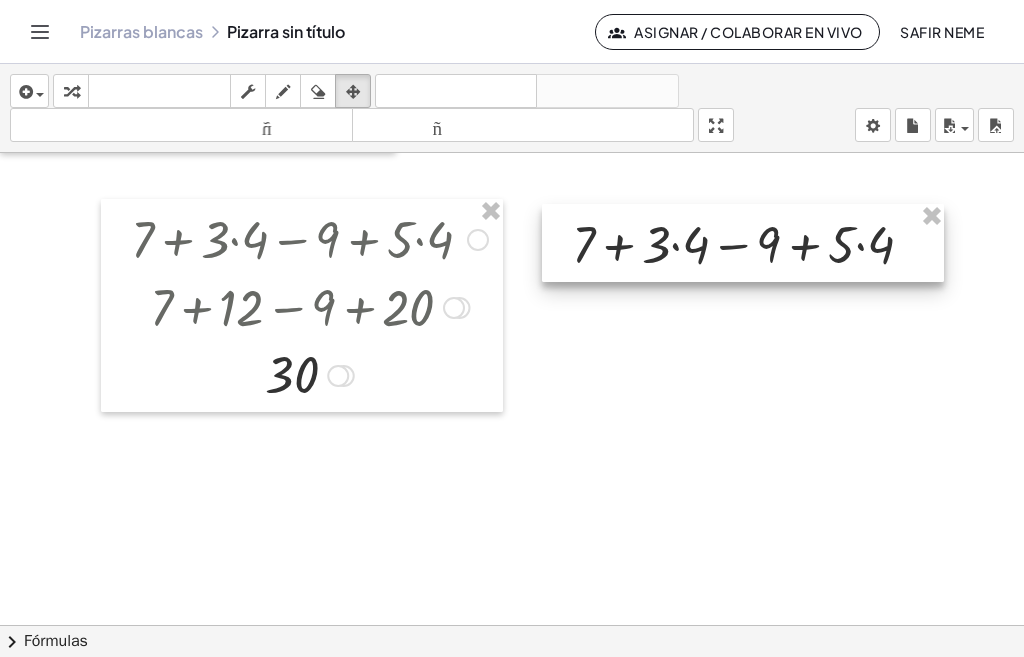 drag, startPoint x: 631, startPoint y: 214, endPoint x: 762, endPoint y: 247, distance: 135.09256 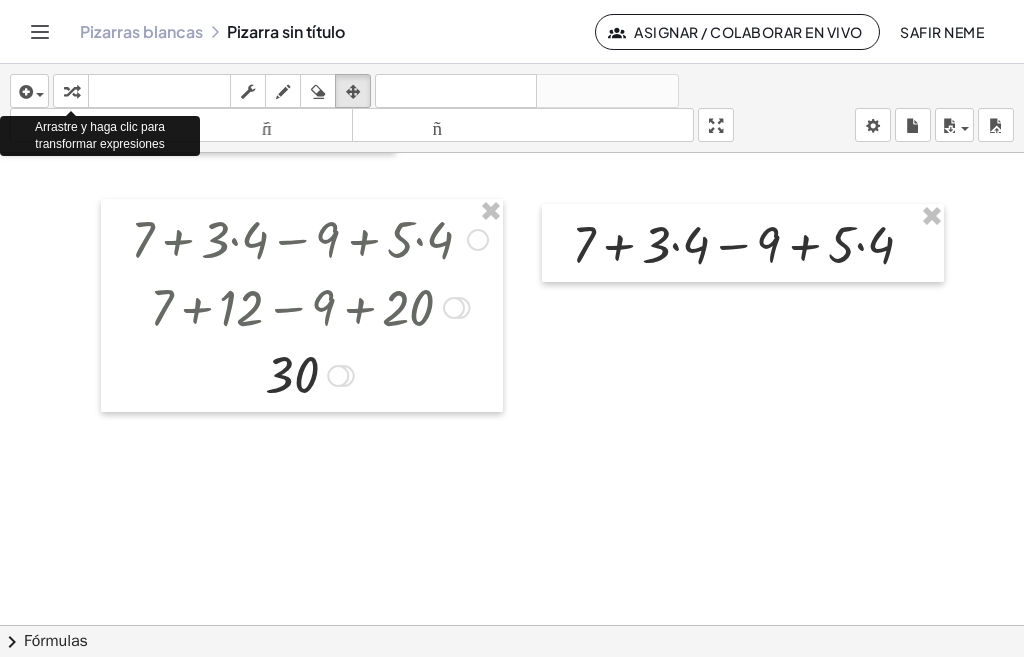 click at bounding box center [743, 243] 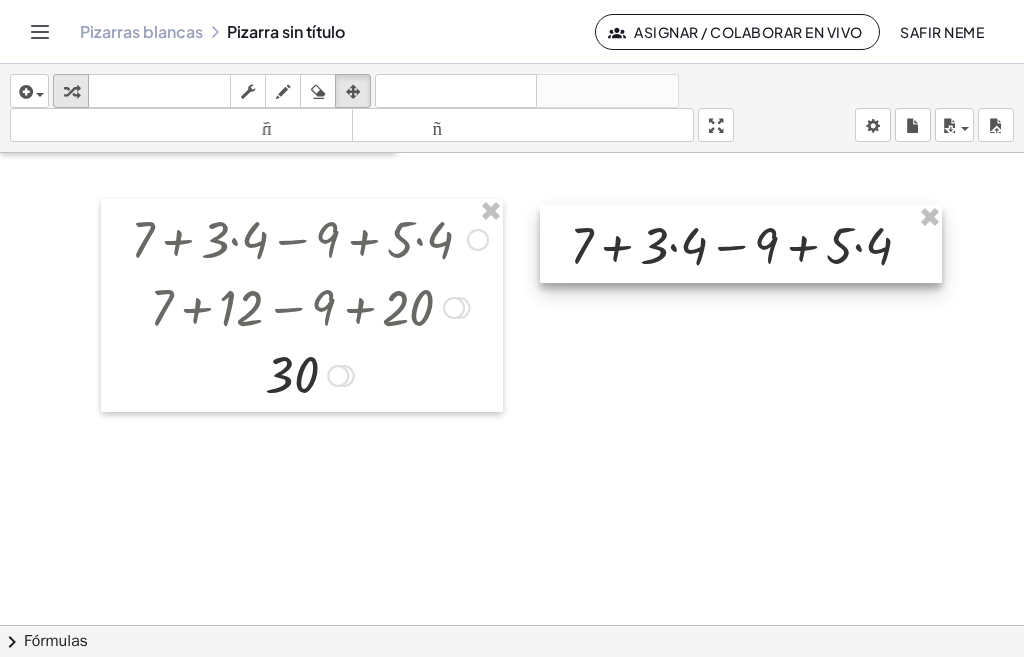 click at bounding box center (71, 92) 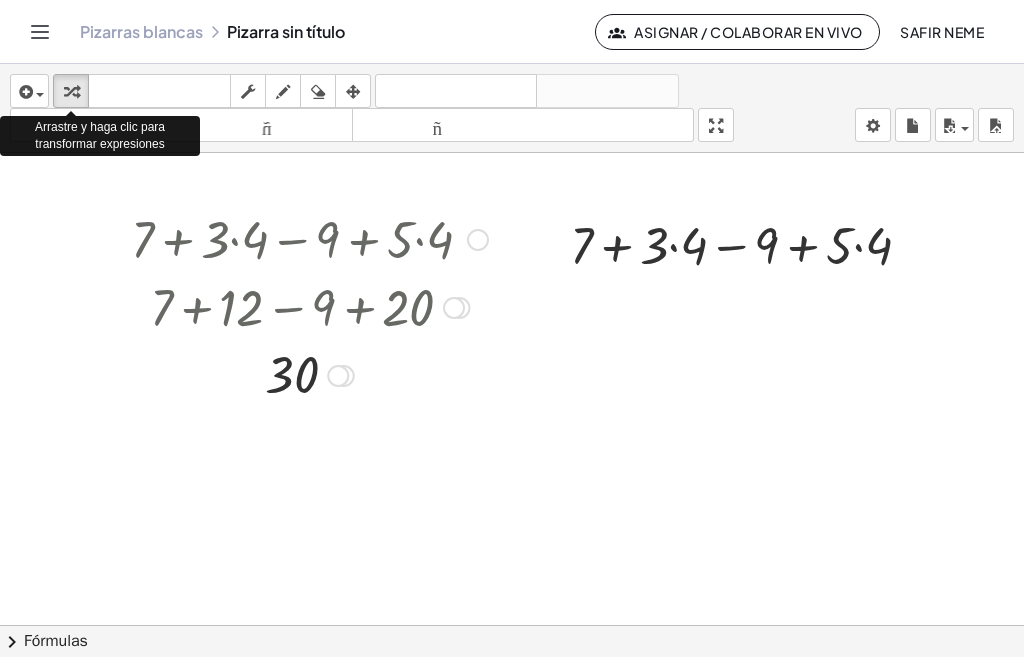 click at bounding box center (748, 244) 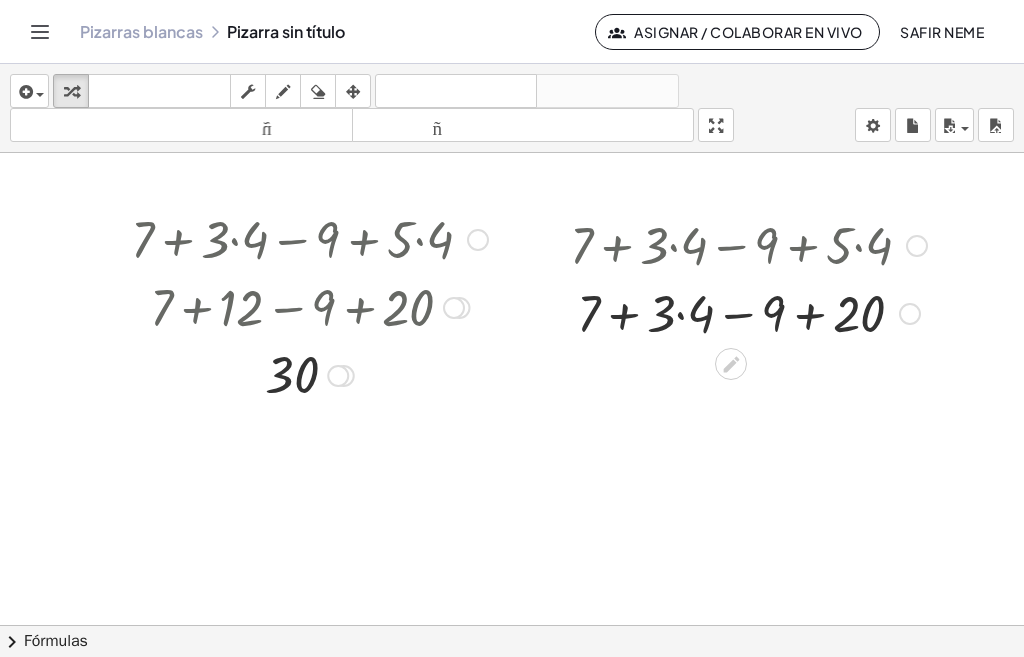 click at bounding box center (748, 312) 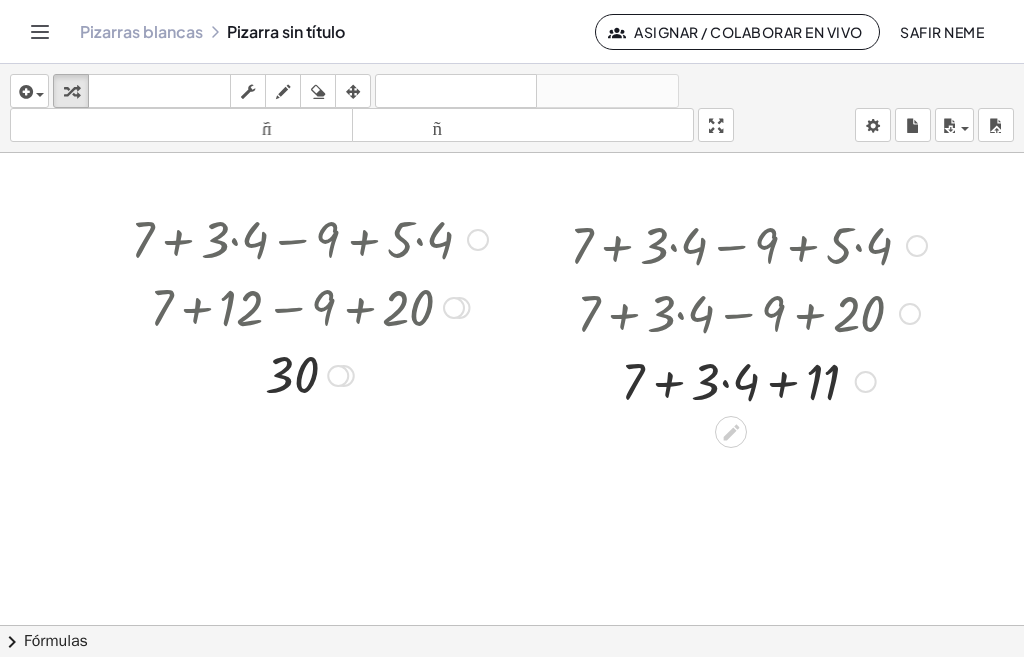 click at bounding box center [748, 380] 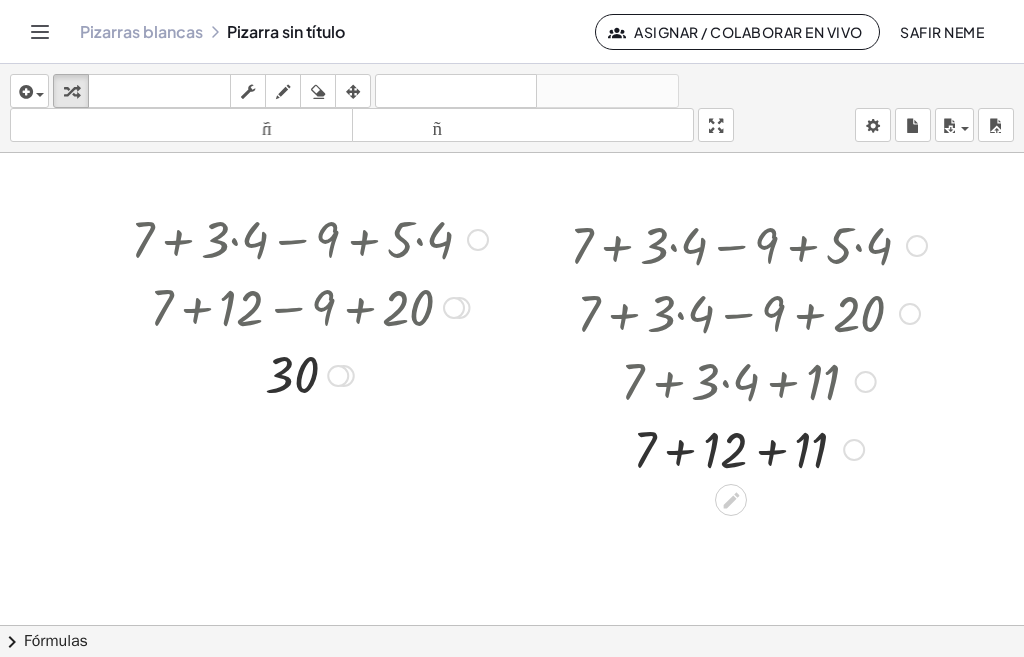 click at bounding box center (748, 448) 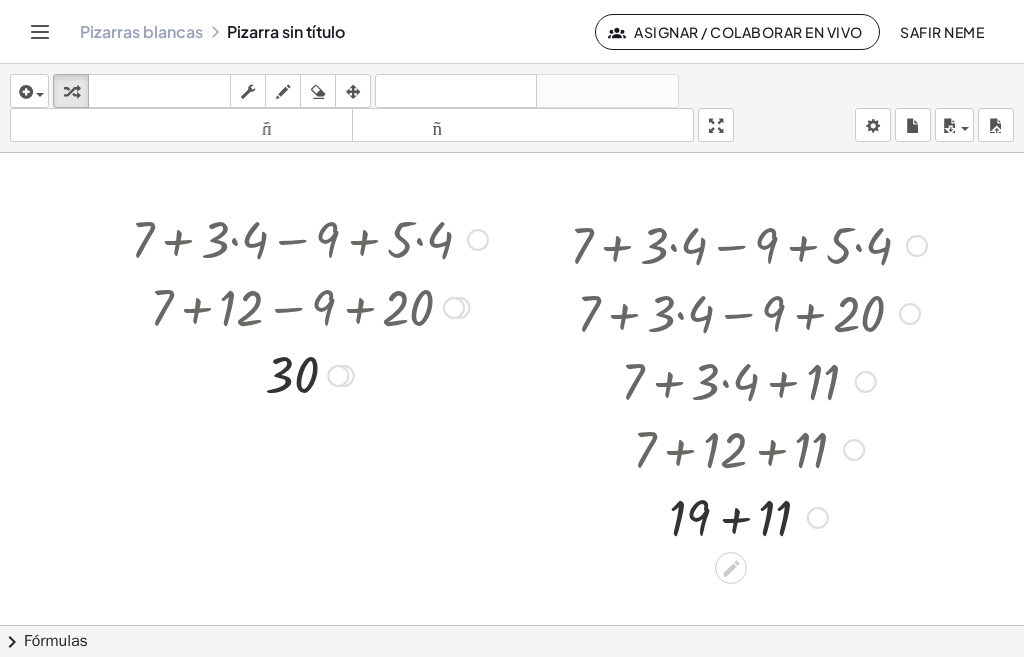 click at bounding box center [748, 516] 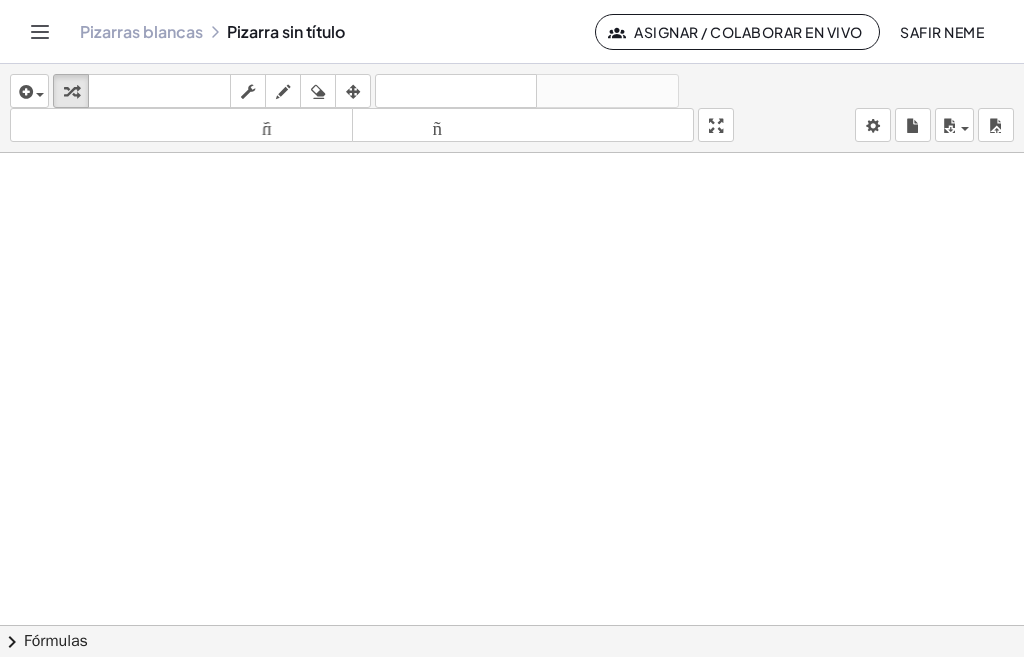 scroll, scrollTop: 771, scrollLeft: 0, axis: vertical 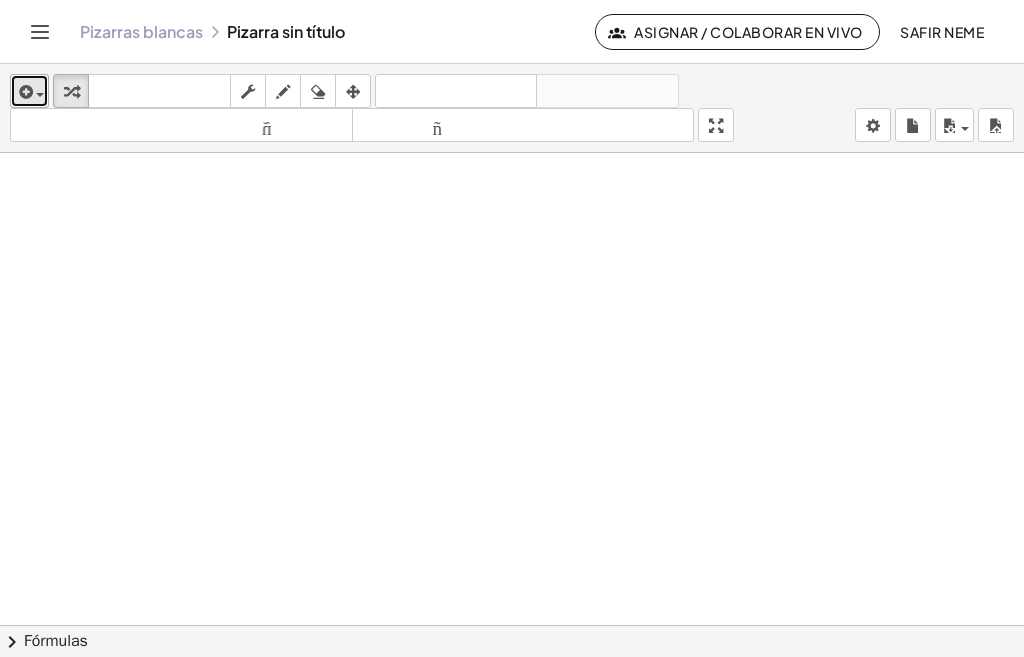 click at bounding box center [35, 94] 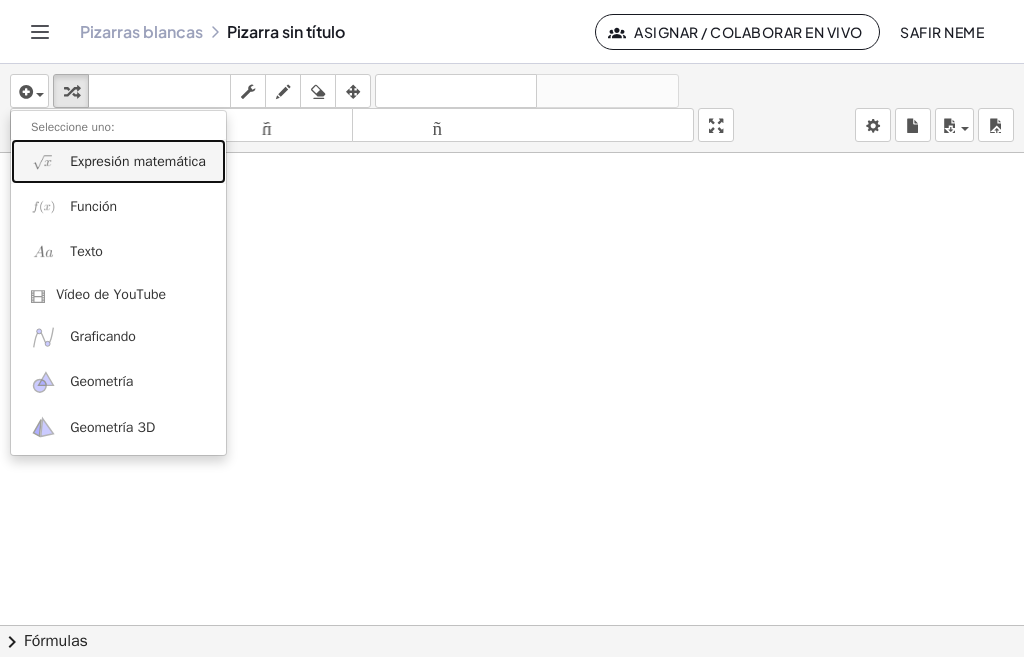 click on "Expresión matemática" at bounding box center [138, 161] 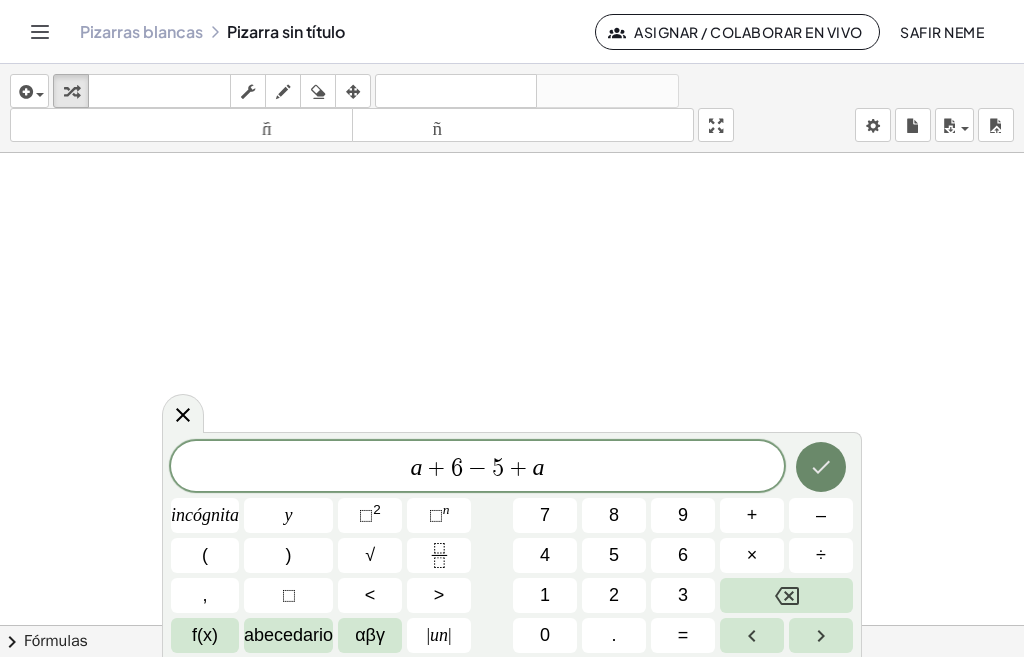 click 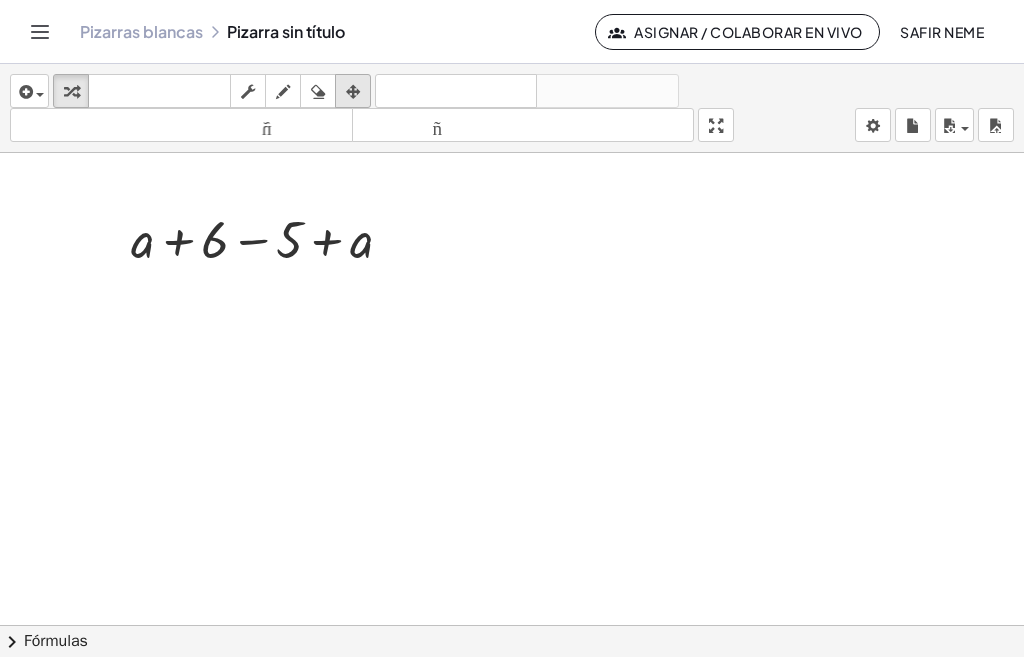 click at bounding box center (353, 92) 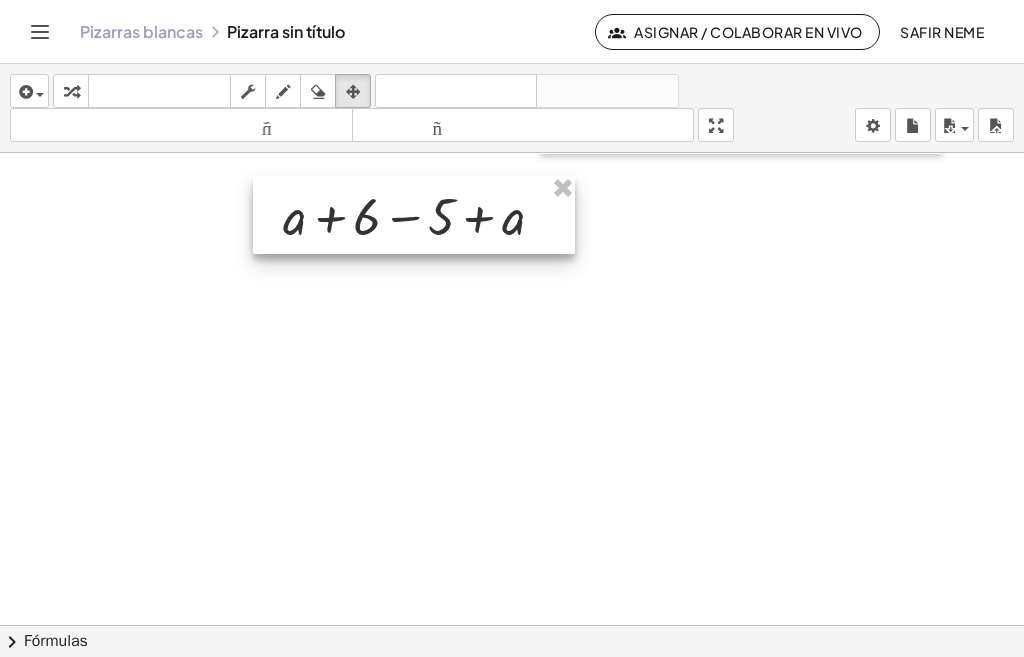 drag, startPoint x: 288, startPoint y: 230, endPoint x: 440, endPoint y: 207, distance: 153.73029 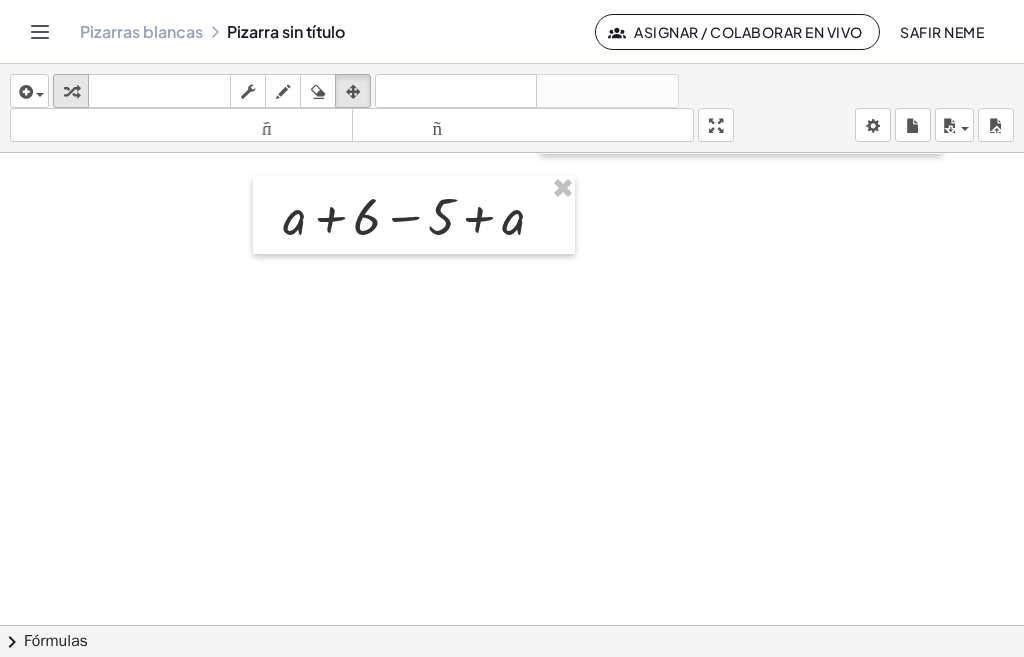 click at bounding box center [71, 91] 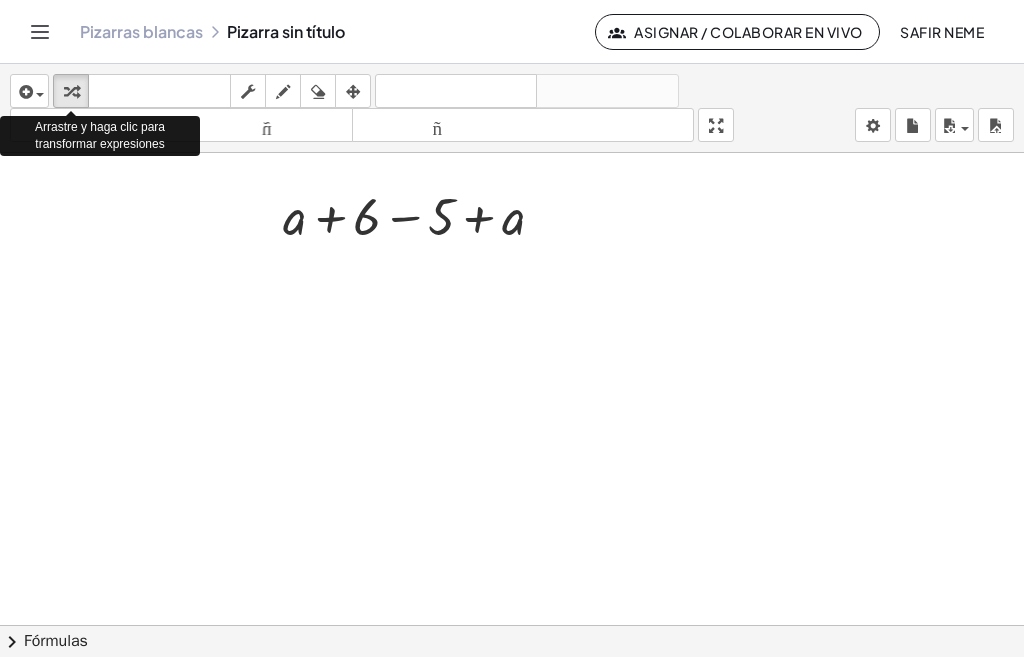 click at bounding box center [421, 215] 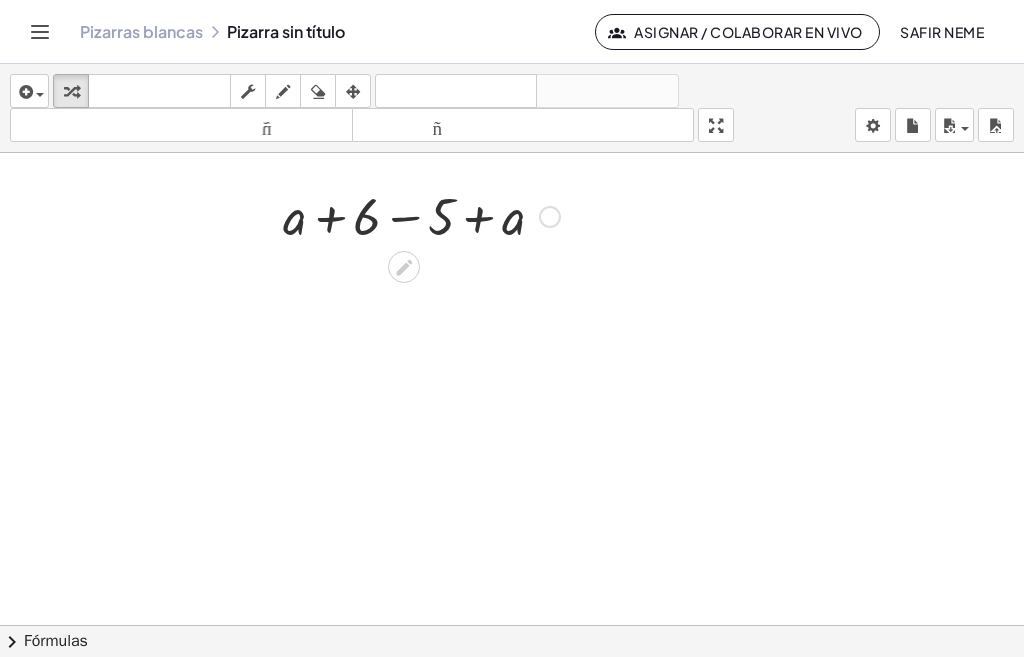 click at bounding box center [421, 215] 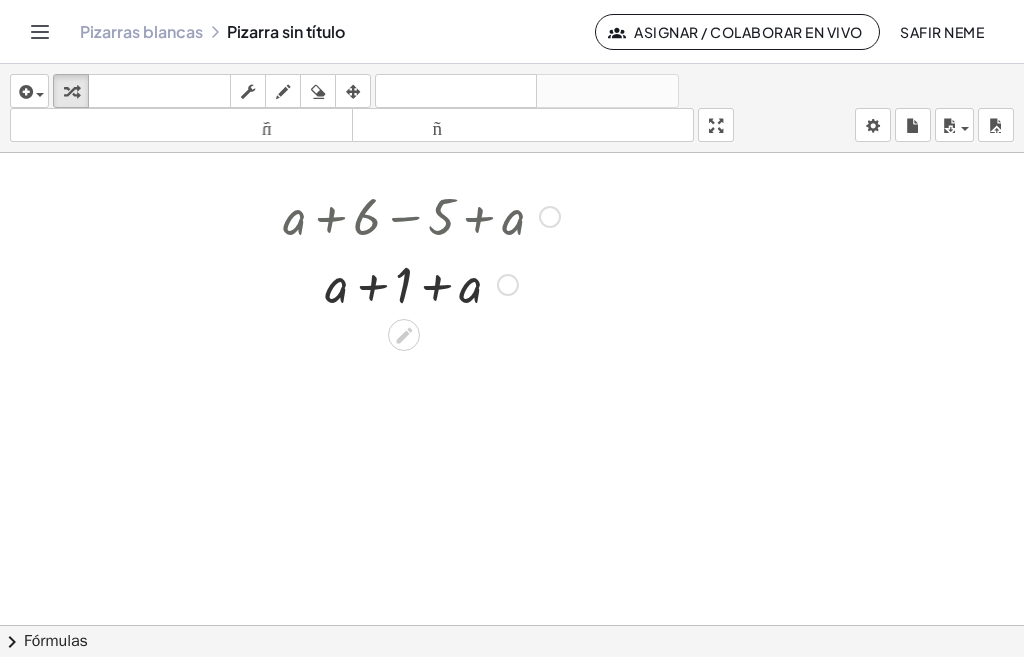 click at bounding box center [421, 283] 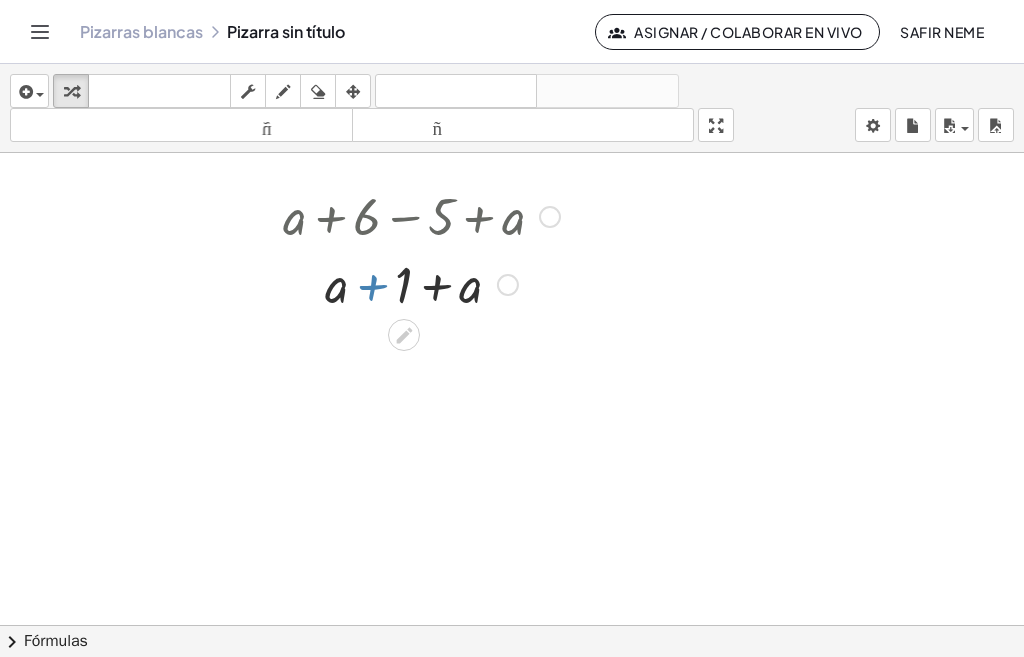 click at bounding box center (421, 283) 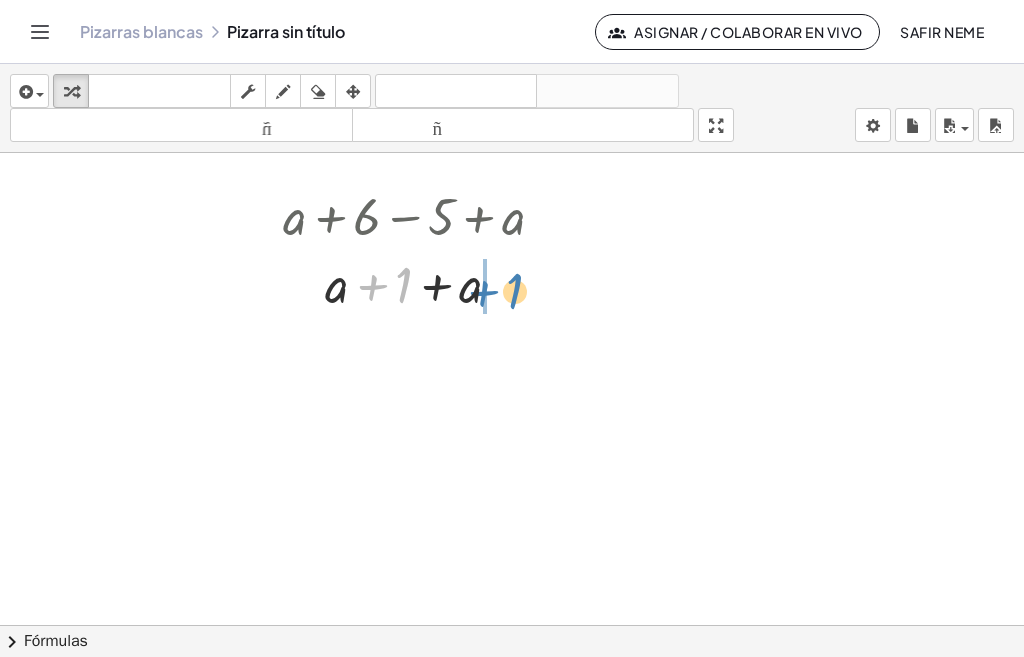 drag, startPoint x: 402, startPoint y: 284, endPoint x: 525, endPoint y: 288, distance: 123.065025 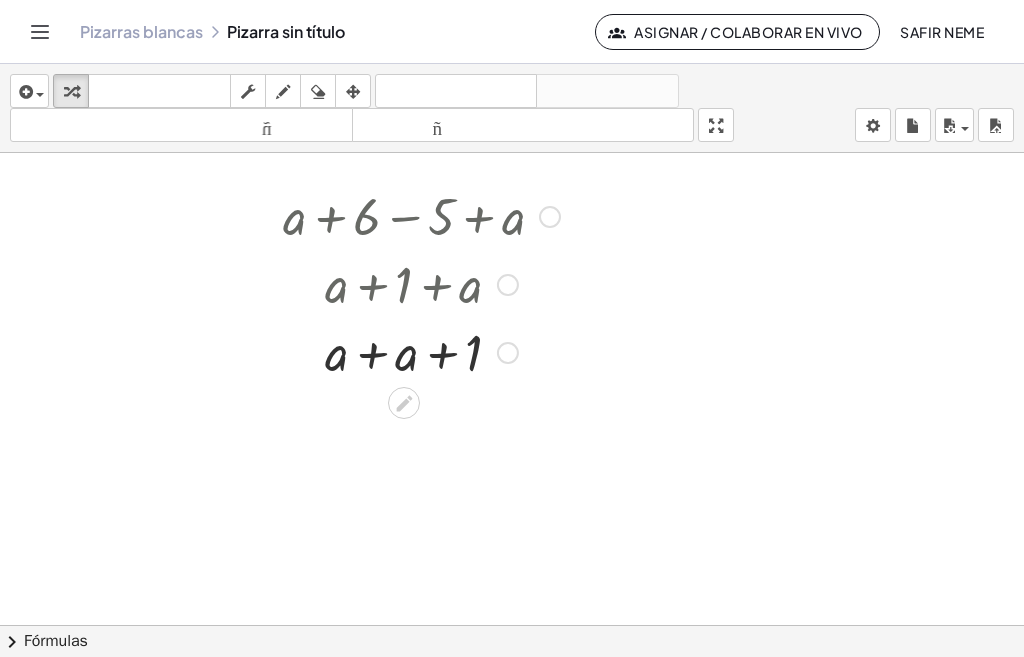 click at bounding box center (421, 351) 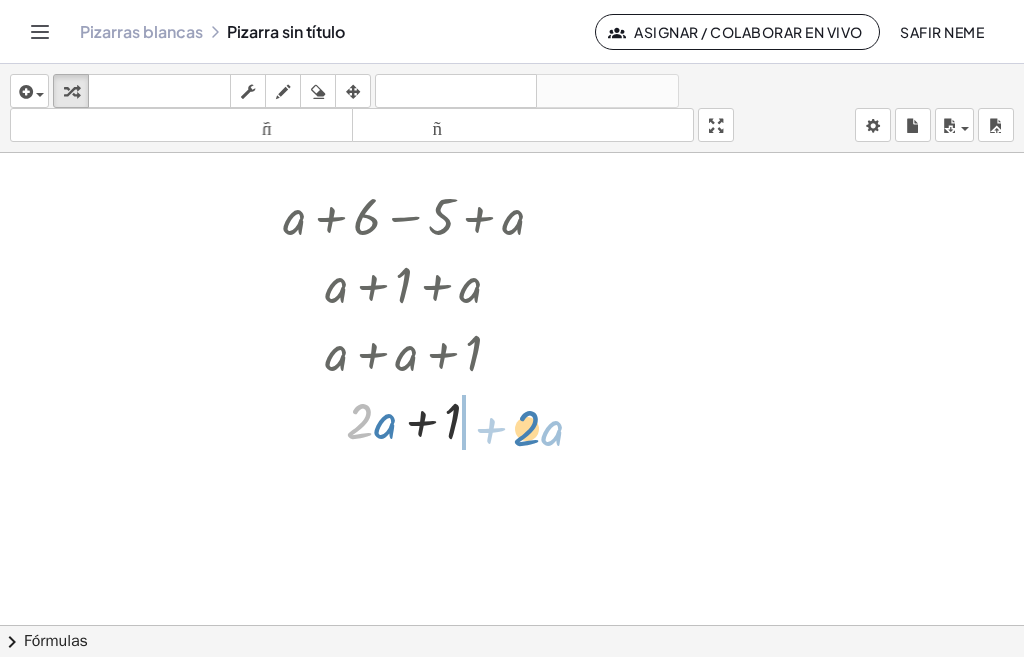 drag, startPoint x: 356, startPoint y: 424, endPoint x: 519, endPoint y: 432, distance: 163.1962 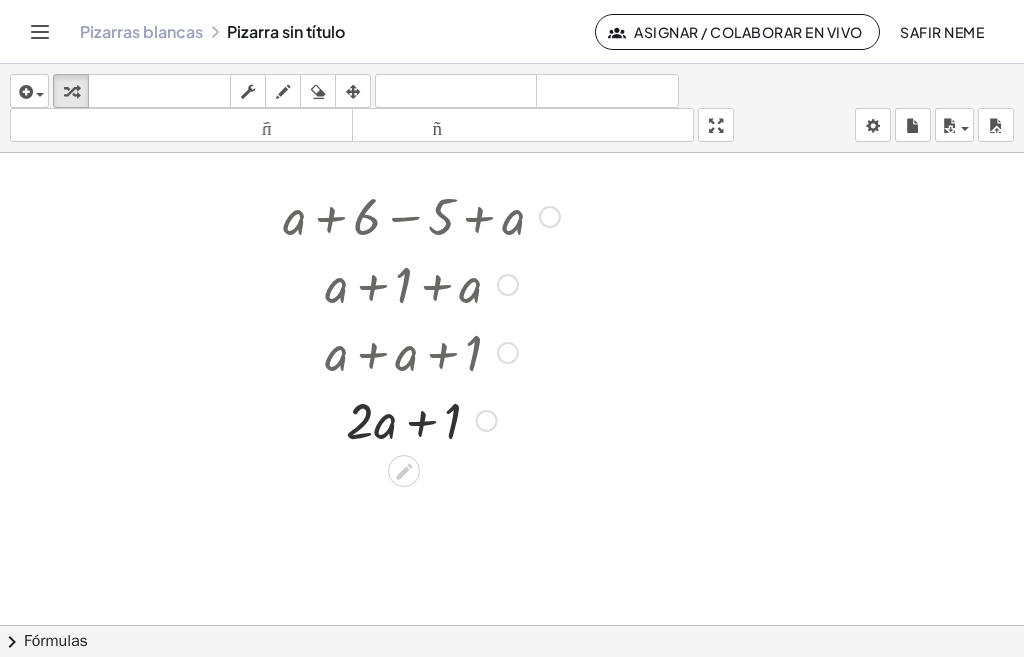 click at bounding box center [421, 419] 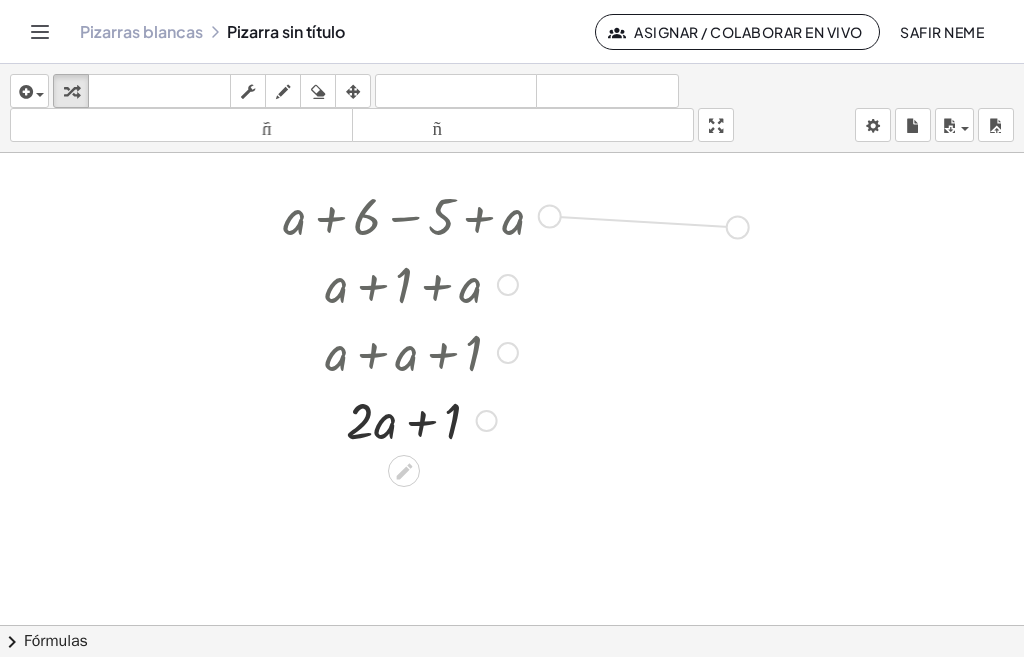 drag, startPoint x: 559, startPoint y: 218, endPoint x: 747, endPoint y: 227, distance: 188.2153 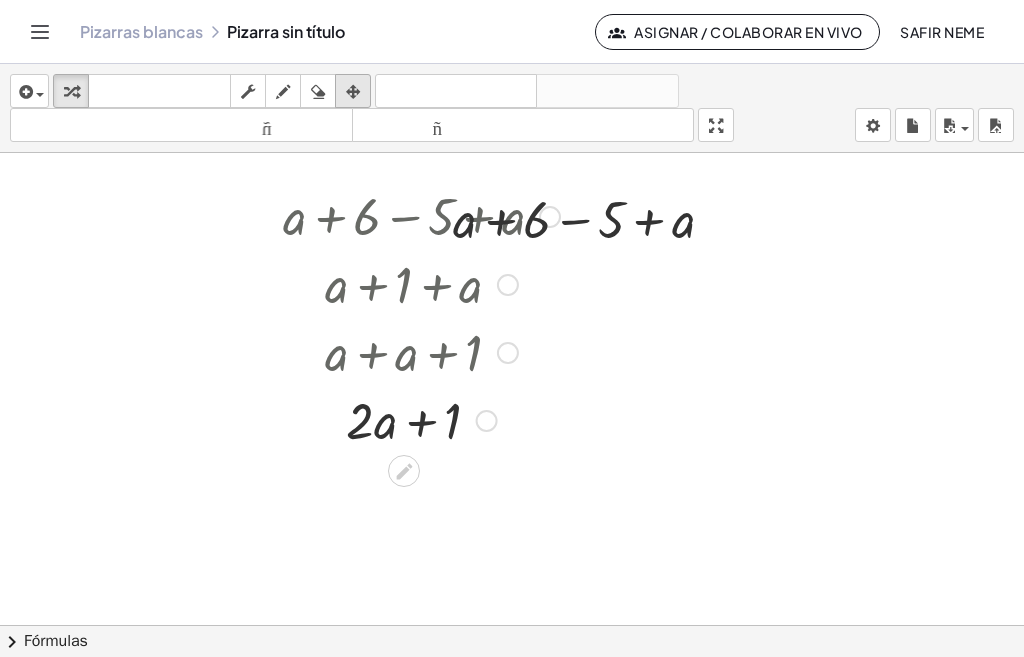 click at bounding box center (353, 92) 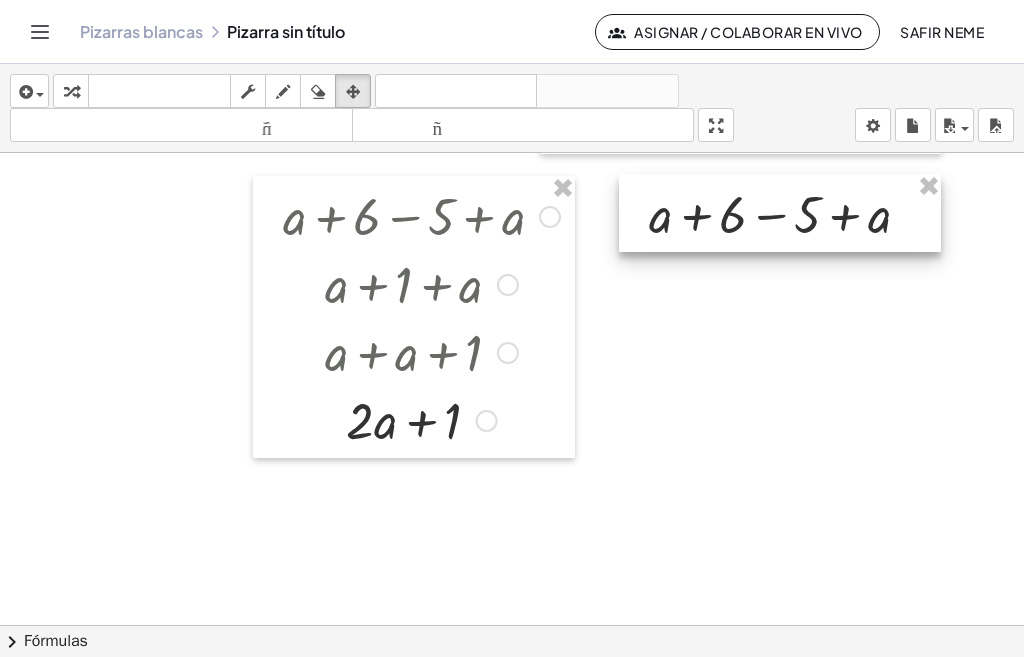 drag, startPoint x: 665, startPoint y: 235, endPoint x: 816, endPoint y: 222, distance: 151.55856 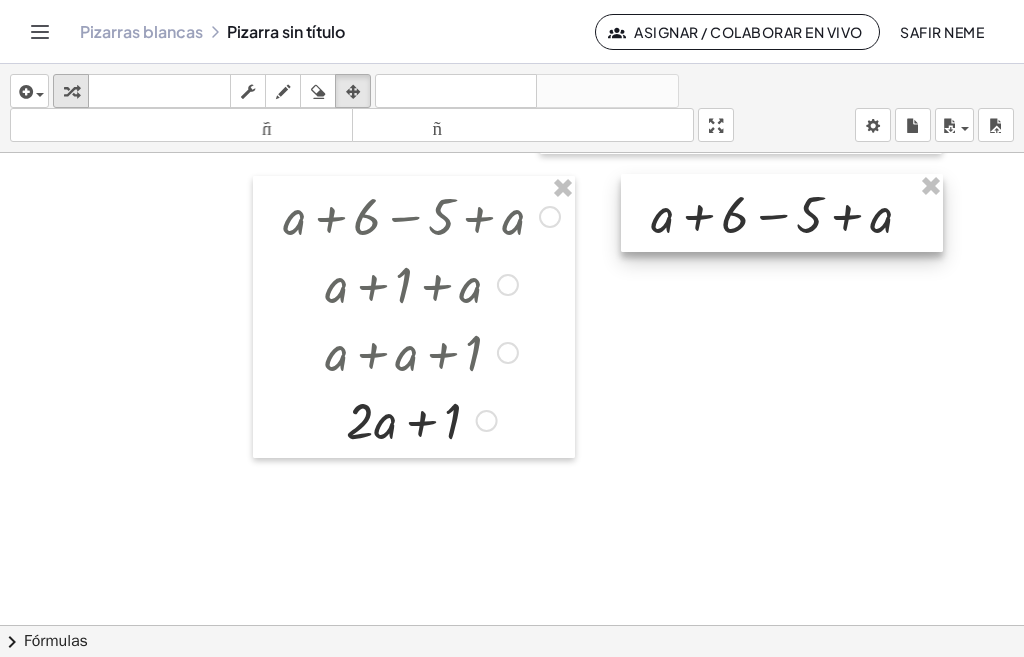 click at bounding box center (71, 92) 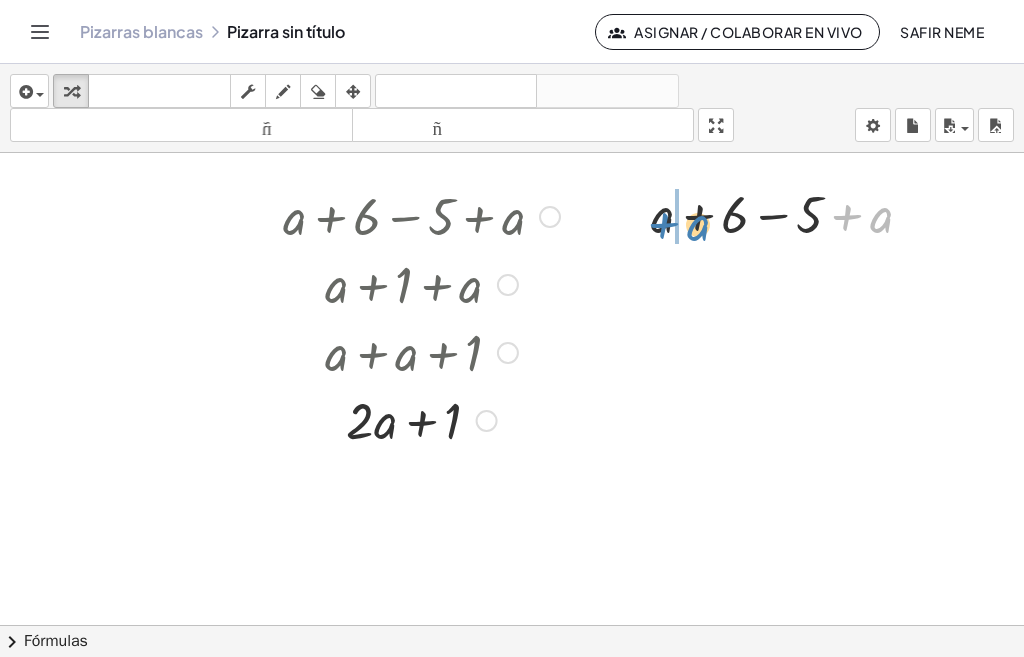 drag, startPoint x: 884, startPoint y: 223, endPoint x: 699, endPoint y: 233, distance: 185.27008 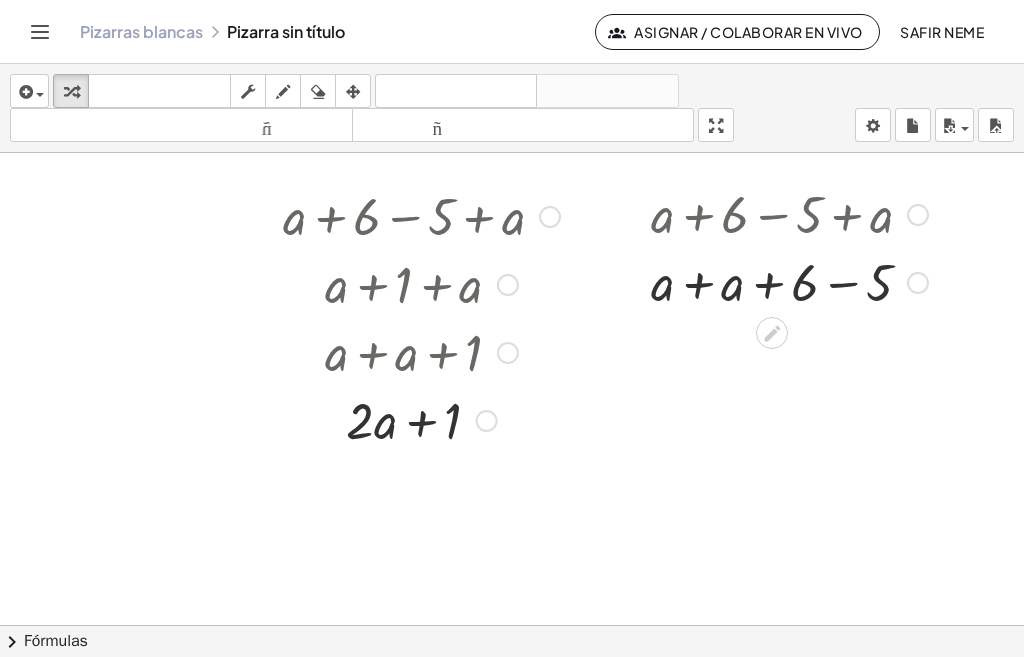 click at bounding box center (789, 281) 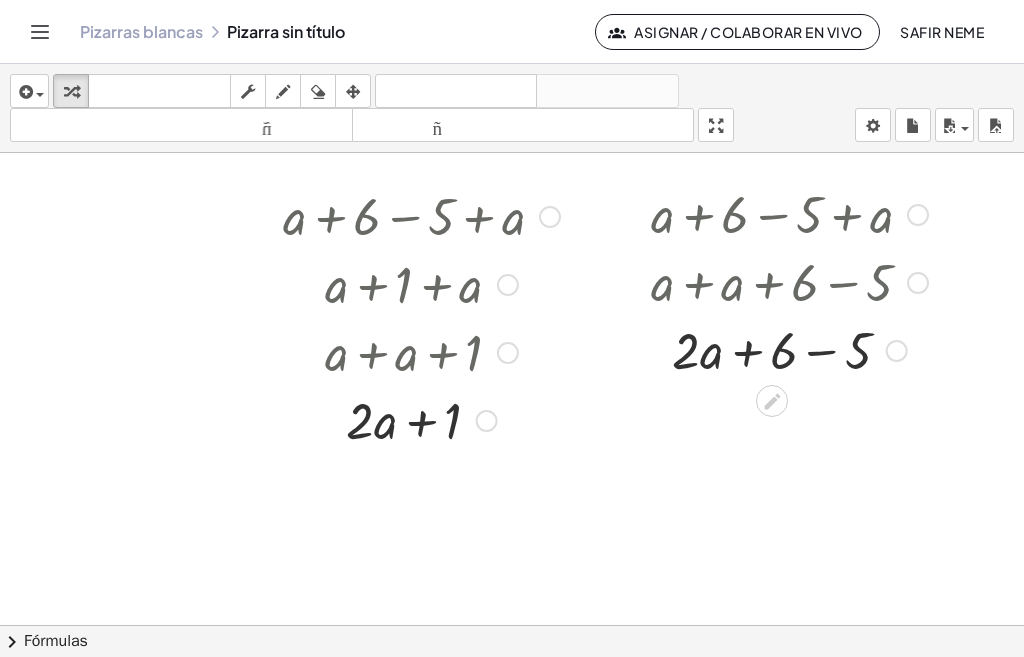 click at bounding box center [789, 349] 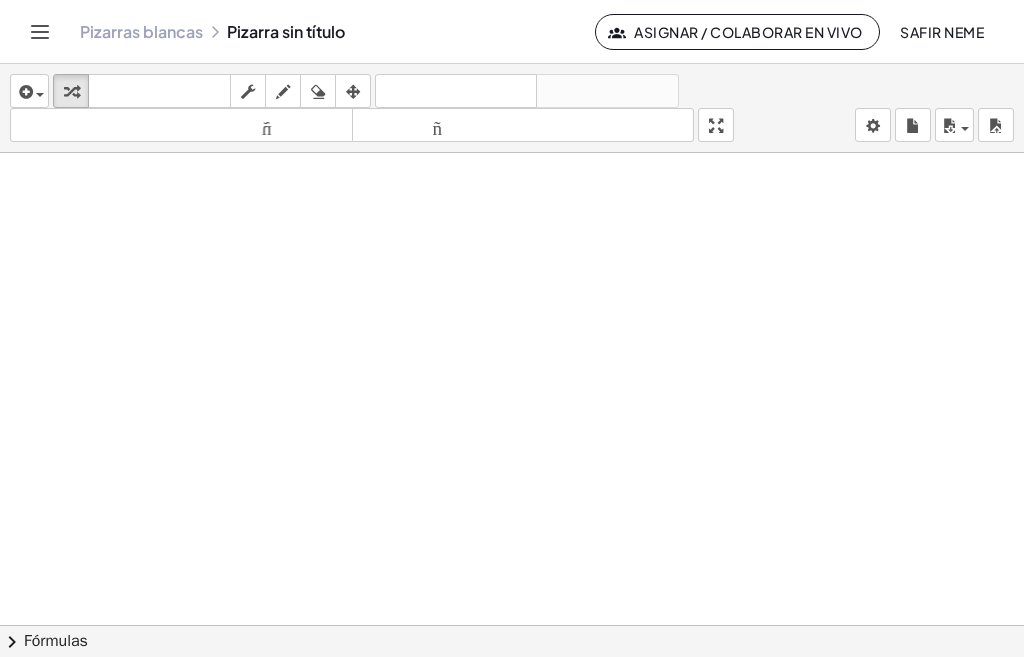 scroll, scrollTop: 1073, scrollLeft: 0, axis: vertical 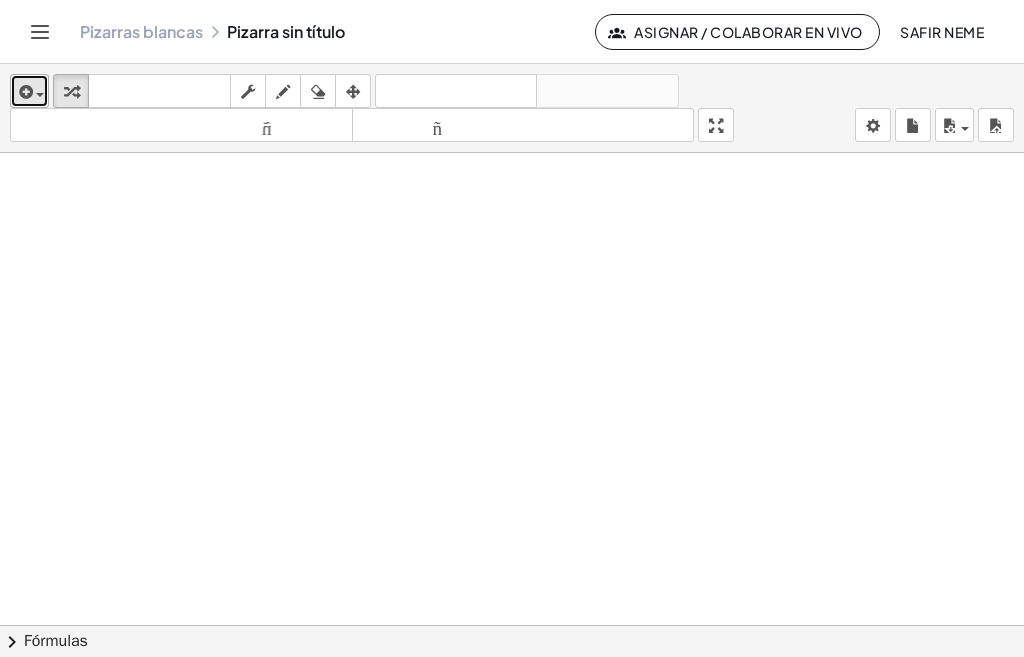 click at bounding box center (29, 91) 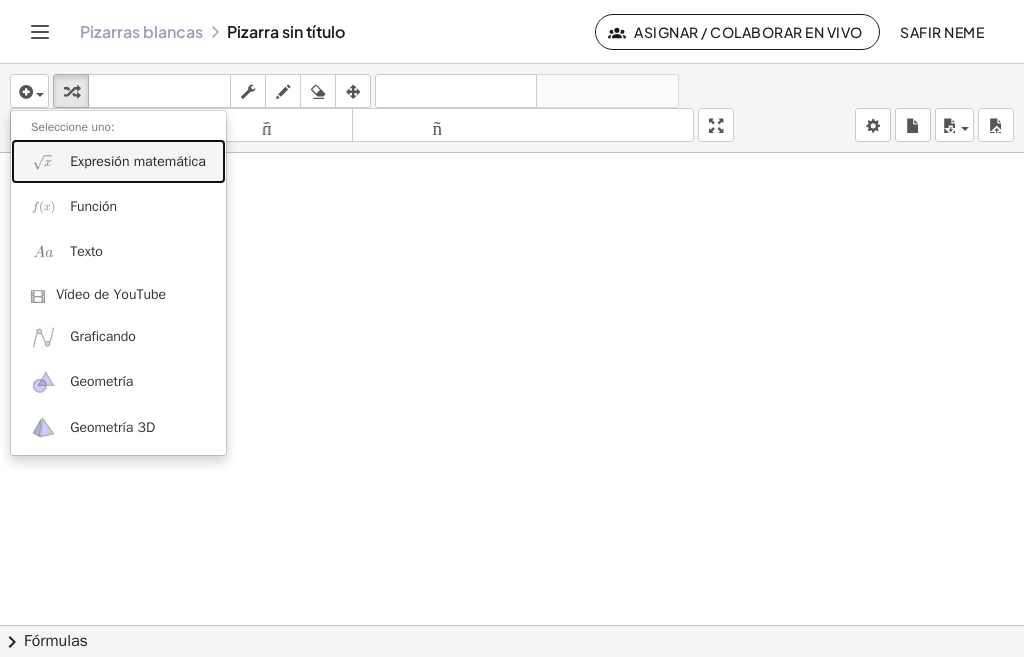 click on "Expresión matemática" at bounding box center [118, 161] 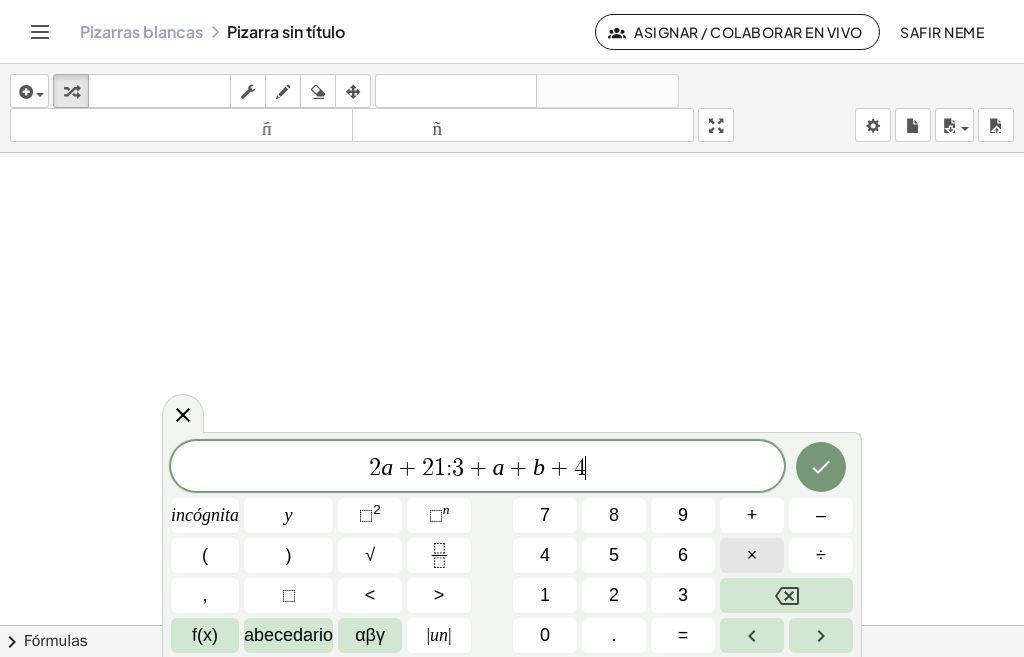 click on "×" at bounding box center (752, 555) 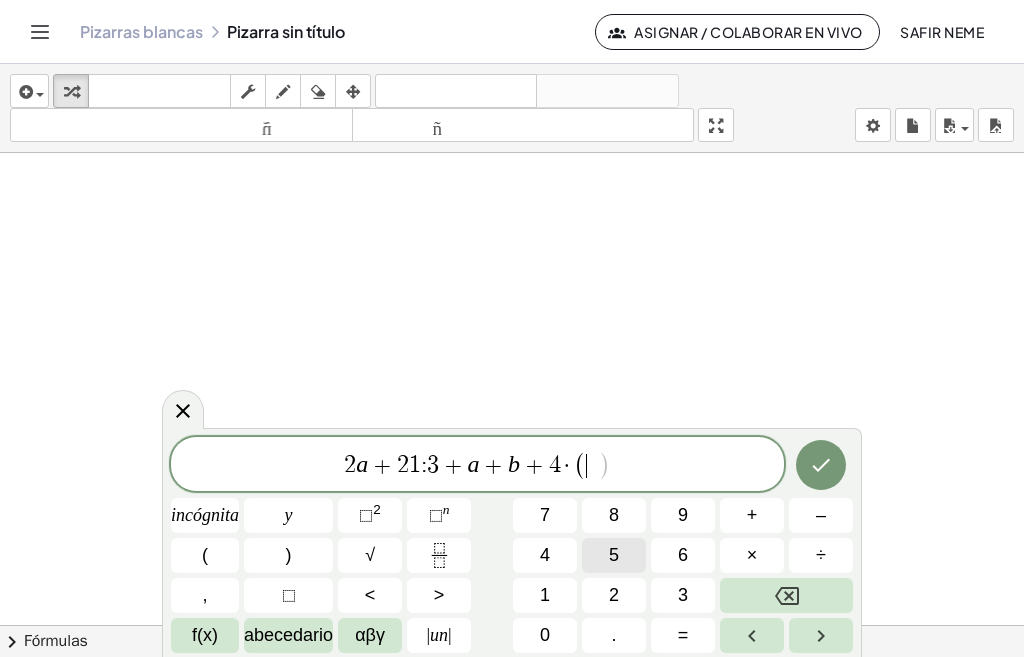 click on "5" at bounding box center (614, 555) 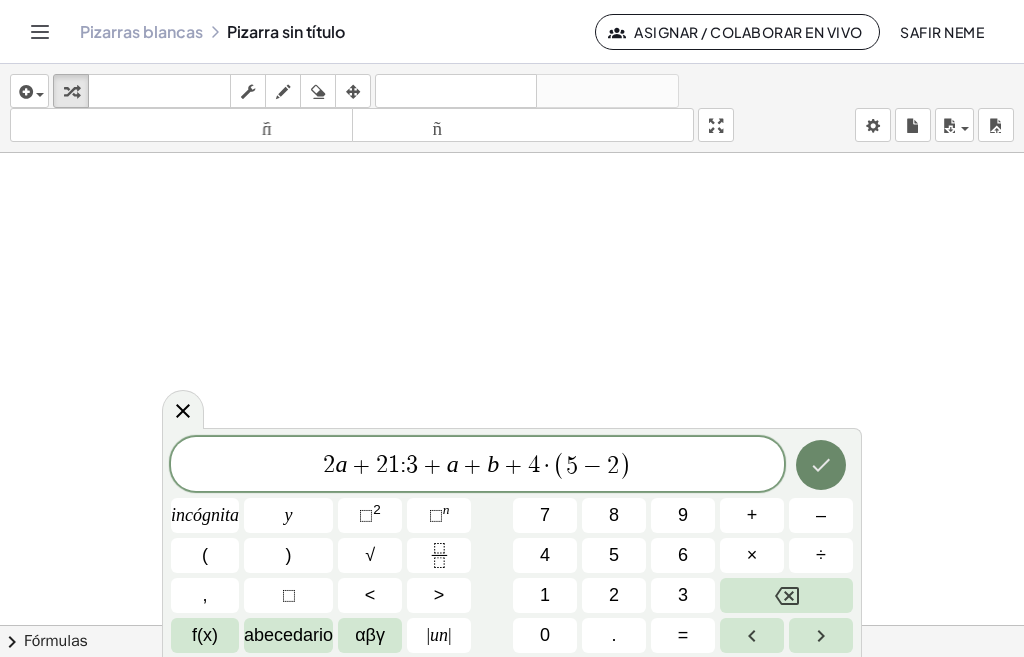 click 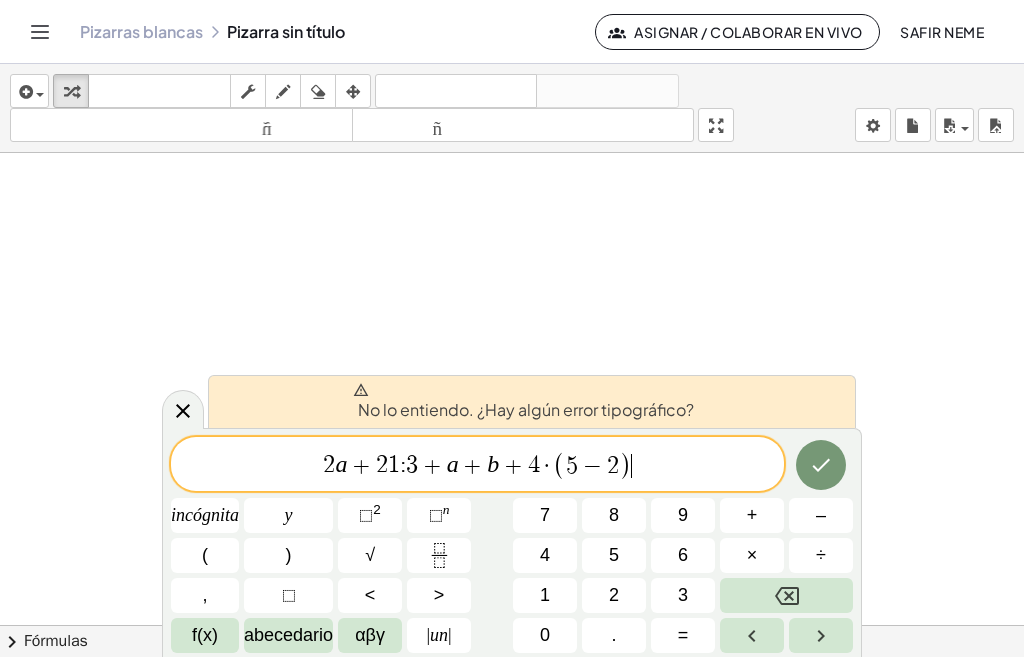 click on "3" at bounding box center [412, 466] 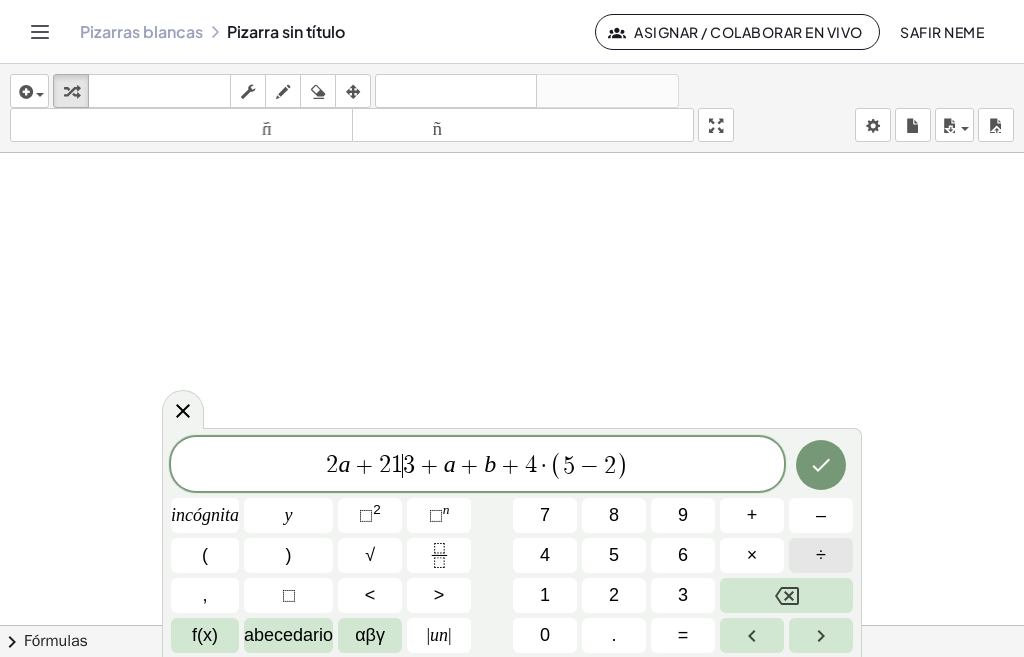 click on "÷" at bounding box center (821, 555) 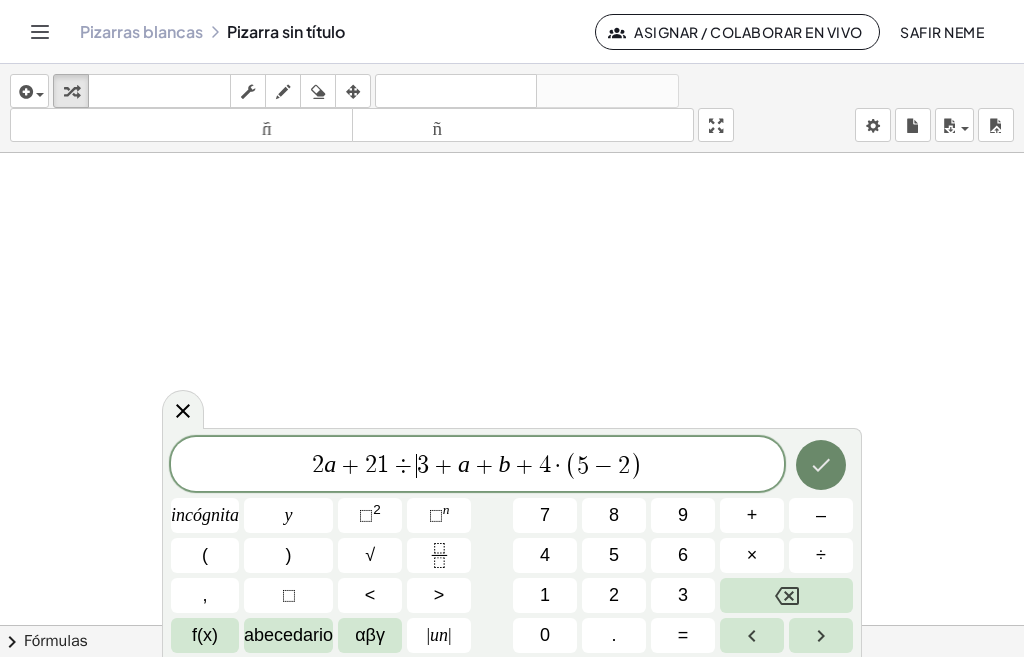 click 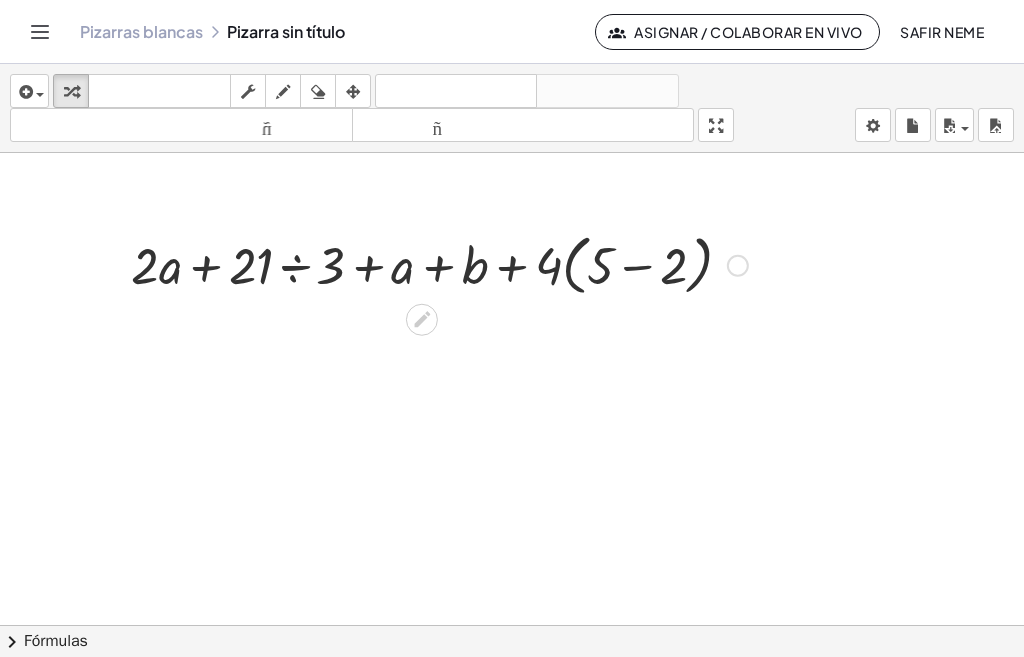 click at bounding box center (439, 264) 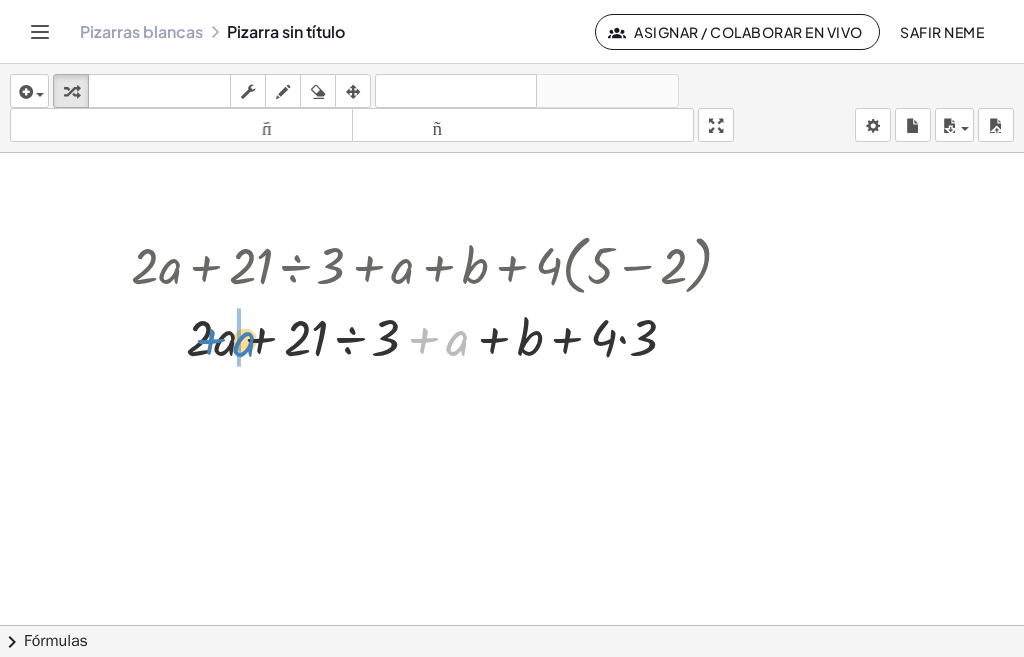 drag, startPoint x: 456, startPoint y: 344, endPoint x: 259, endPoint y: 344, distance: 197 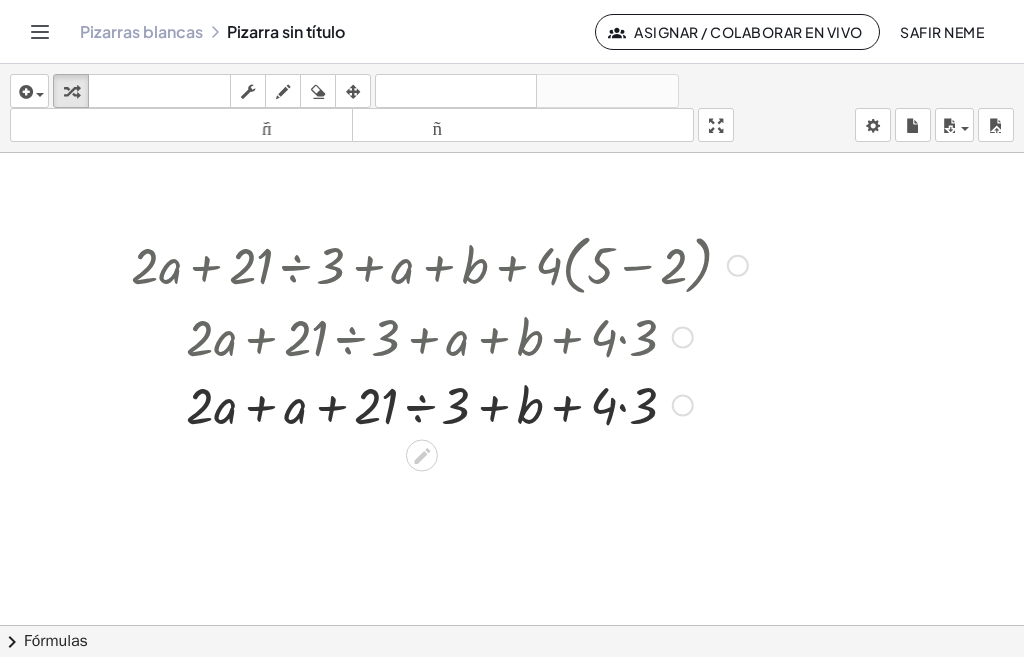 click at bounding box center [439, 404] 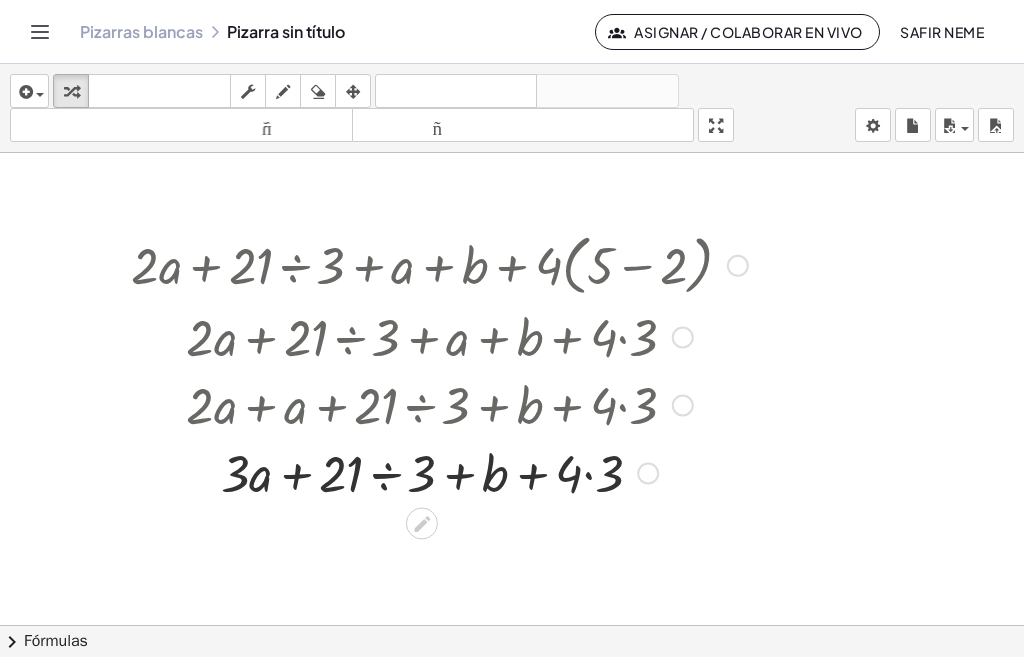 click at bounding box center [439, 472] 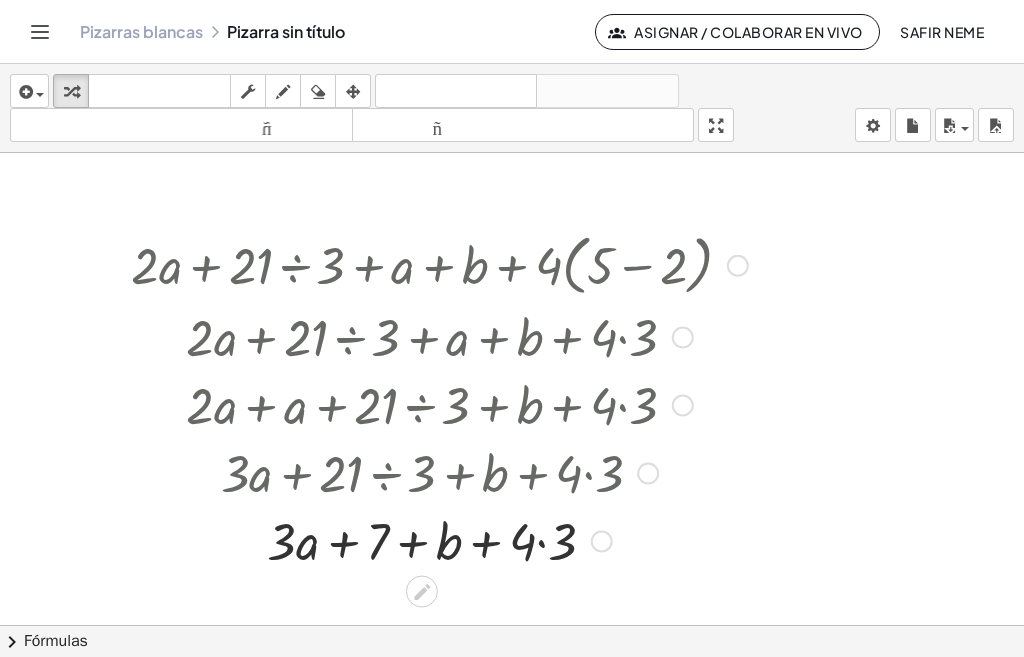 click at bounding box center (439, 540) 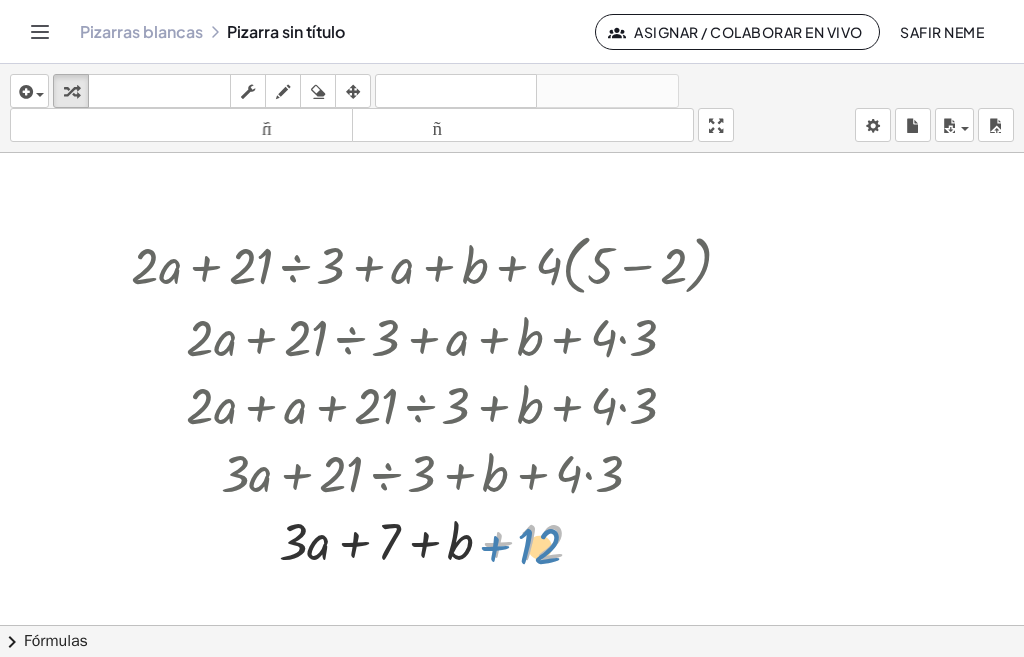 drag, startPoint x: 515, startPoint y: 542, endPoint x: 459, endPoint y: 537, distance: 56.22277 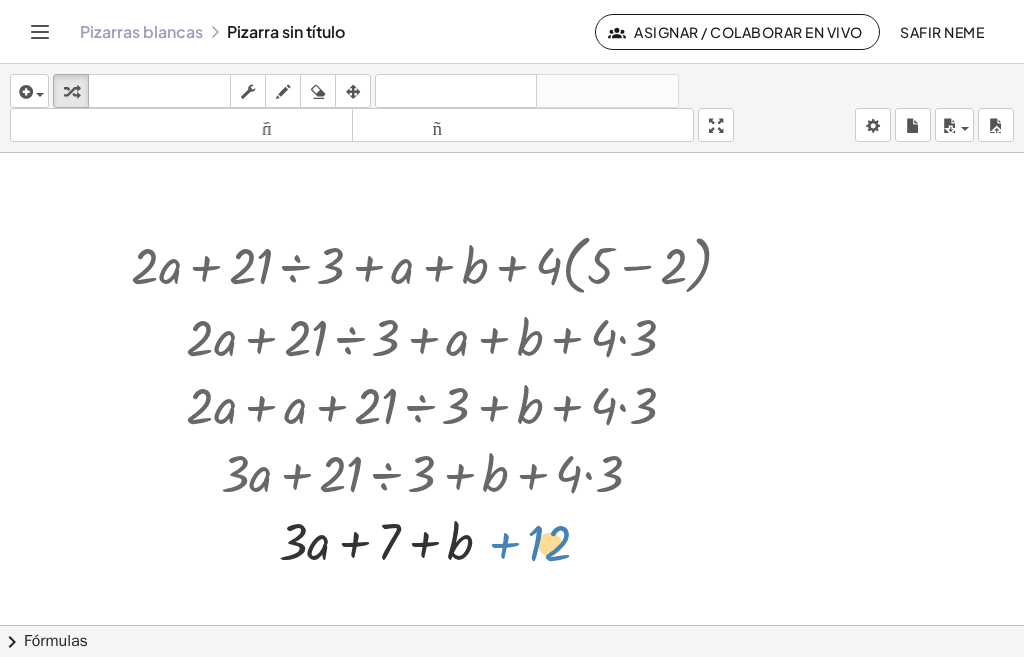 drag, startPoint x: 459, startPoint y: 537, endPoint x: 484, endPoint y: 546, distance: 26.57066 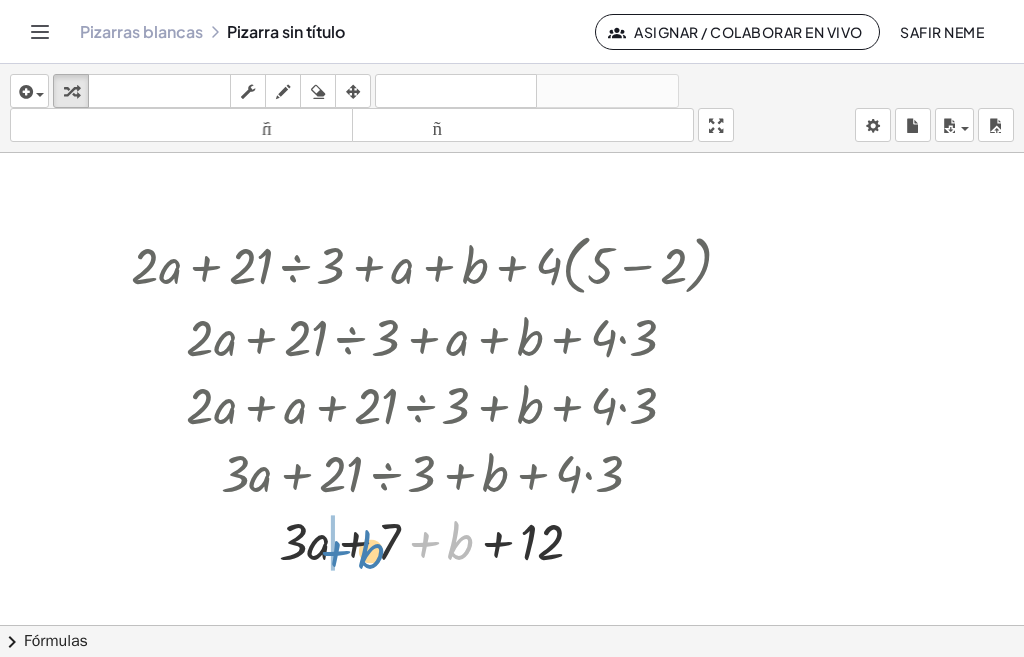 drag, startPoint x: 458, startPoint y: 546, endPoint x: 365, endPoint y: 554, distance: 93.34345 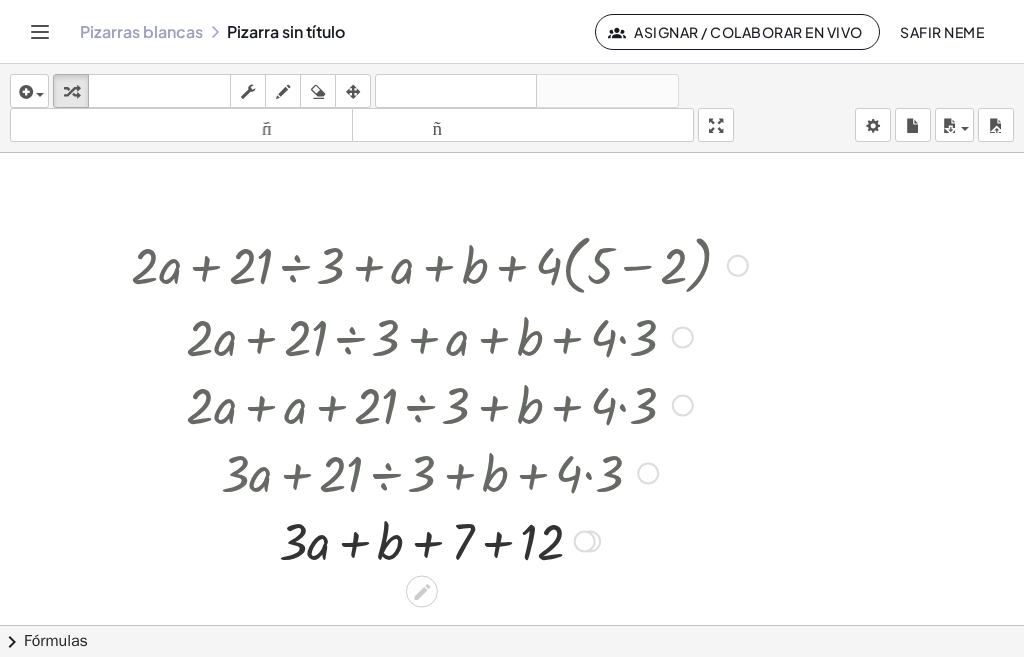 click at bounding box center [439, 540] 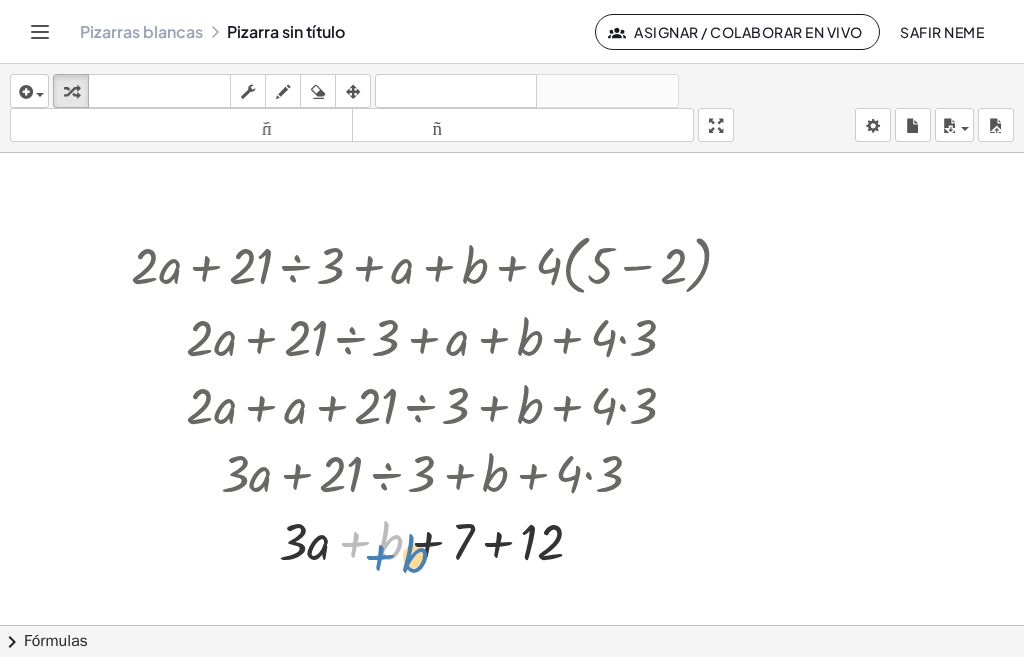drag, startPoint x: 361, startPoint y: 547, endPoint x: 369, endPoint y: 554, distance: 10.630146 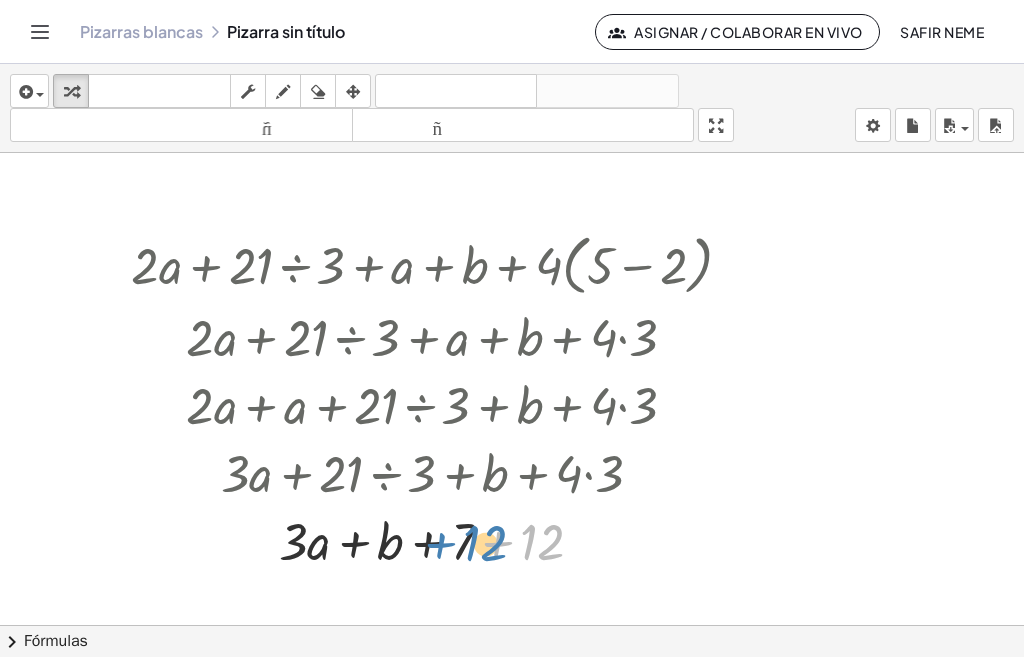 click at bounding box center (439, 540) 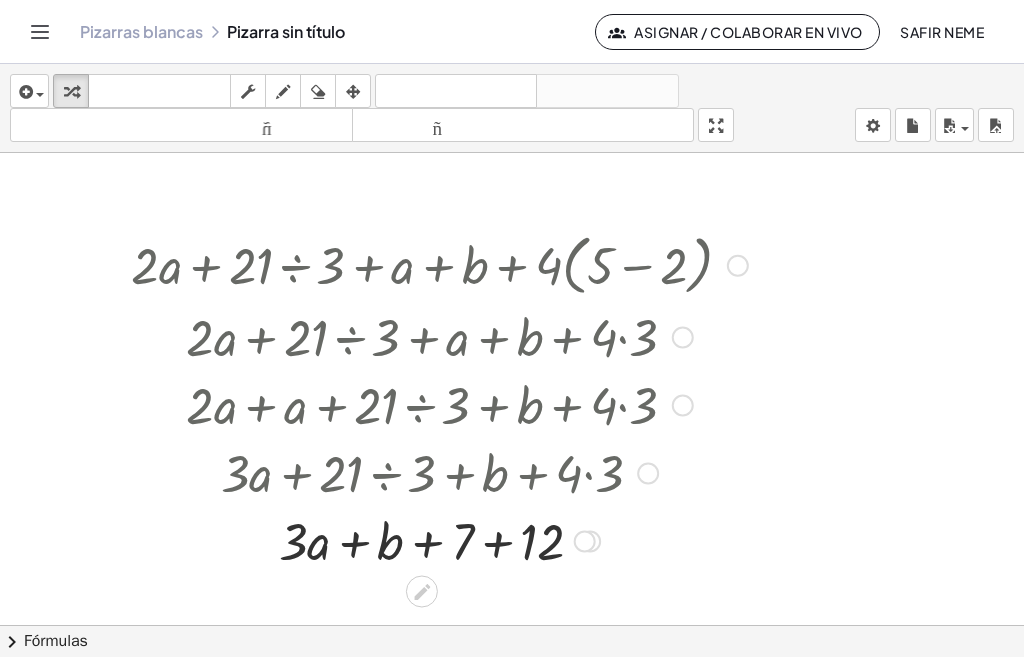 click at bounding box center [439, 540] 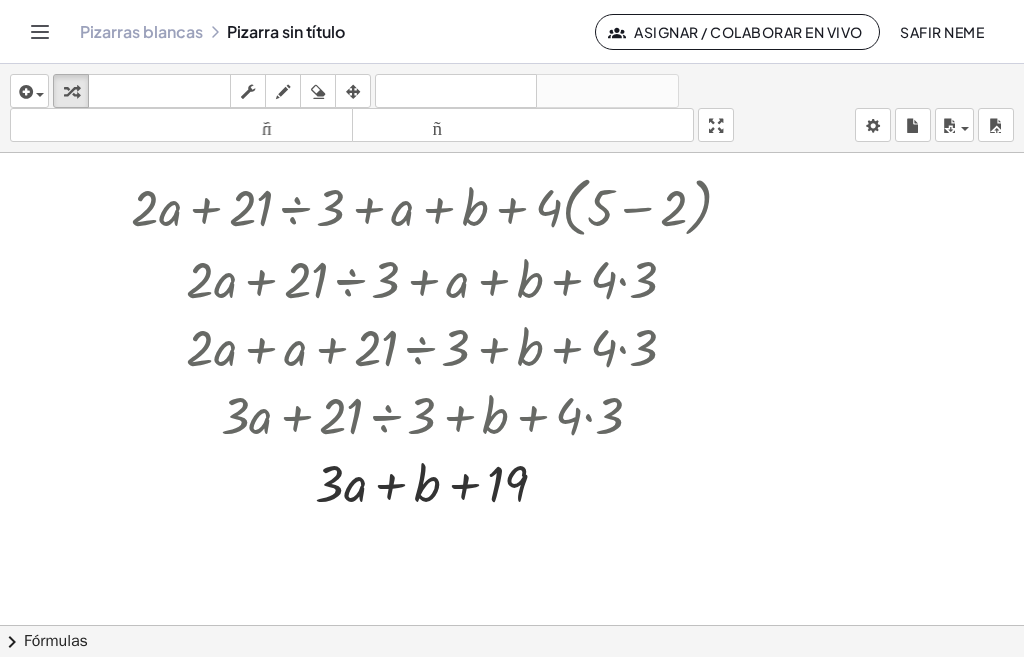 scroll, scrollTop: 1140, scrollLeft: 0, axis: vertical 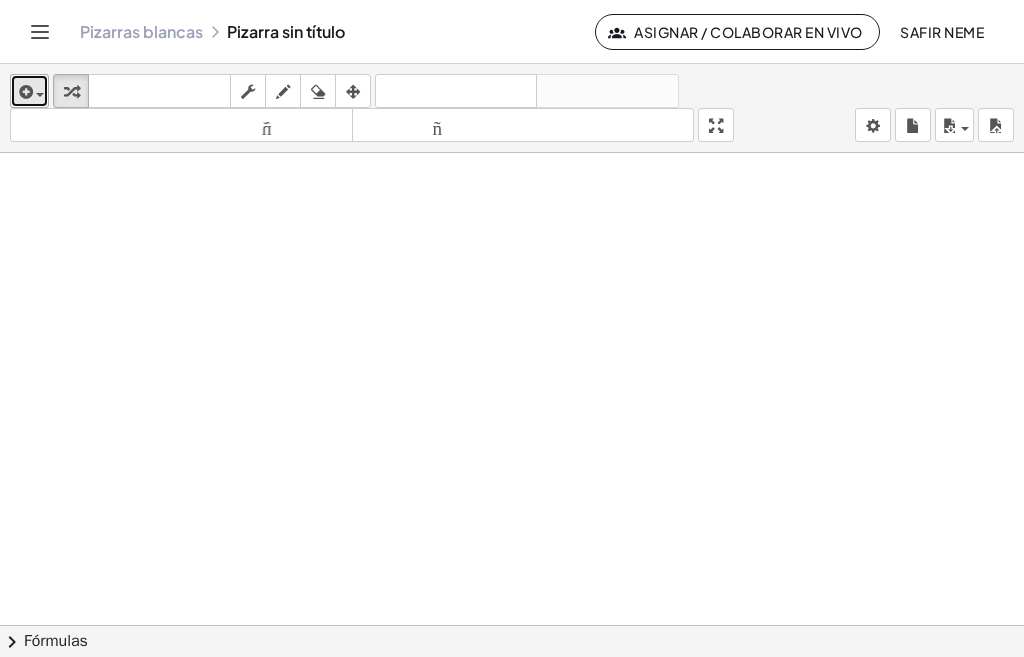 click at bounding box center (24, 92) 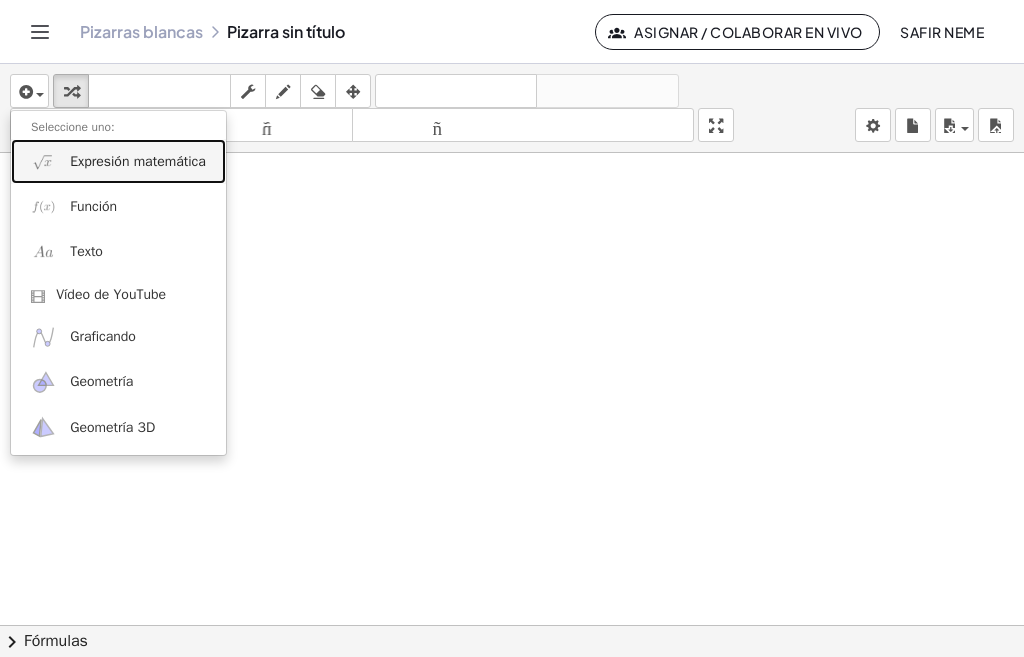 click on "Expresión matemática" at bounding box center (138, 161) 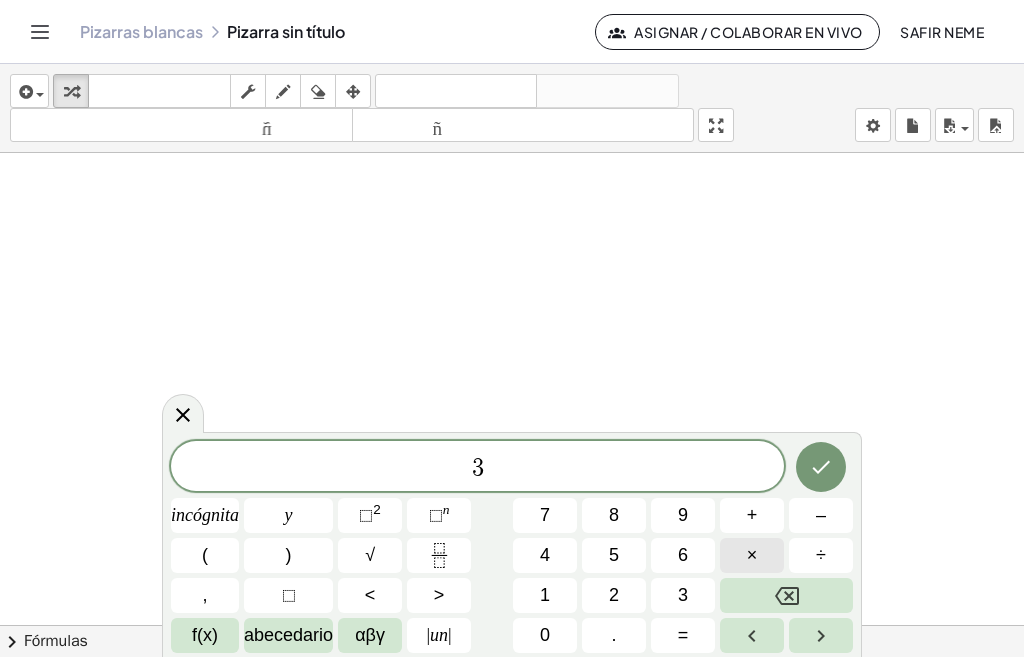 click on "×" at bounding box center [752, 555] 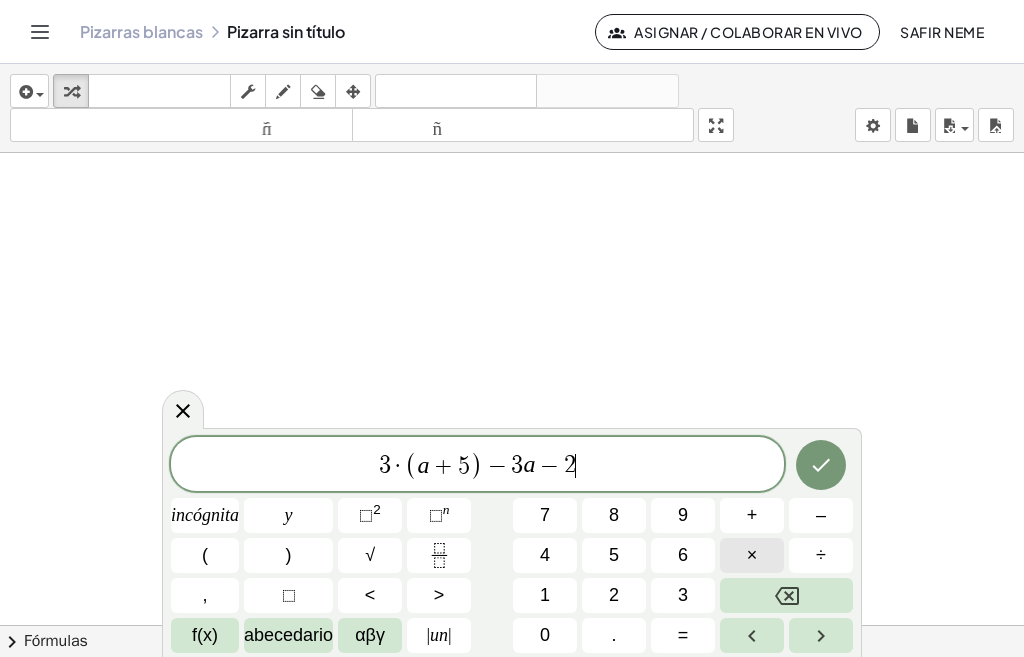click on "×" at bounding box center (752, 555) 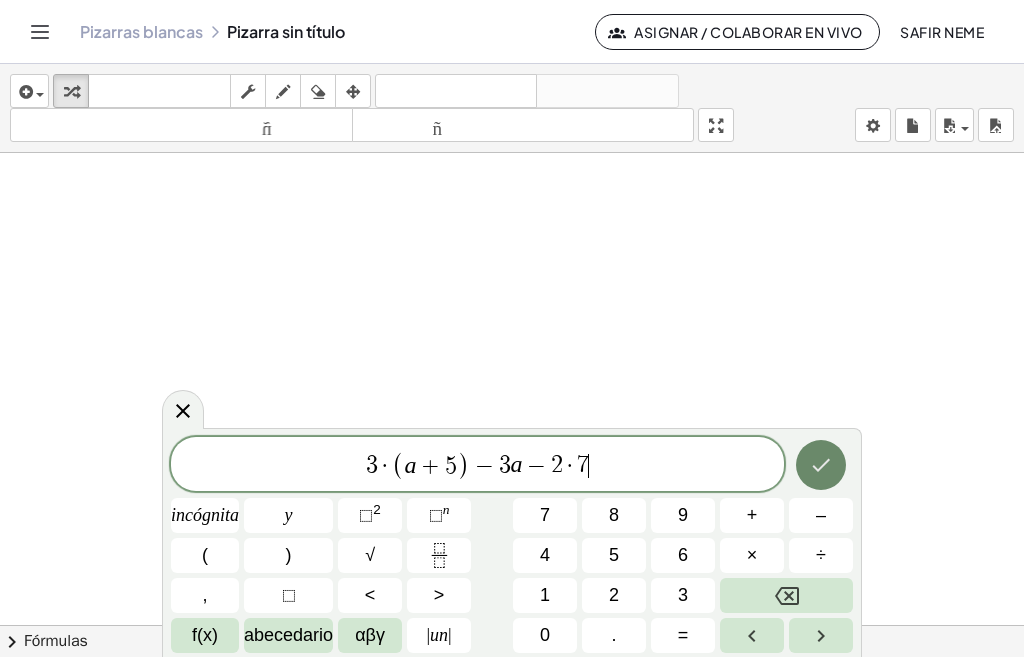 click at bounding box center (821, 465) 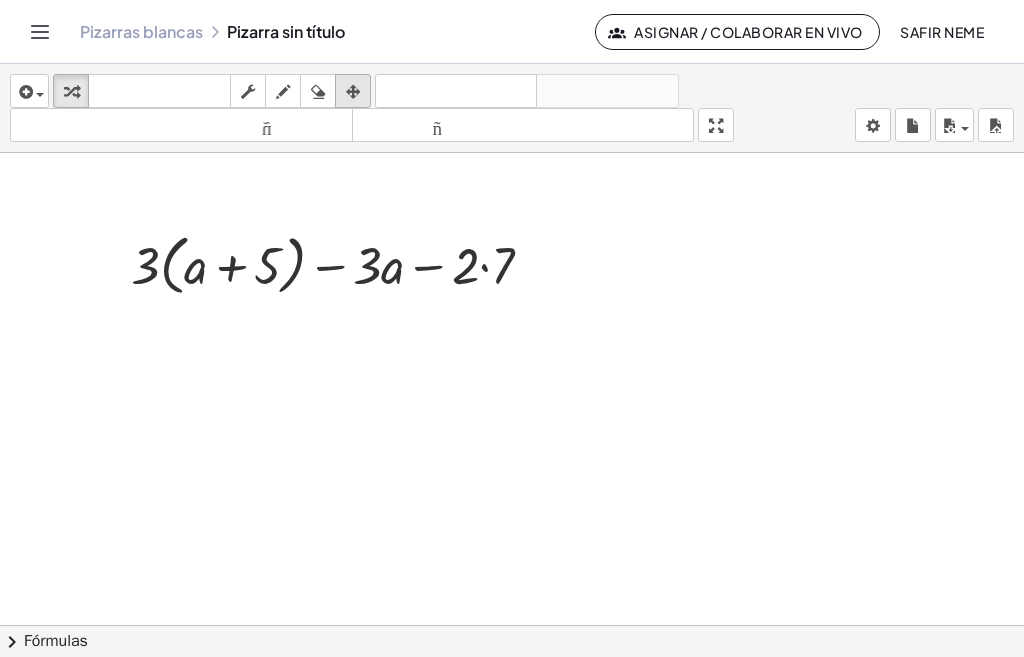 click at bounding box center (353, 92) 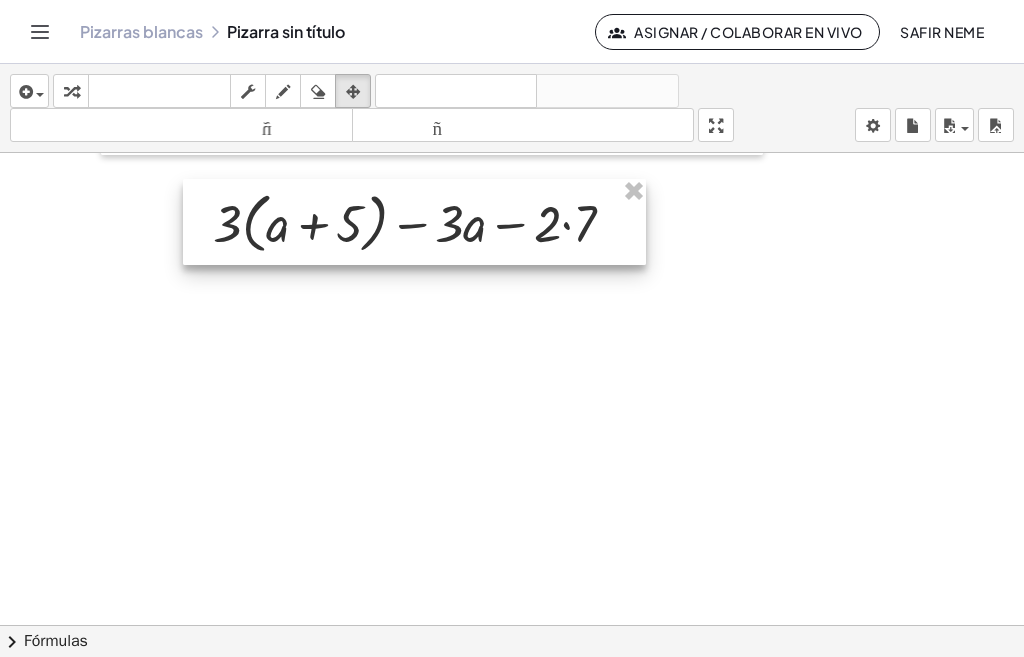 drag, startPoint x: 329, startPoint y: 234, endPoint x: 411, endPoint y: 190, distance: 93.05912 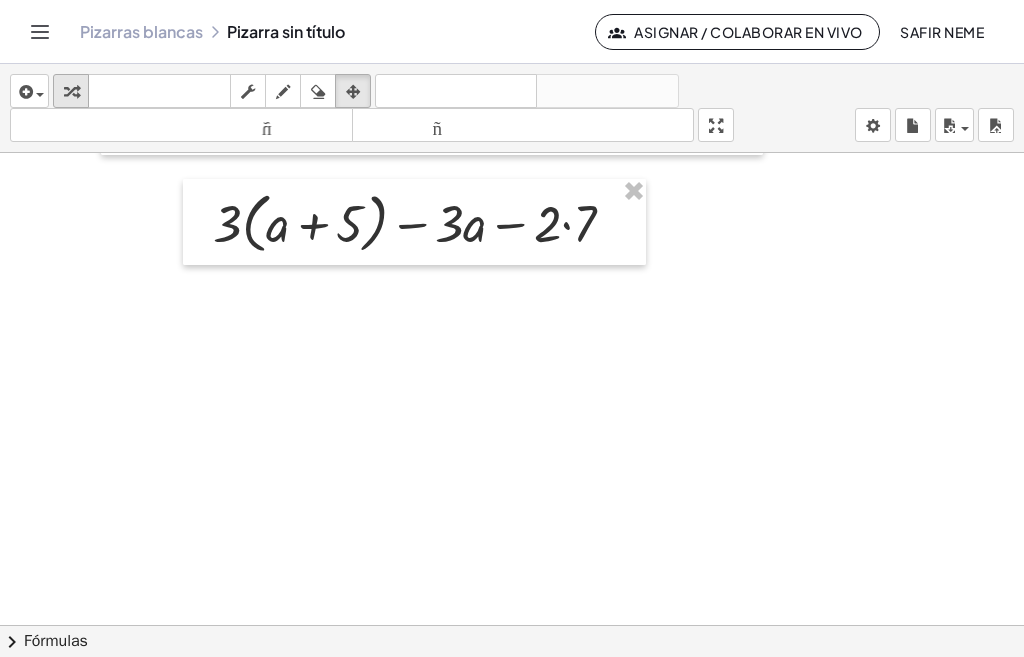 click at bounding box center (71, 92) 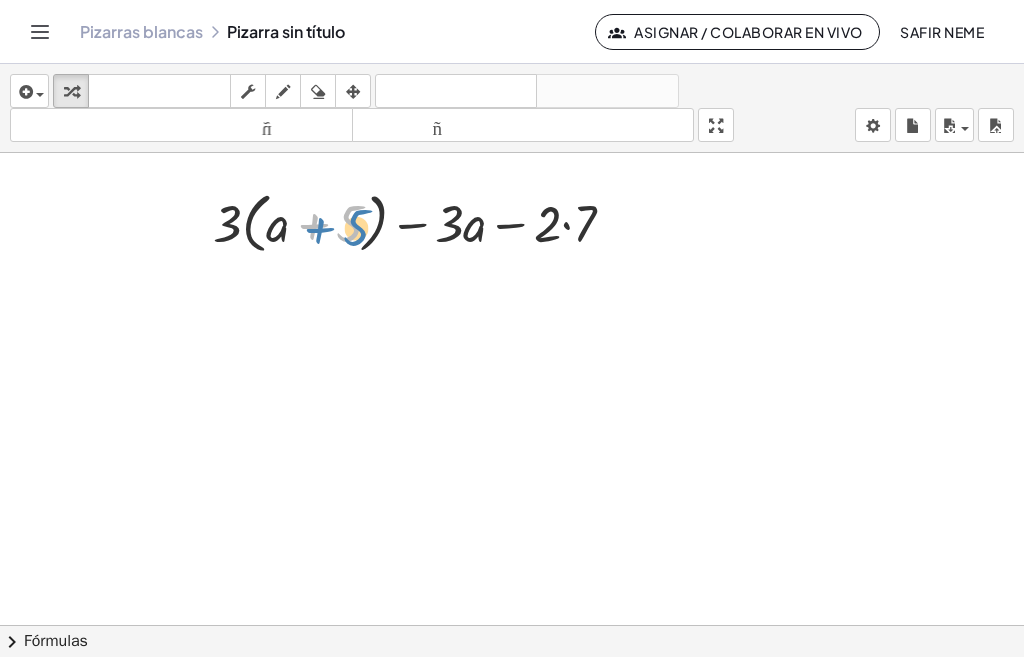 click at bounding box center (422, 222) 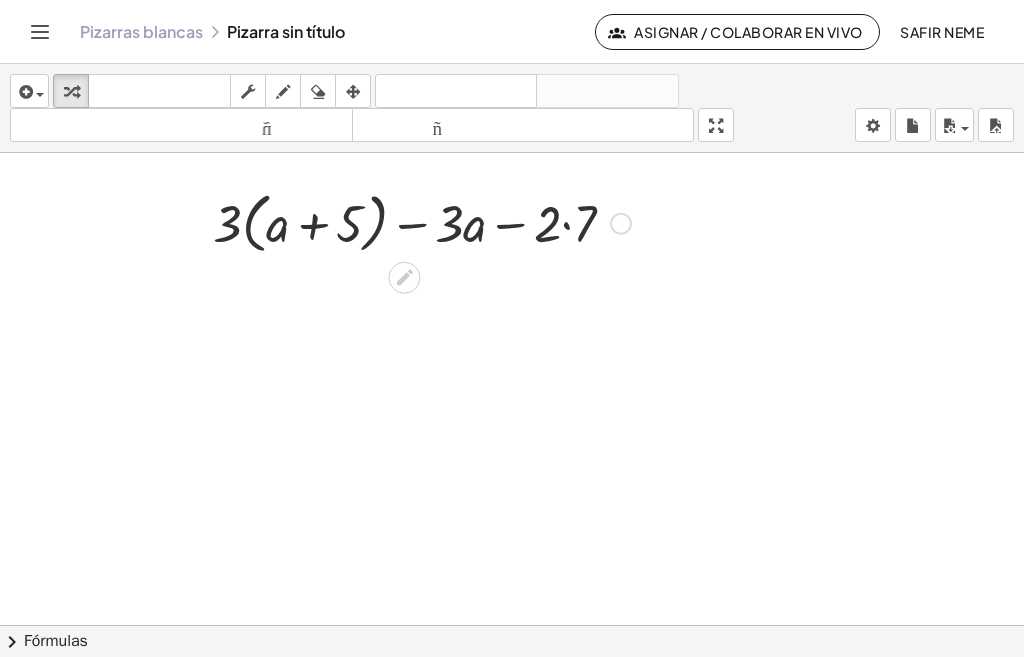 click at bounding box center [422, 222] 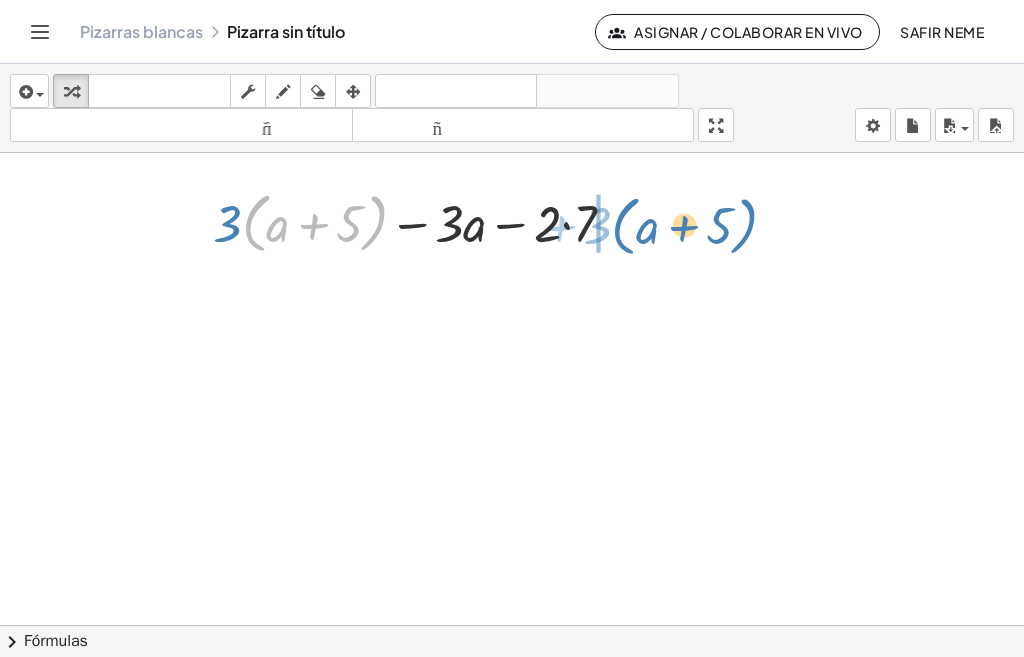 drag, startPoint x: 258, startPoint y: 209, endPoint x: 629, endPoint y: 204, distance: 371.0337 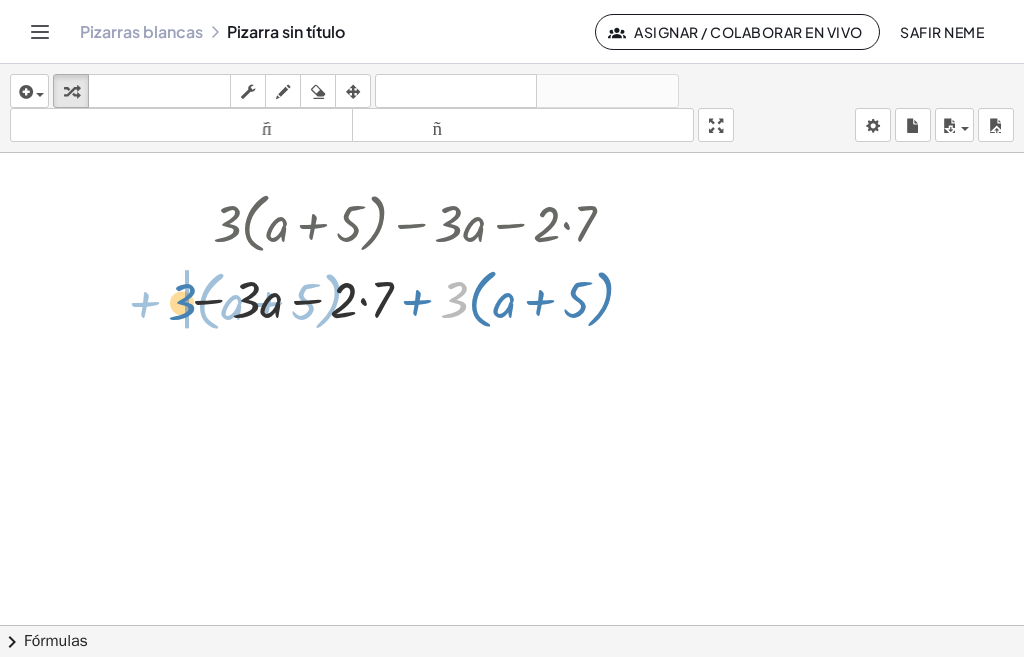 drag, startPoint x: 457, startPoint y: 301, endPoint x: 172, endPoint y: 300, distance: 285.00174 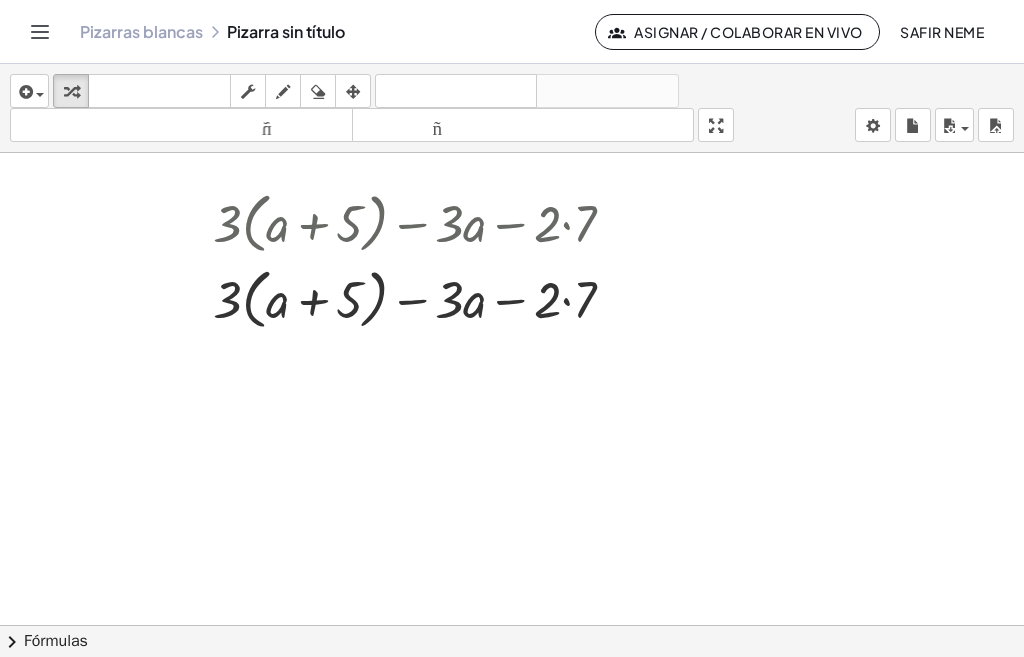 click at bounding box center [422, 298] 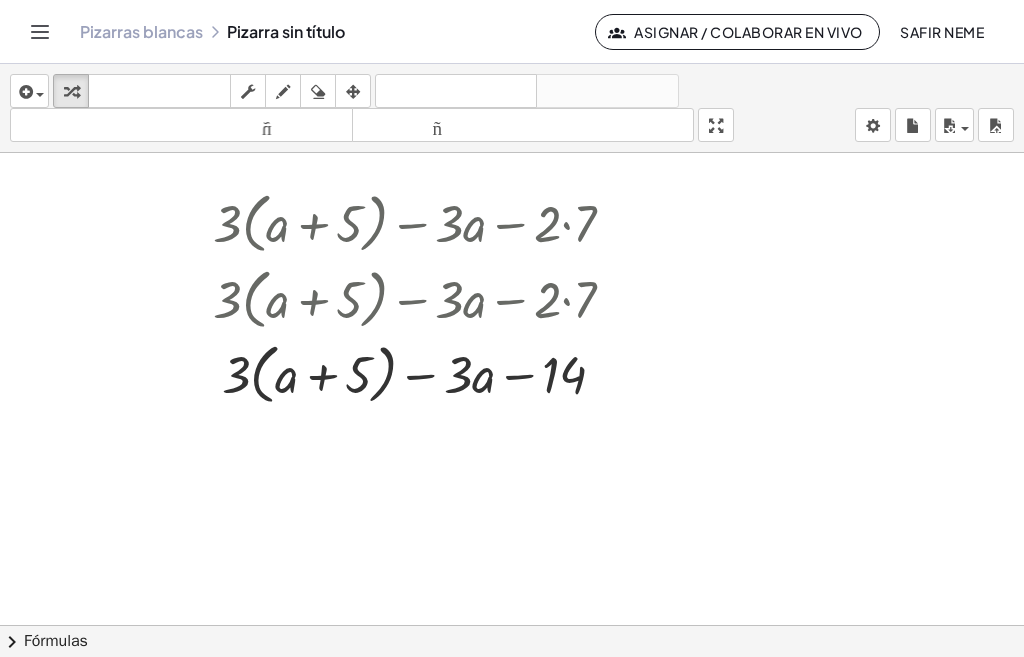 drag, startPoint x: 609, startPoint y: 298, endPoint x: 624, endPoint y: 373, distance: 76.48529 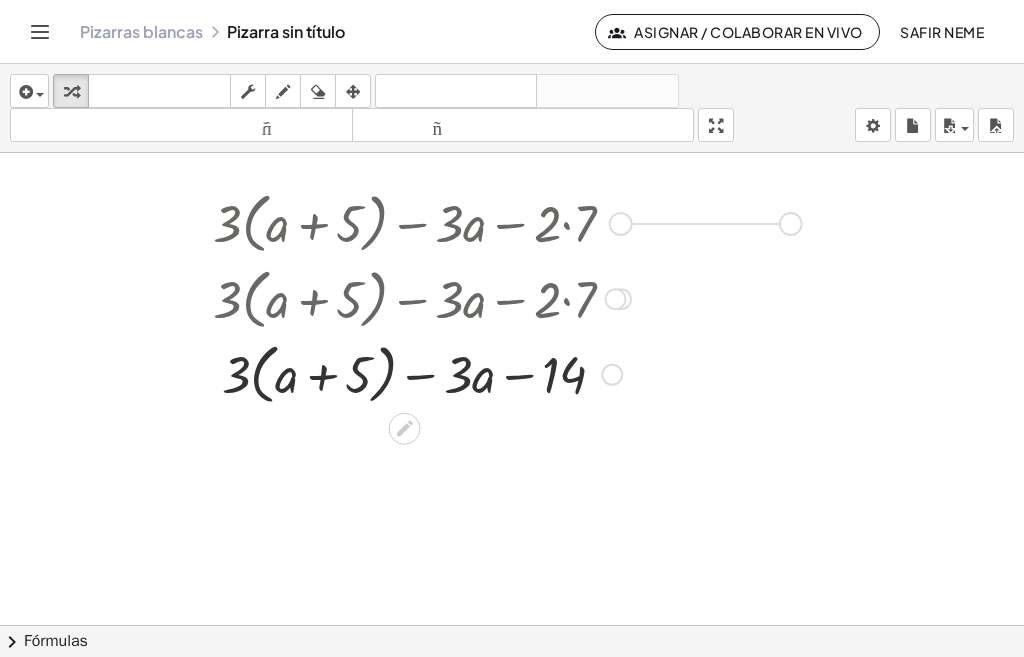 drag, startPoint x: 613, startPoint y: 220, endPoint x: 819, endPoint y: 217, distance: 206.02185 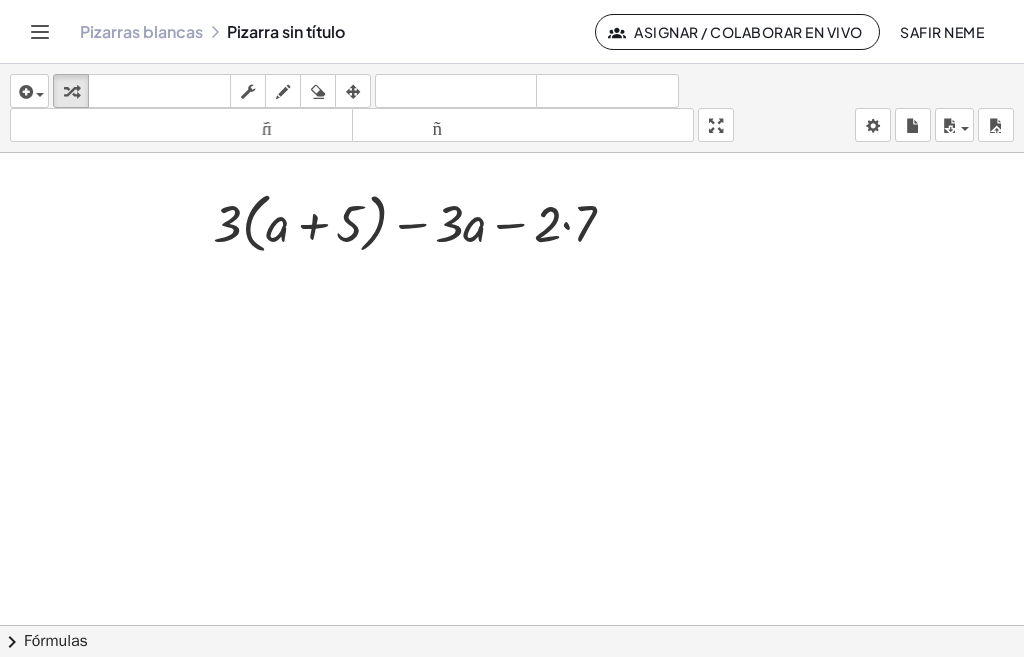 click at bounding box center [422, 222] 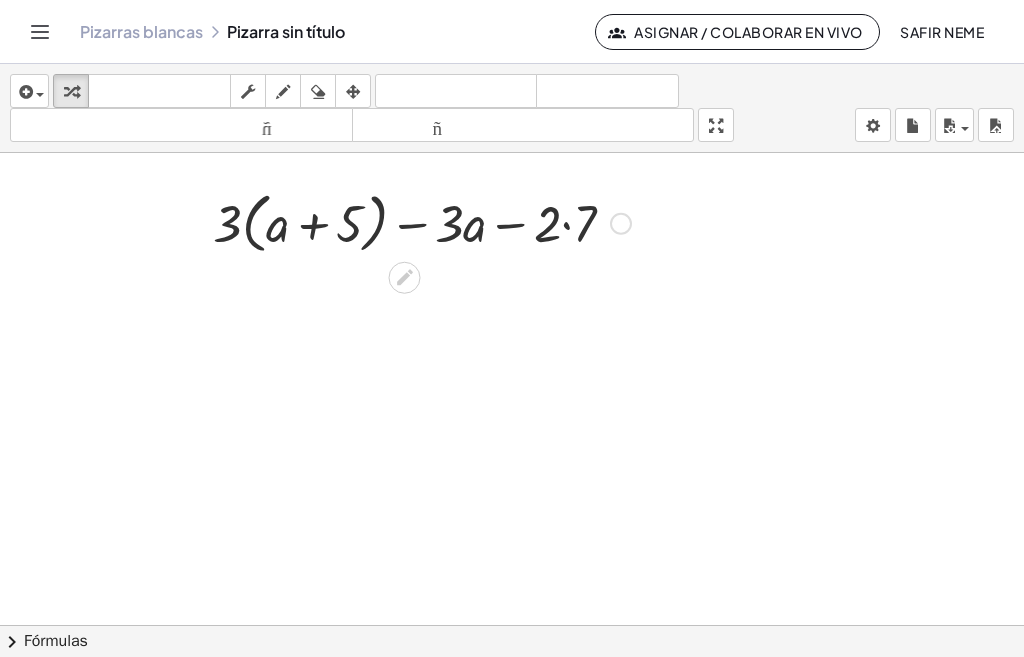 click at bounding box center [422, 222] 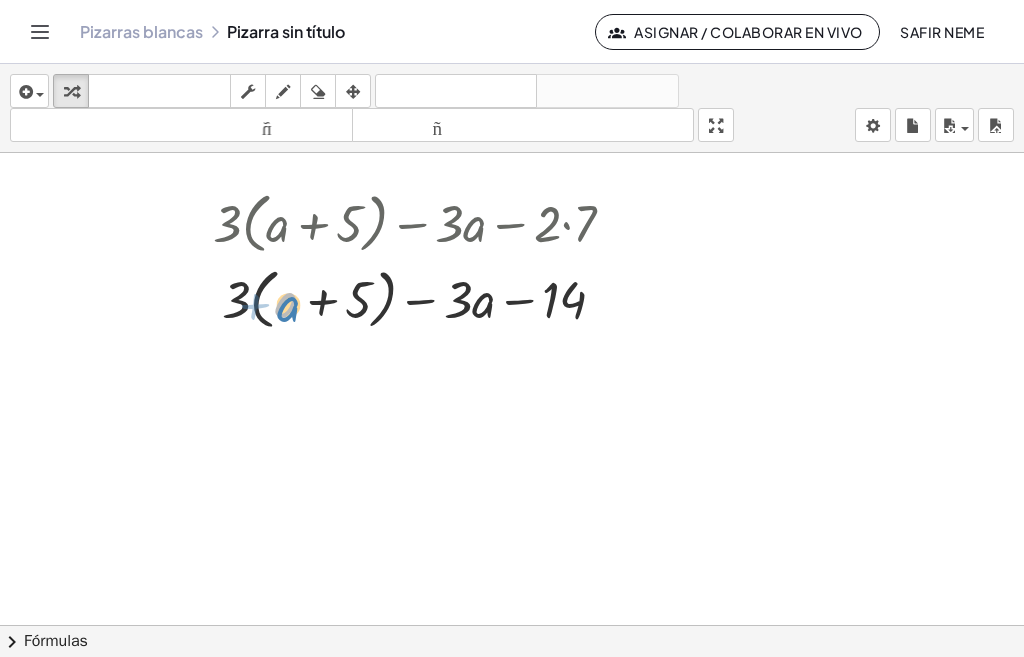 click at bounding box center (422, 298) 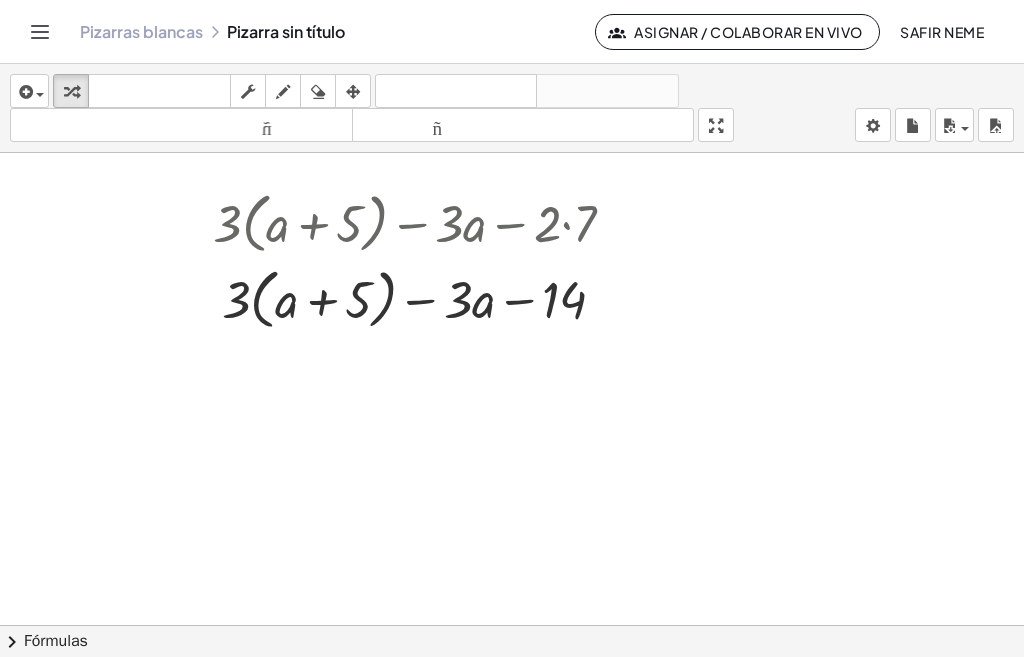 drag, startPoint x: 815, startPoint y: 451, endPoint x: 801, endPoint y: 484, distance: 35.846897 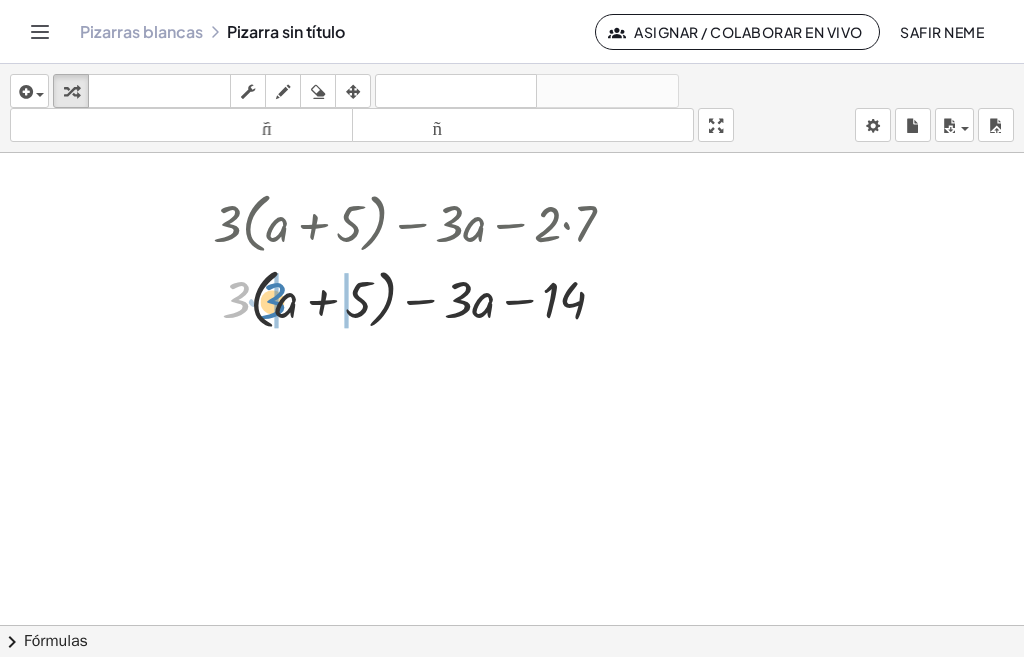 drag, startPoint x: 236, startPoint y: 302, endPoint x: 273, endPoint y: 303, distance: 37.01351 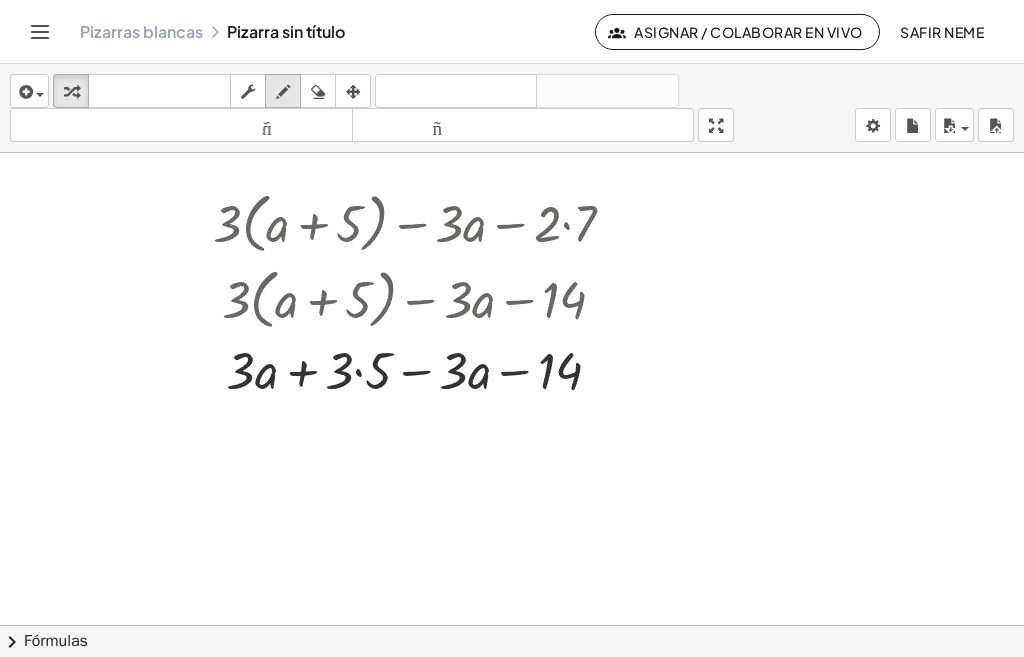 click at bounding box center [283, 92] 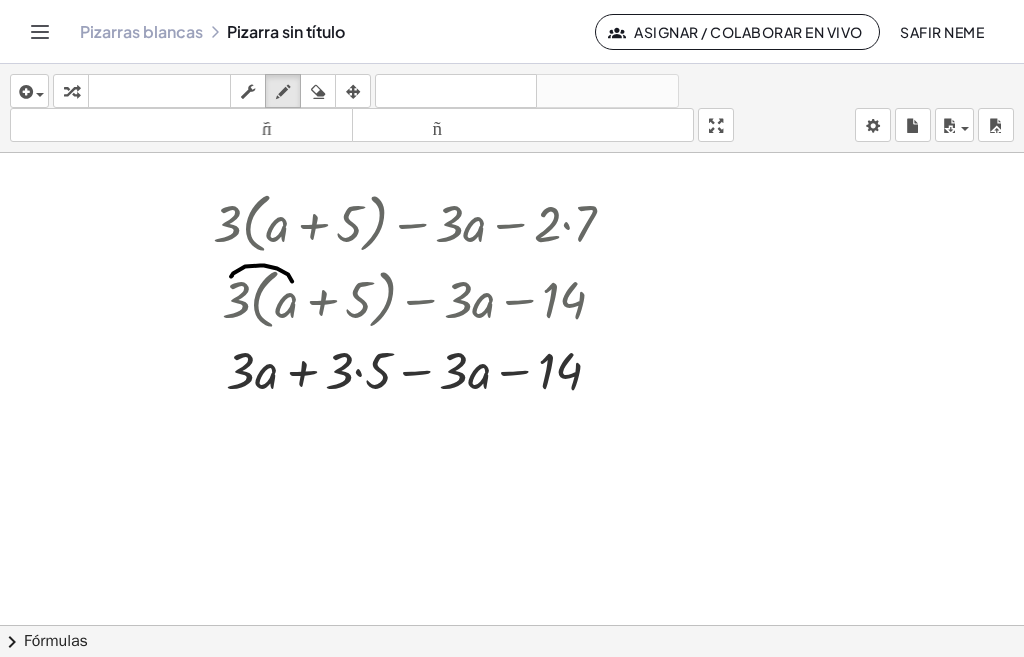 drag, startPoint x: 233, startPoint y: 273, endPoint x: 292, endPoint y: 281, distance: 59.5399 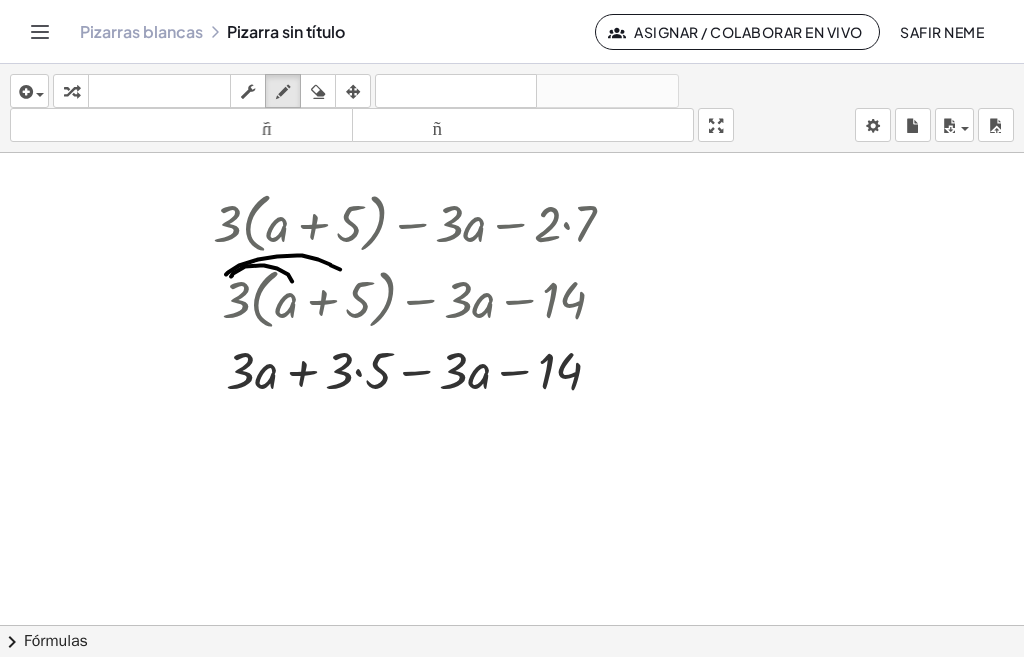 drag, startPoint x: 226, startPoint y: 274, endPoint x: 350, endPoint y: 277, distance: 124.036285 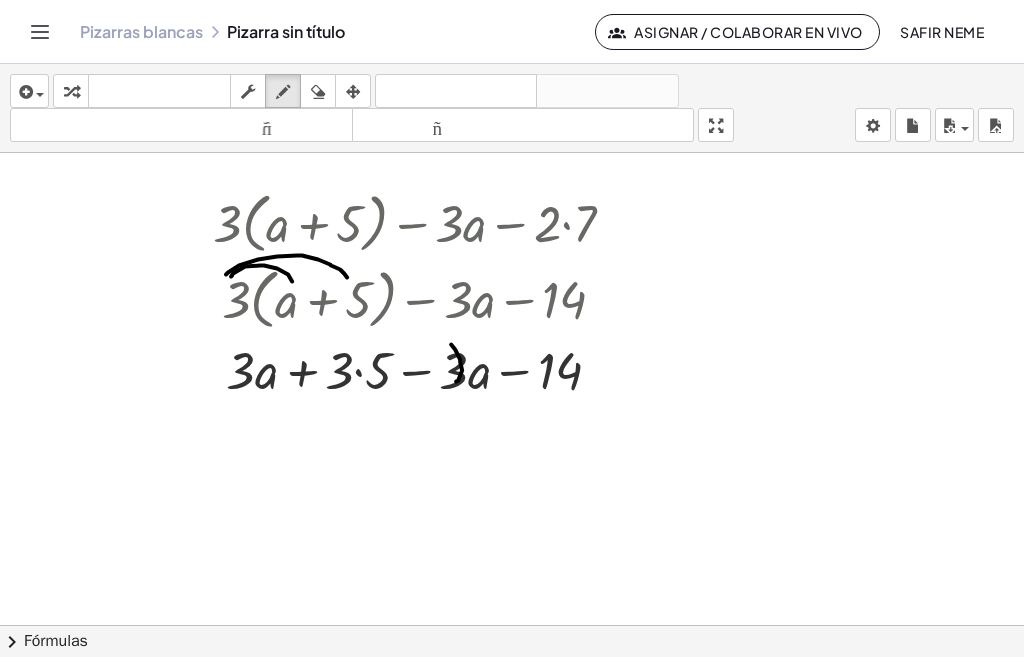 drag, startPoint x: 458, startPoint y: 380, endPoint x: 459, endPoint y: 359, distance: 21.023796 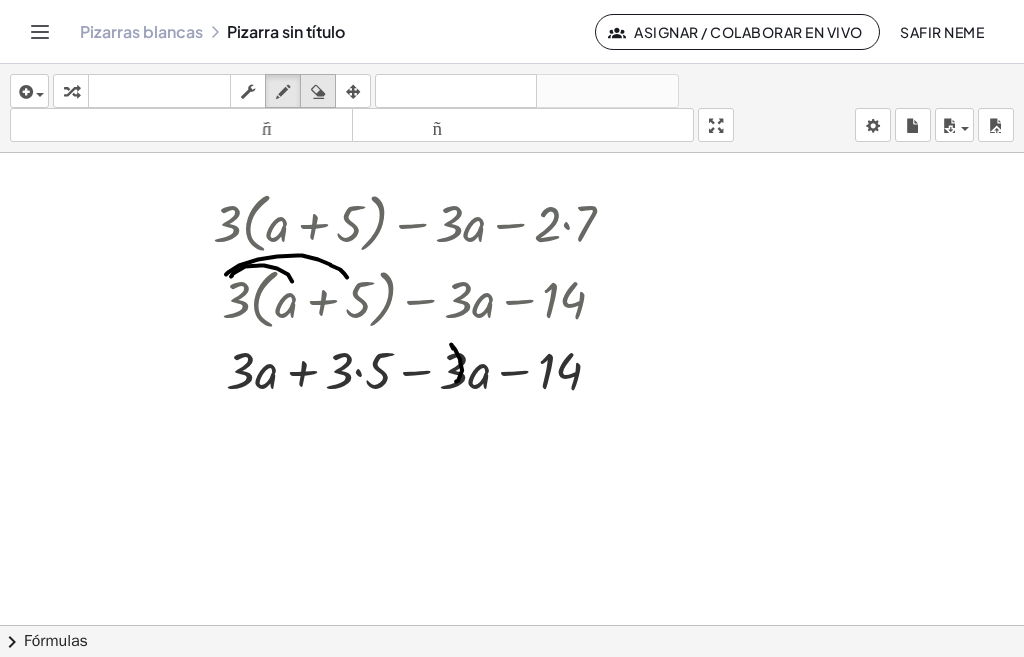 click at bounding box center (318, 91) 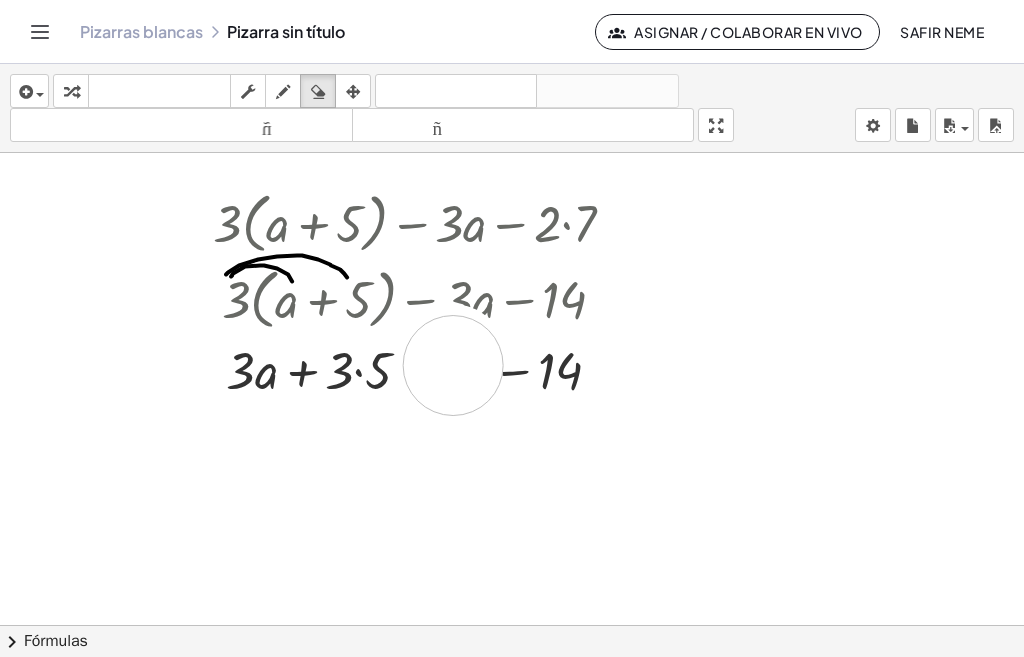 drag, startPoint x: 447, startPoint y: 365, endPoint x: 456, endPoint y: 352, distance: 15.811388 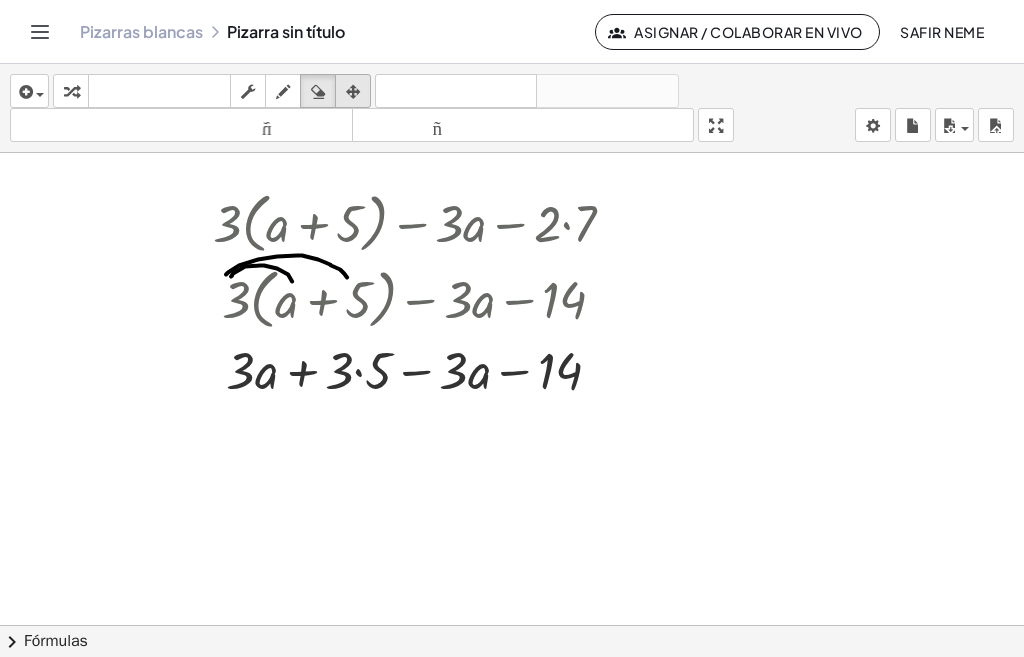 click at bounding box center (353, 92) 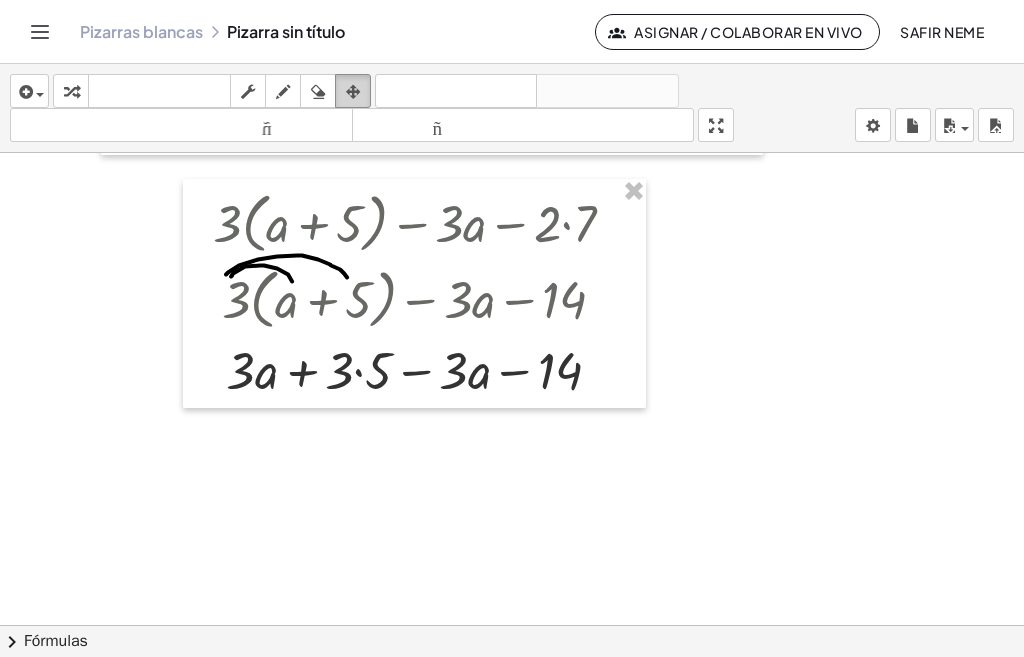 click at bounding box center [353, 92] 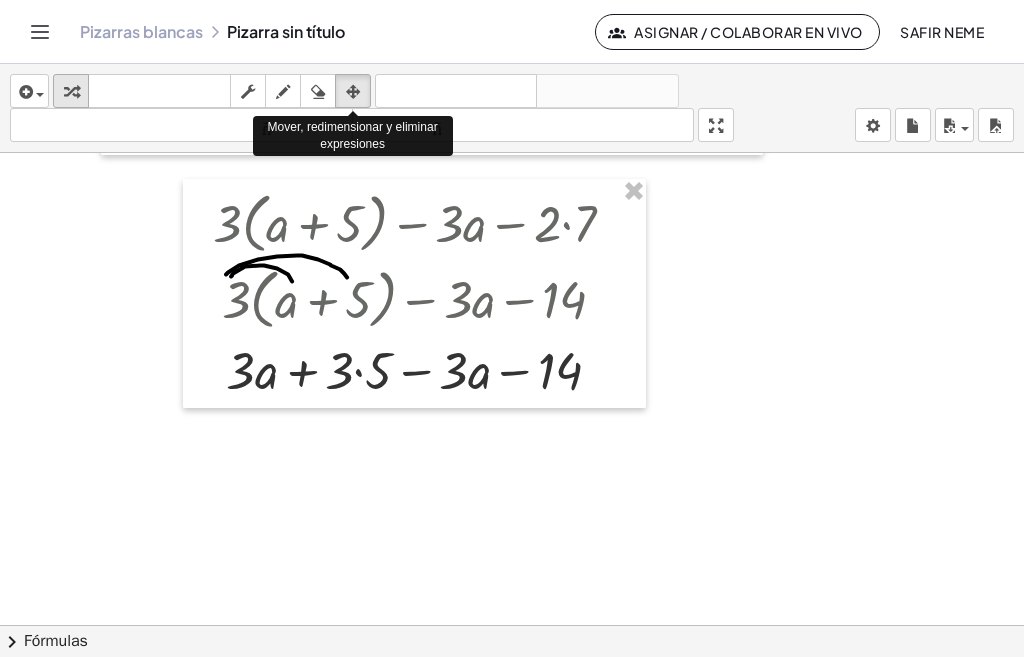 click at bounding box center (71, 92) 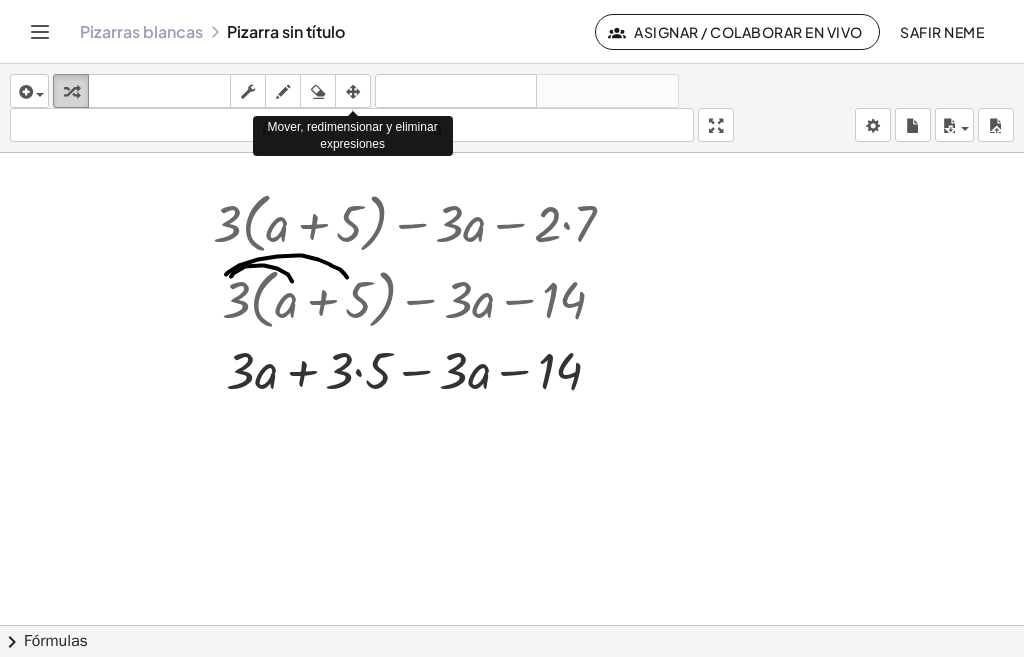 click at bounding box center (71, 92) 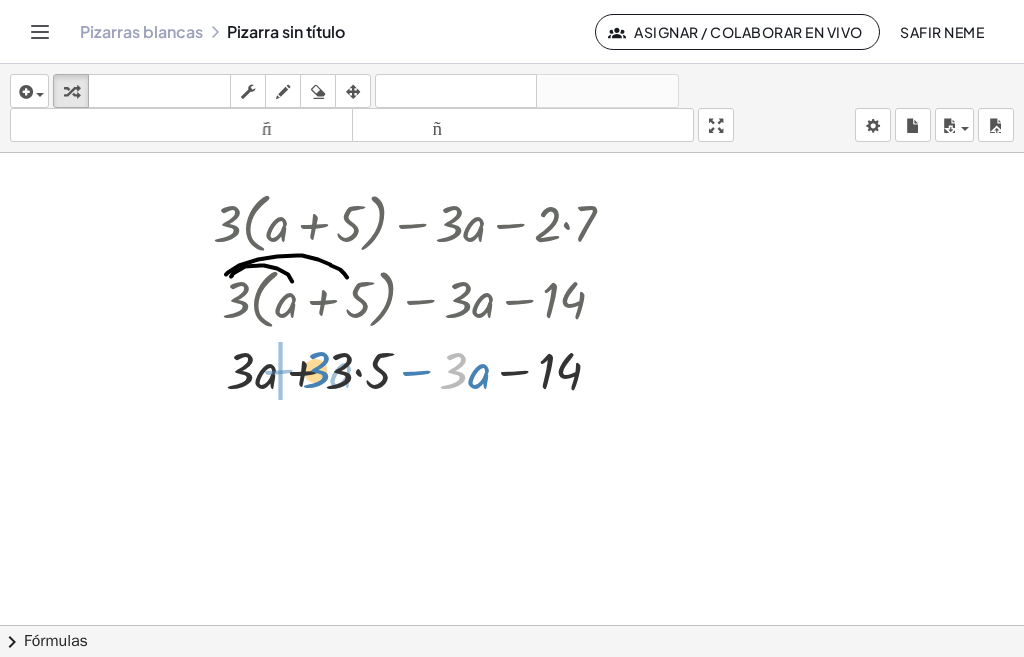 drag, startPoint x: 460, startPoint y: 374, endPoint x: 319, endPoint y: 366, distance: 141.22676 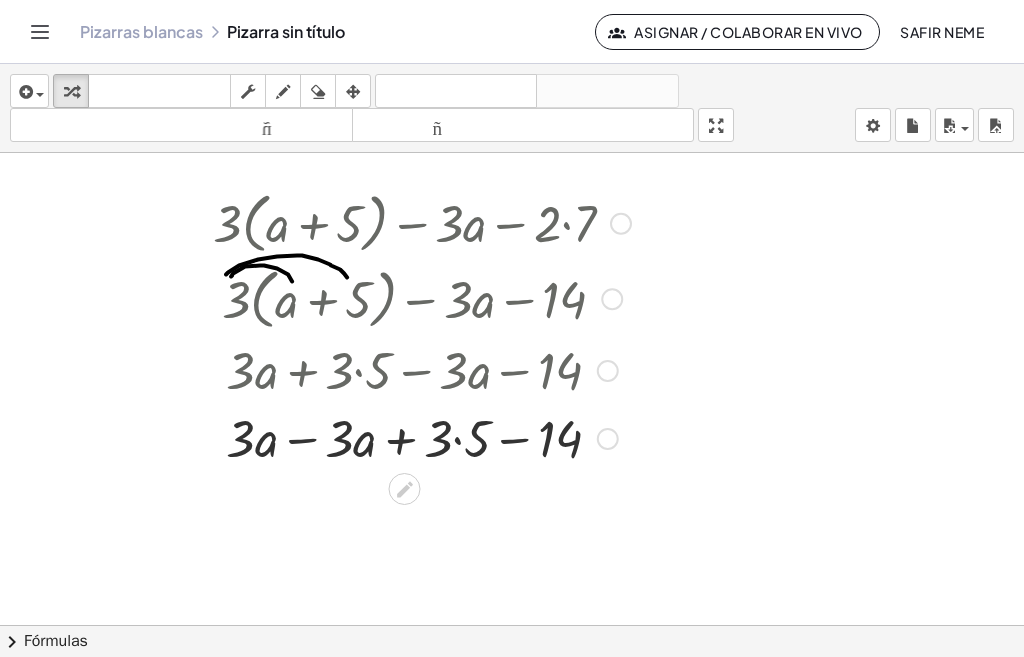 click at bounding box center (422, 437) 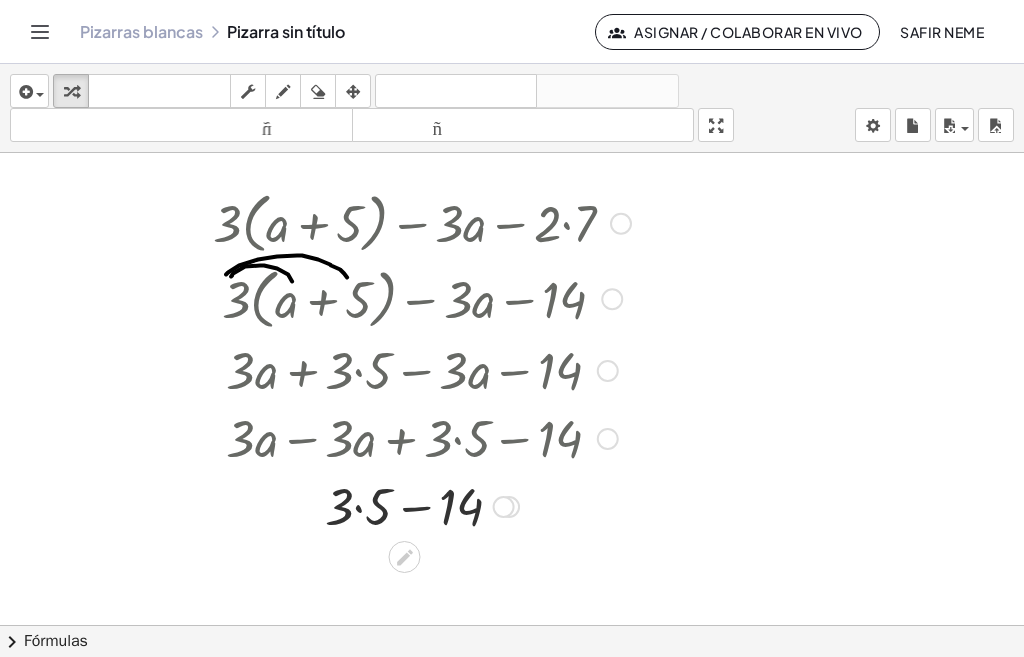click at bounding box center [422, 505] 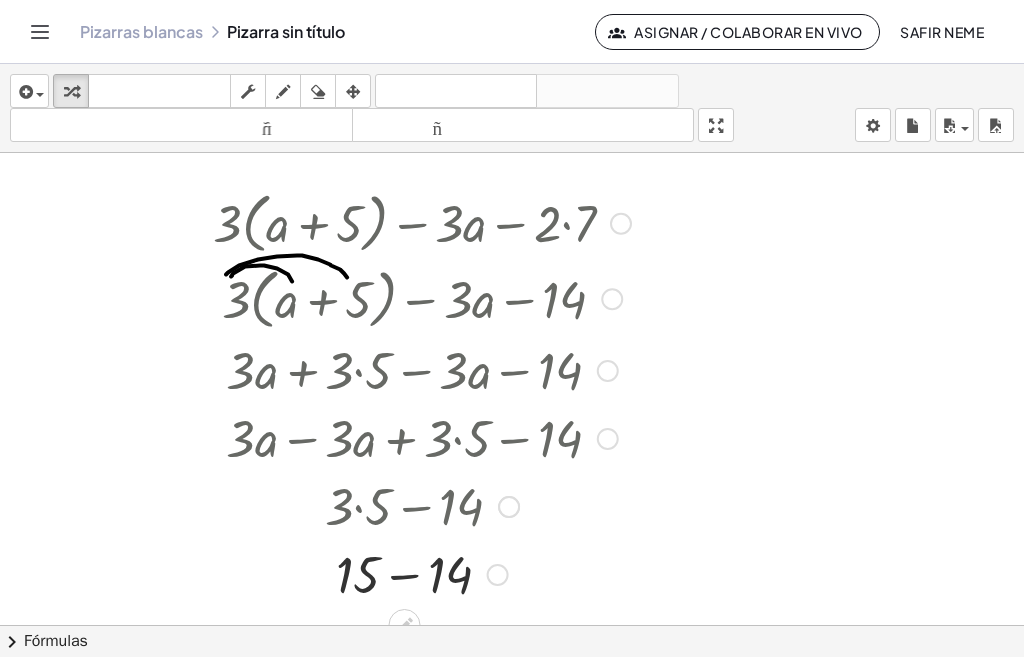 click at bounding box center (422, 573) 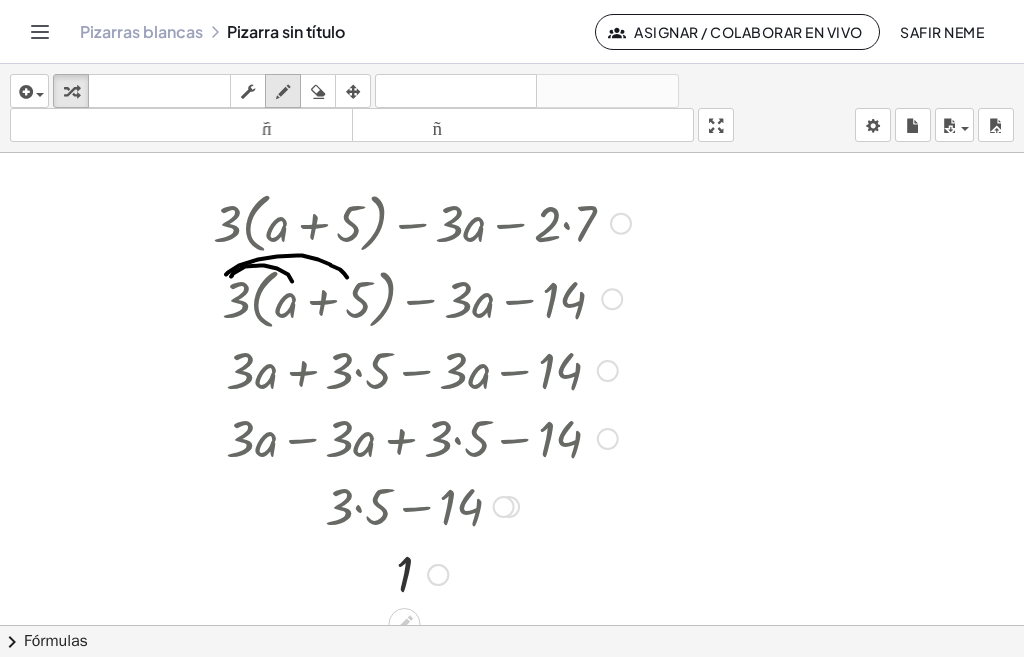 click at bounding box center (283, 92) 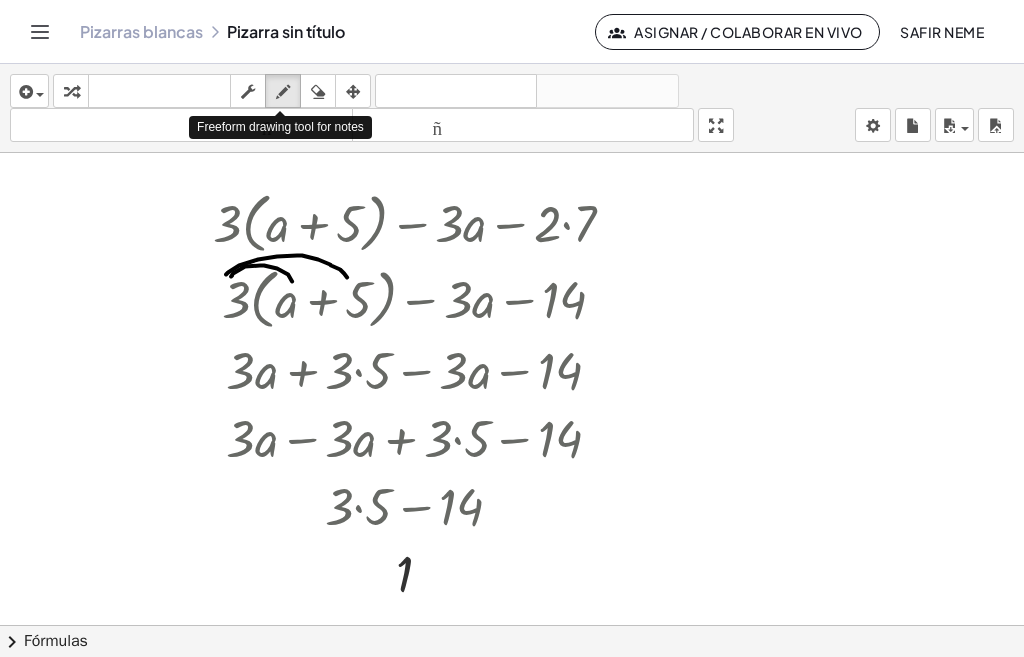 click at bounding box center [512, -164] 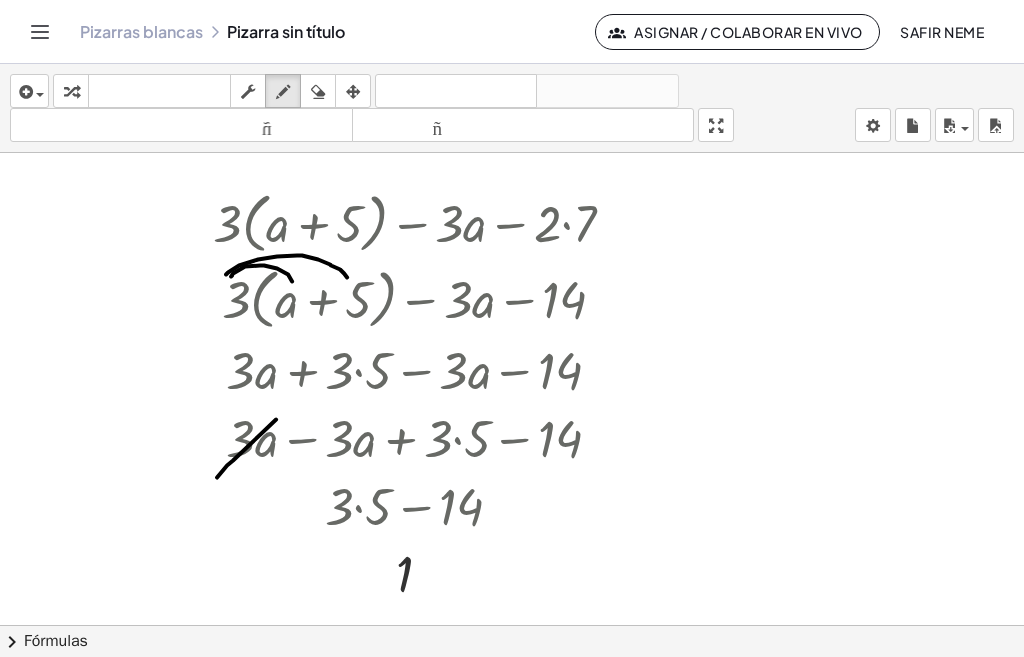 click at bounding box center [512, -164] 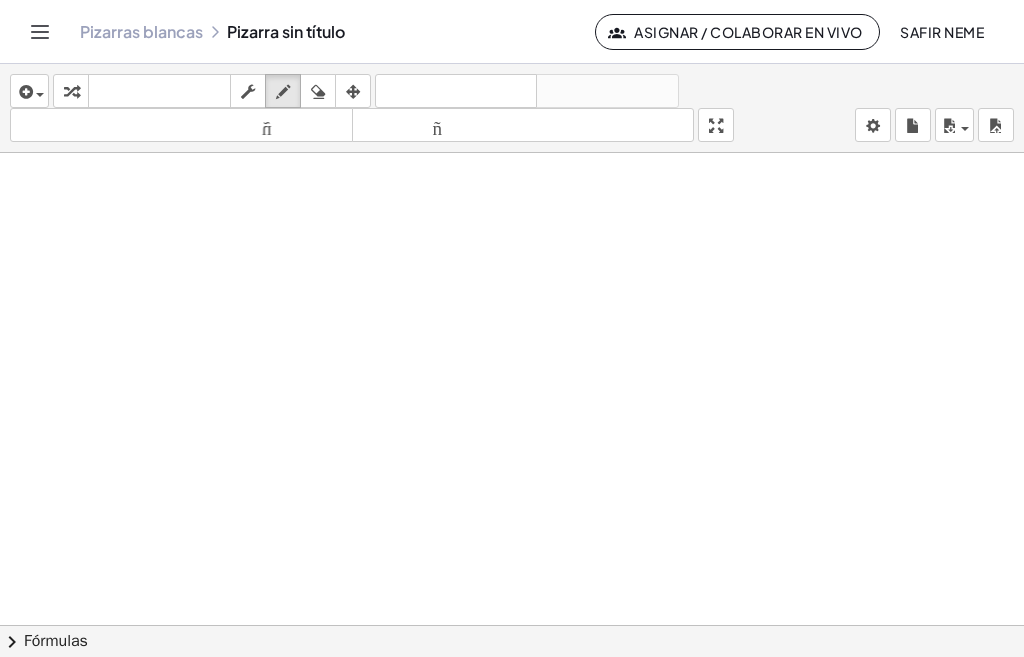 scroll, scrollTop: 1951, scrollLeft: 0, axis: vertical 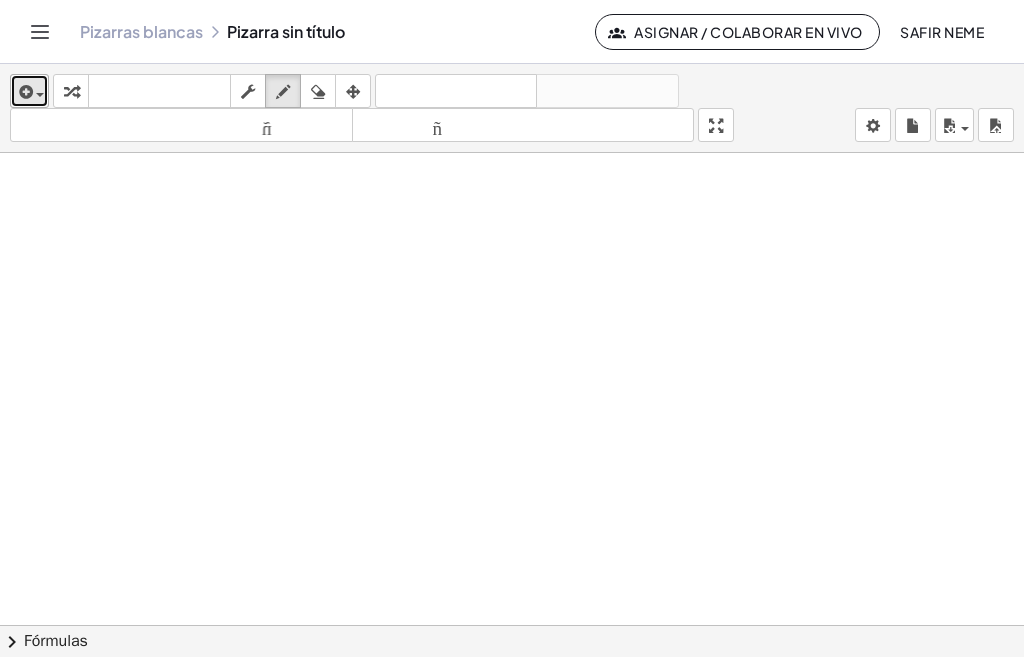 click at bounding box center (40, 95) 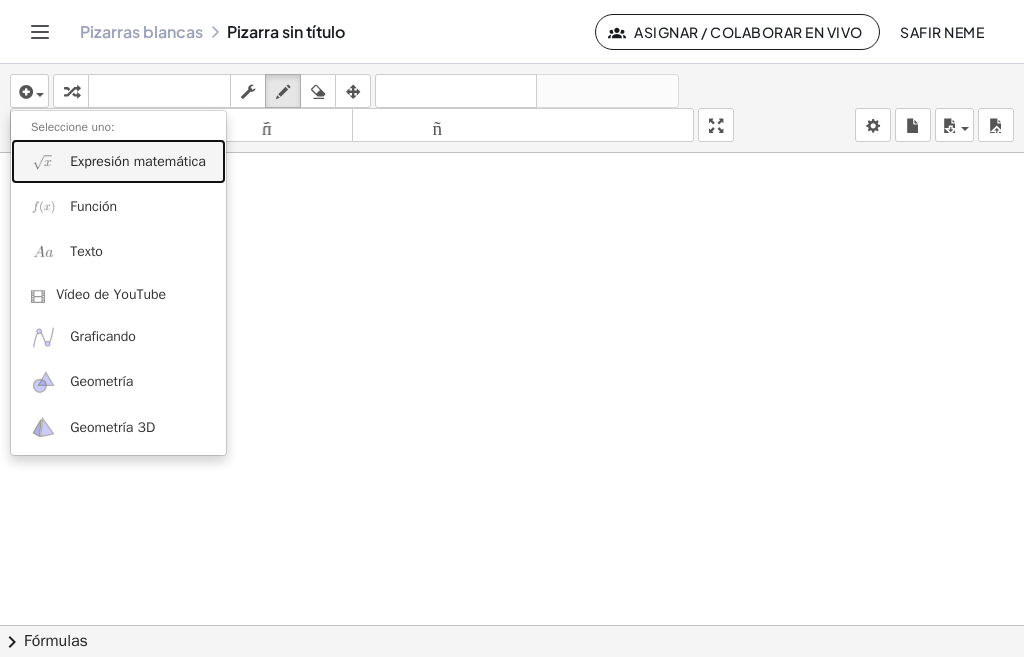 click on "Expresión matemática" at bounding box center (138, 161) 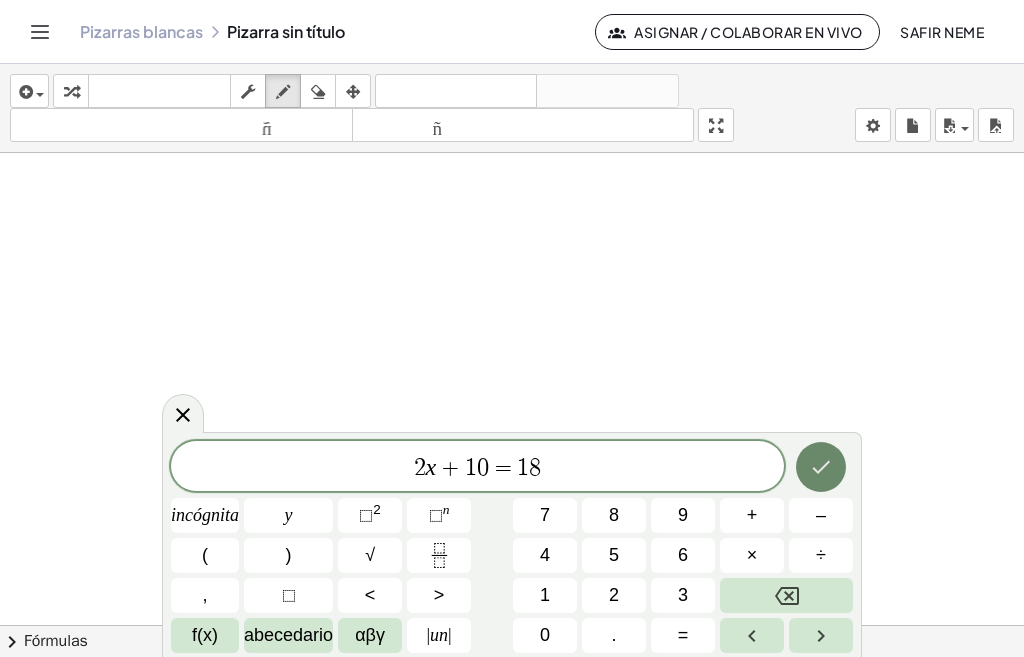 click 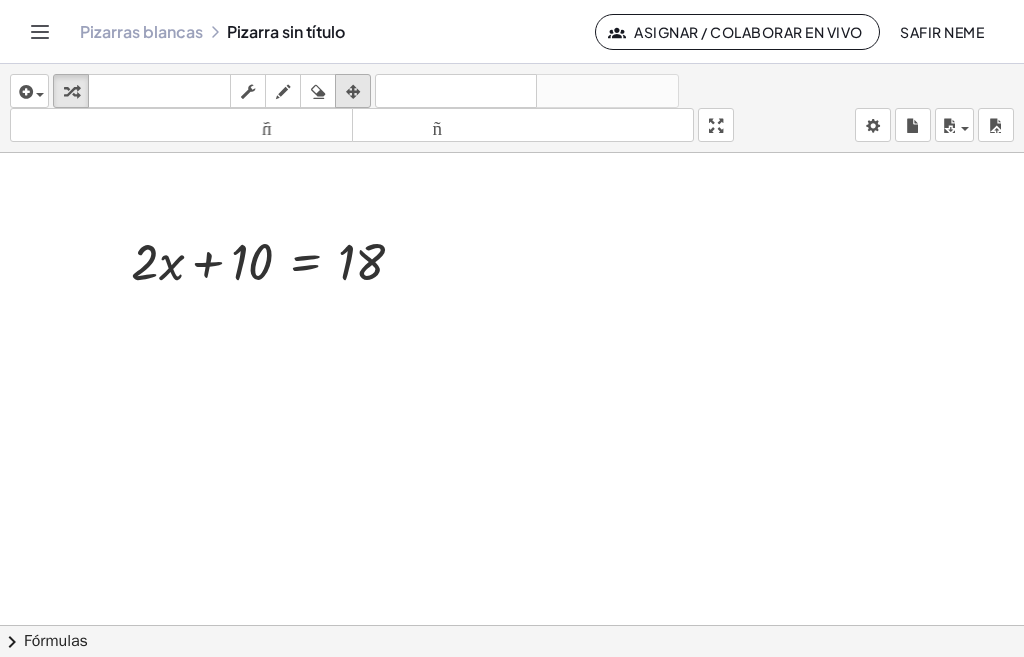 click at bounding box center [353, 92] 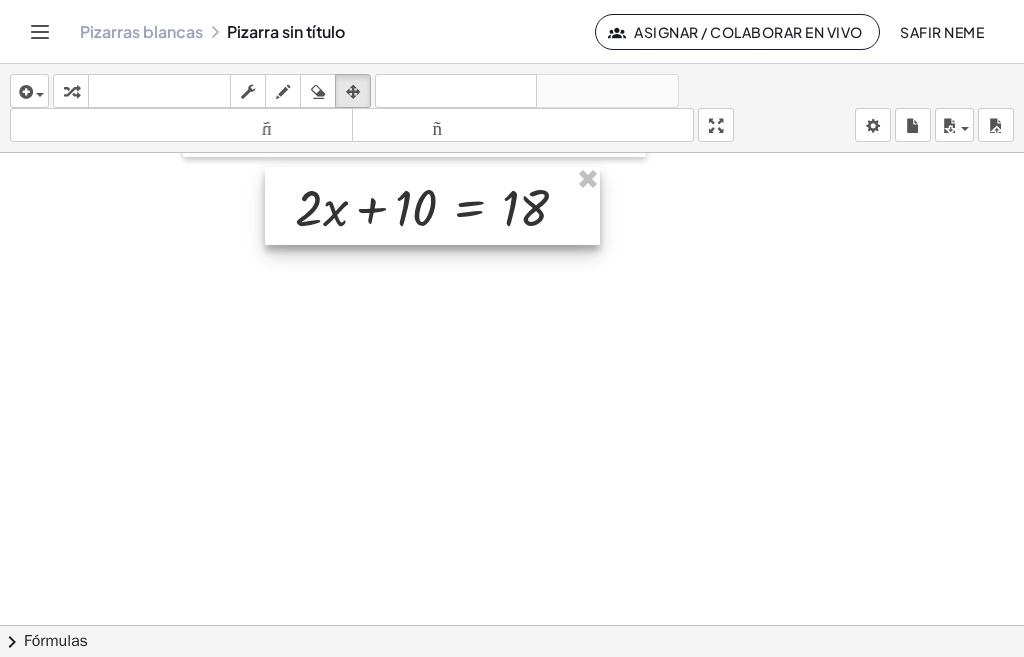 drag, startPoint x: 252, startPoint y: 274, endPoint x: 418, endPoint y: 220, distance: 174.56232 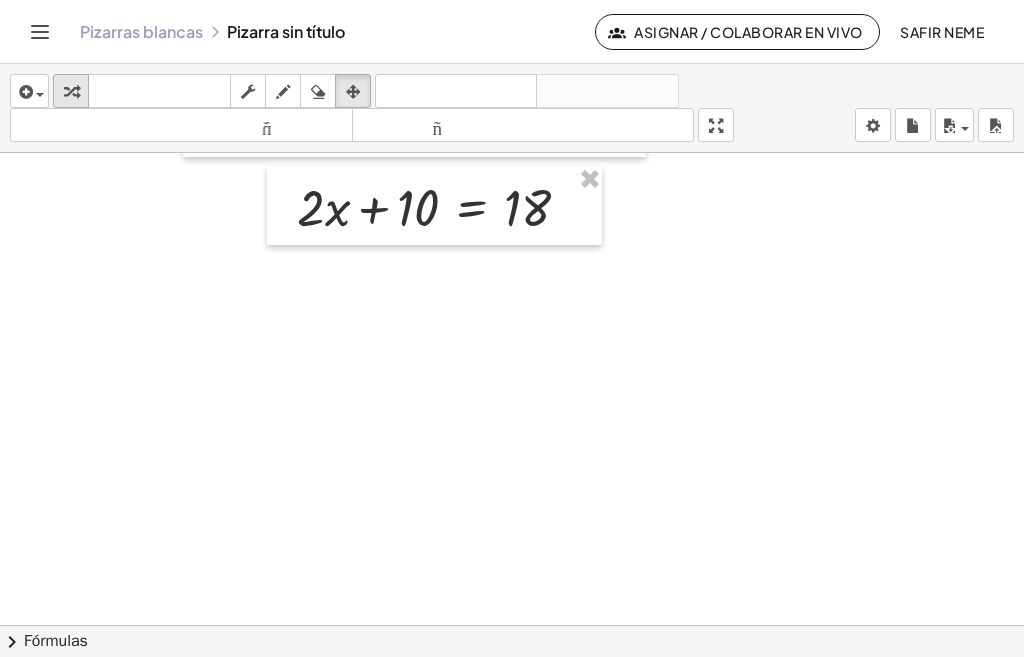 click at bounding box center [71, 92] 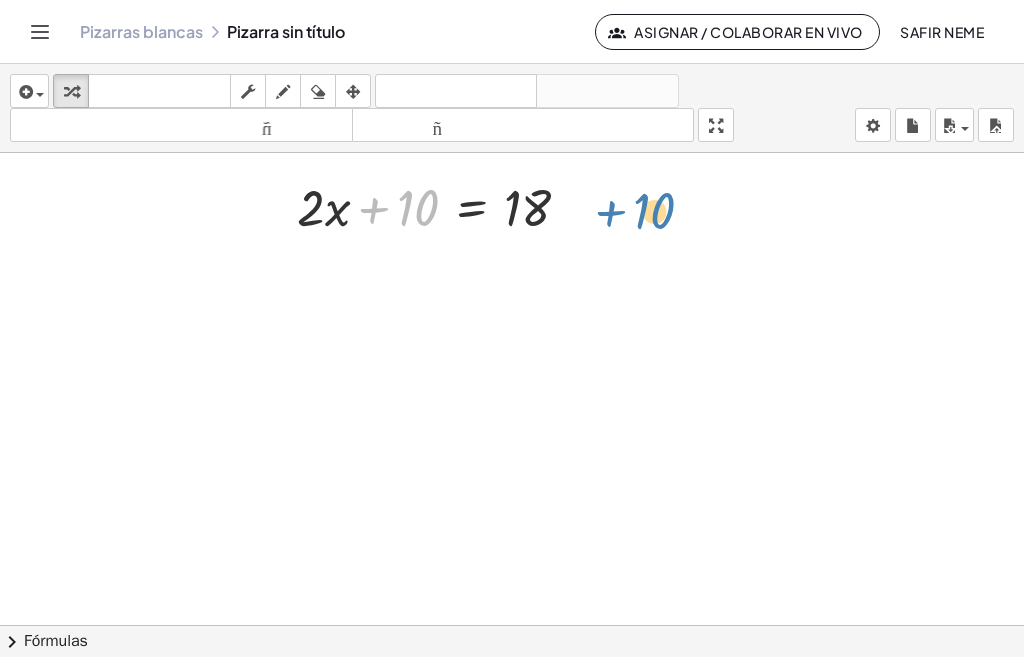 drag, startPoint x: 406, startPoint y: 216, endPoint x: 647, endPoint y: 223, distance: 241.10164 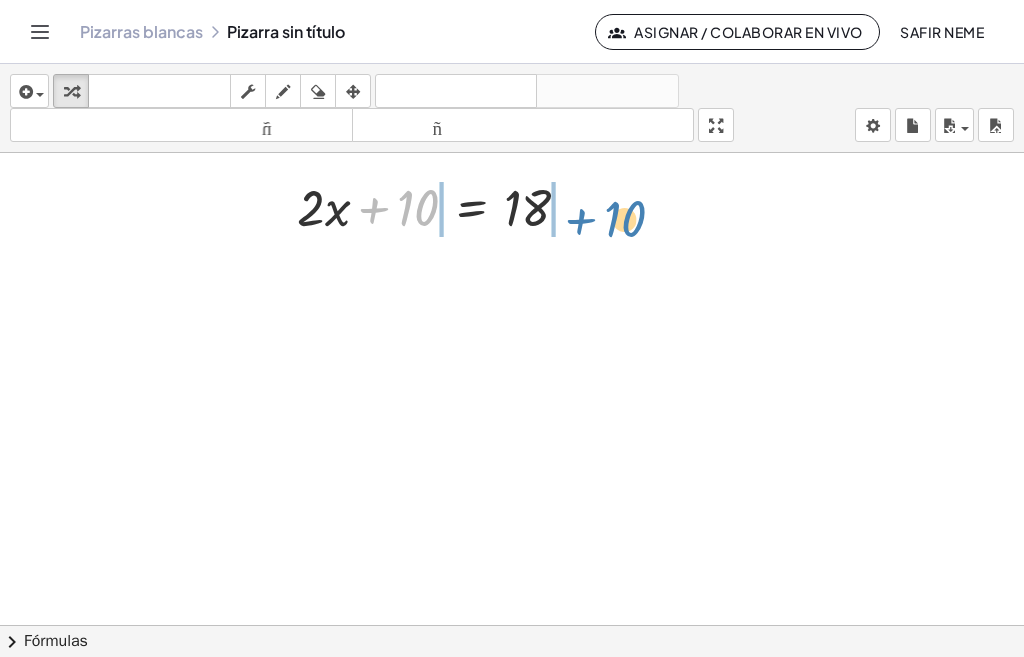 drag, startPoint x: 492, startPoint y: 203, endPoint x: 625, endPoint y: 229, distance: 135.51753 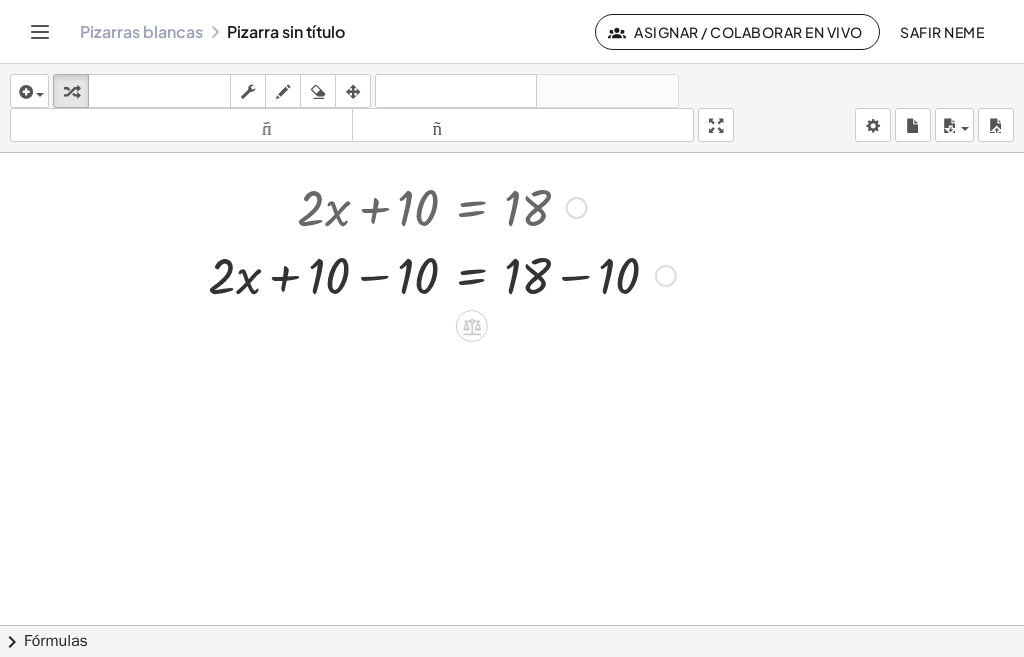 click at bounding box center [442, 274] 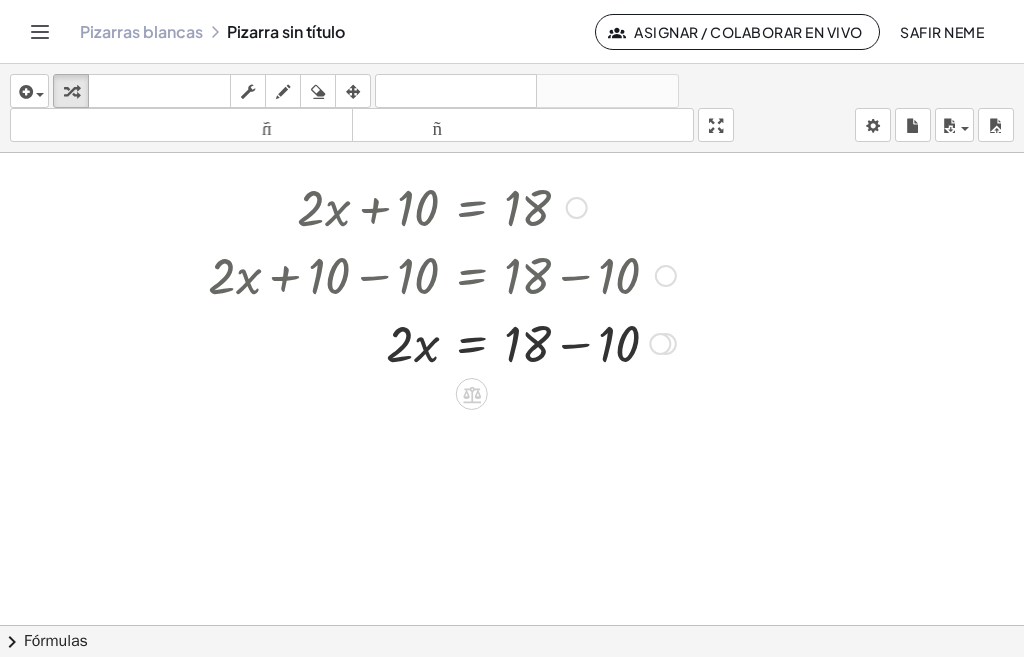 click at bounding box center (442, 342) 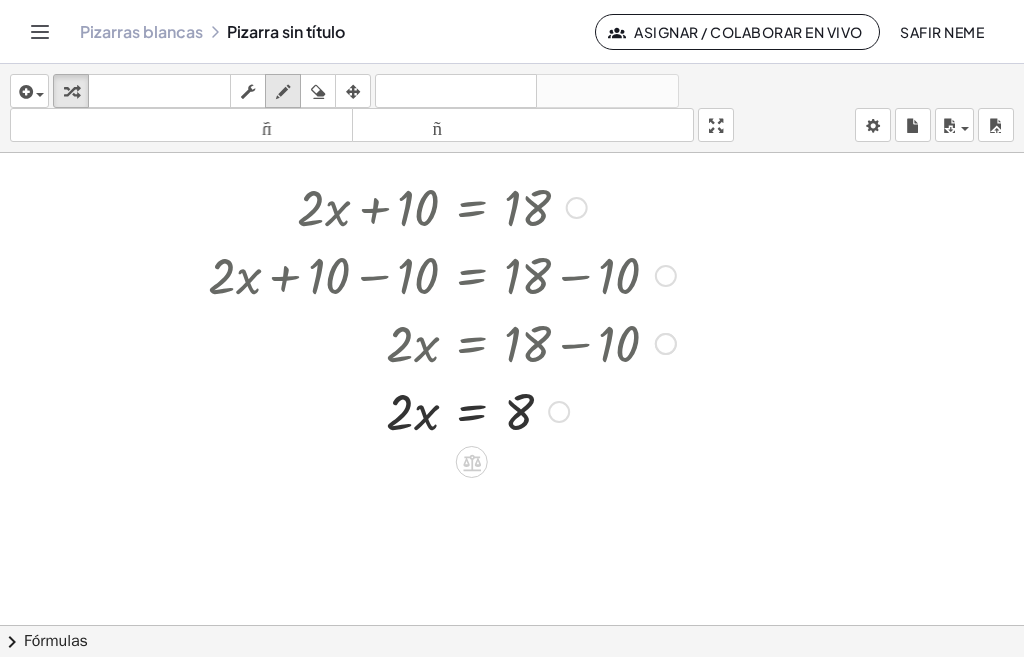 click at bounding box center [283, 92] 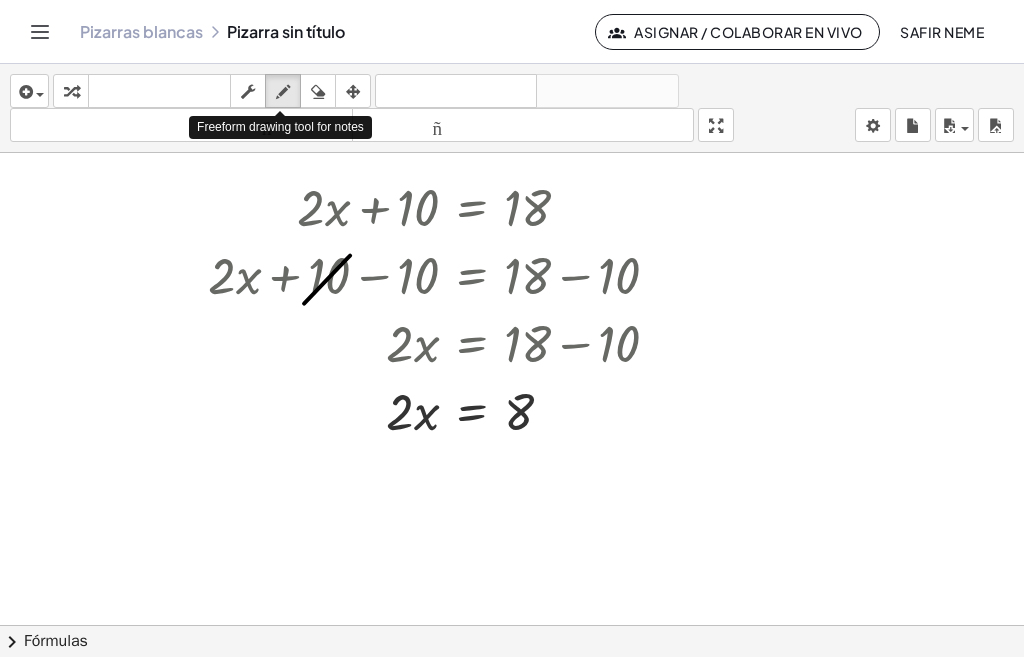 drag, startPoint x: 304, startPoint y: 303, endPoint x: 312, endPoint y: 313, distance: 12.806249 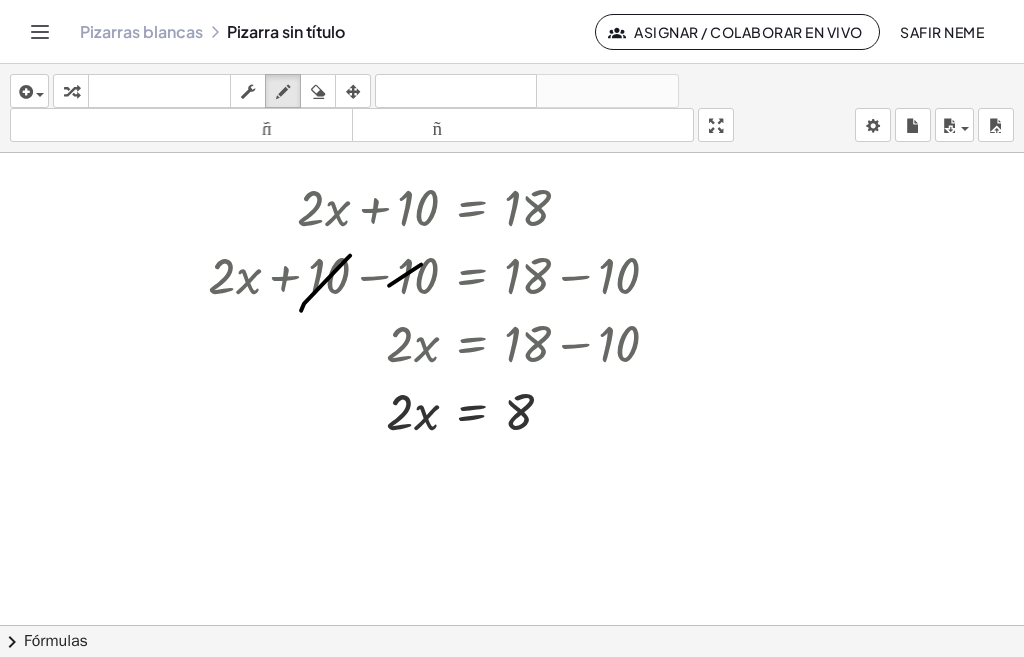 drag, startPoint x: 389, startPoint y: 285, endPoint x: 359, endPoint y: 305, distance: 36.05551 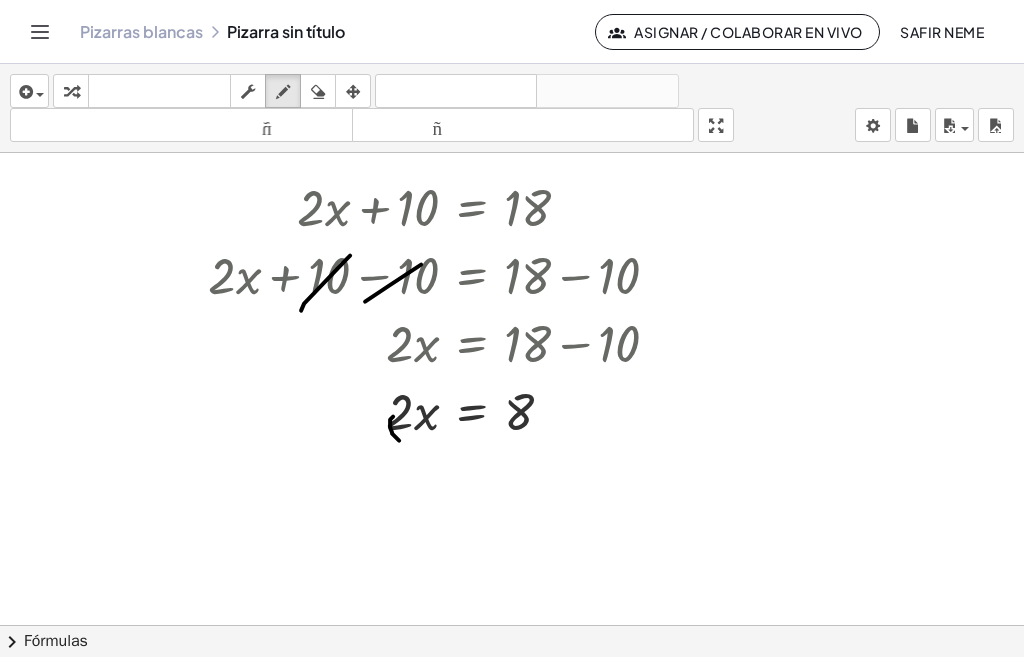 drag, startPoint x: 390, startPoint y: 419, endPoint x: 395, endPoint y: 437, distance: 18.681541 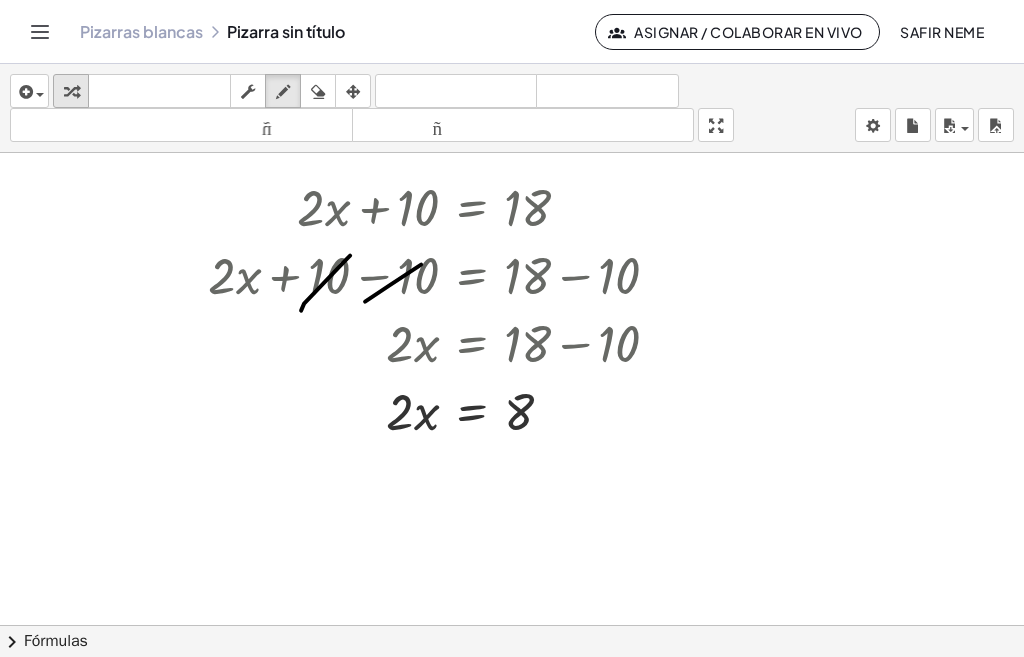 click at bounding box center [71, 92] 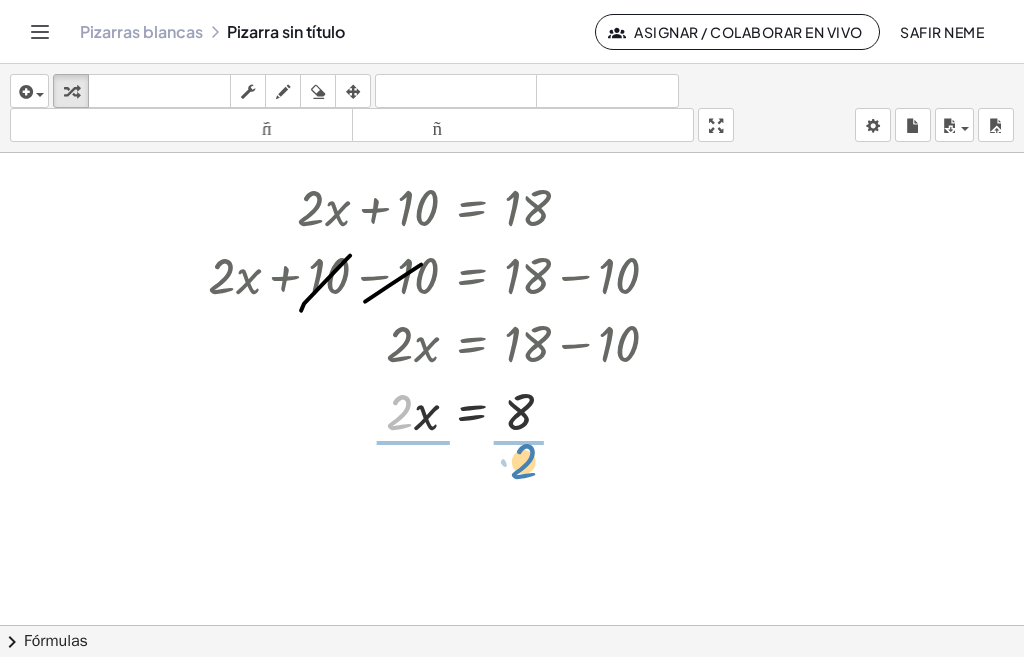 drag, startPoint x: 450, startPoint y: 477, endPoint x: 512, endPoint y: 468, distance: 62.649822 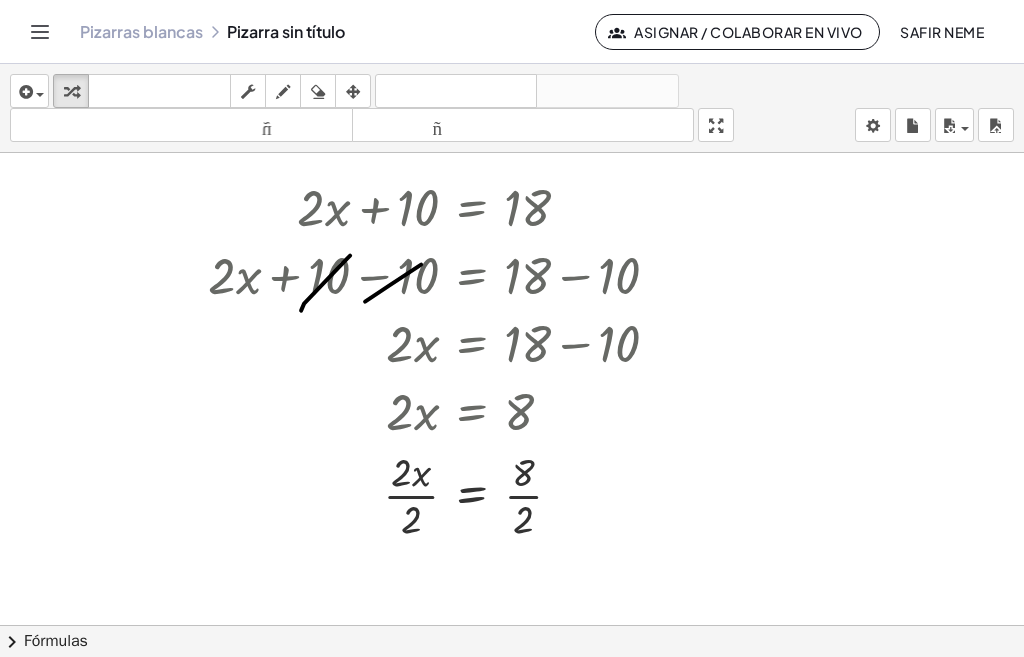 click at bounding box center [442, 494] 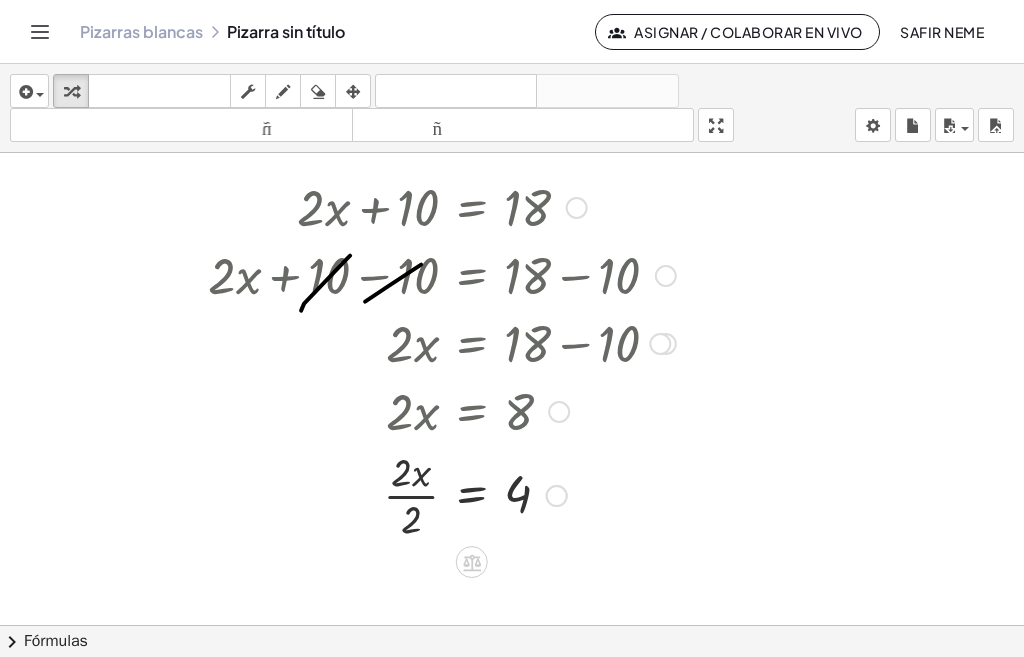 click at bounding box center (442, 494) 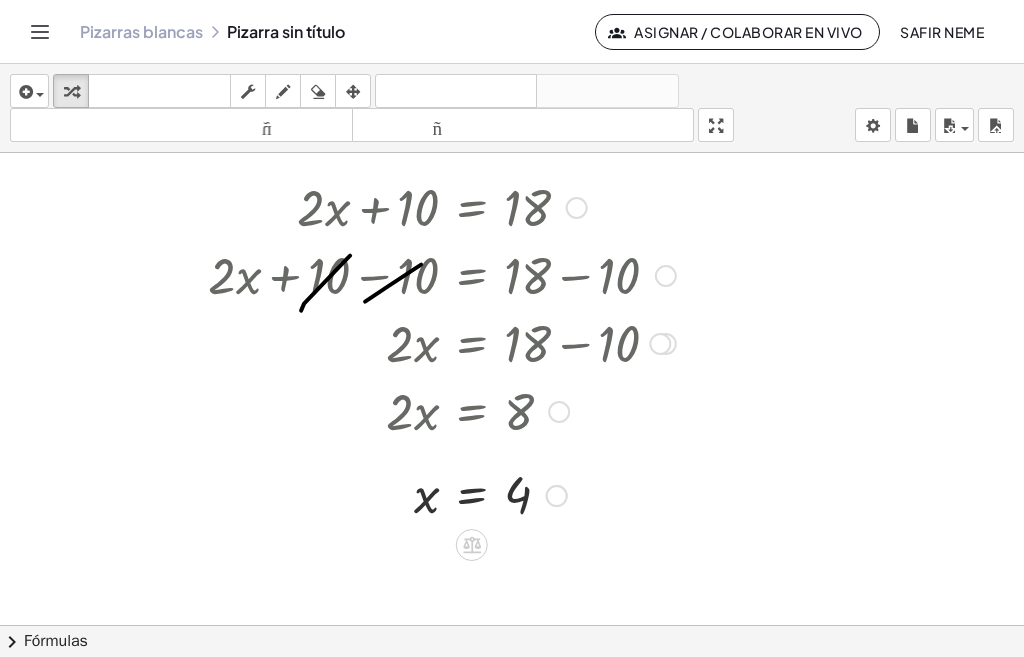 click at bounding box center [512, -382] 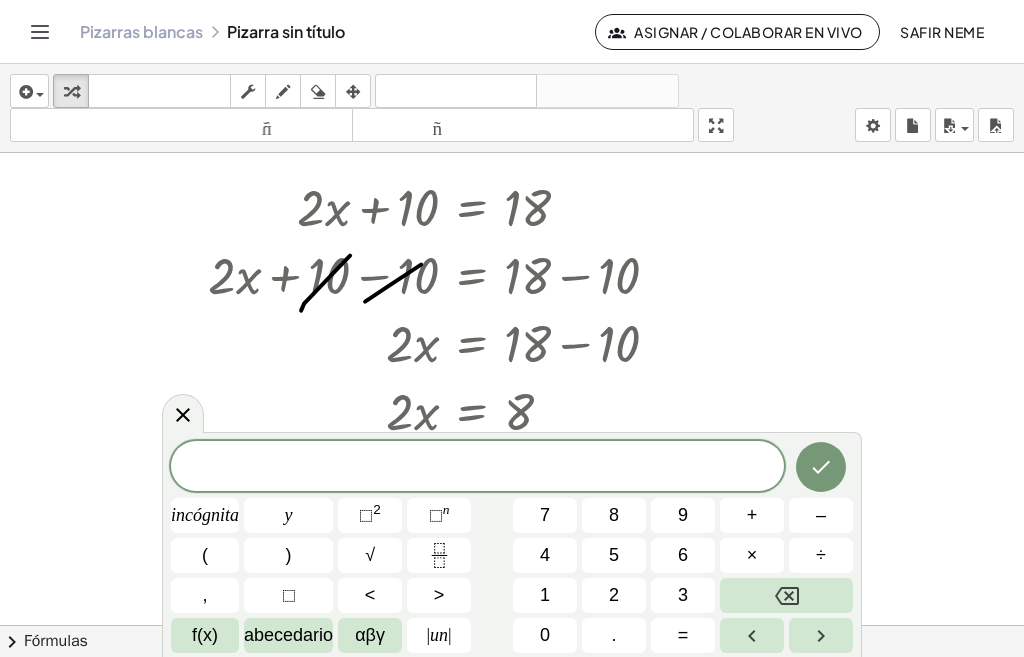 click 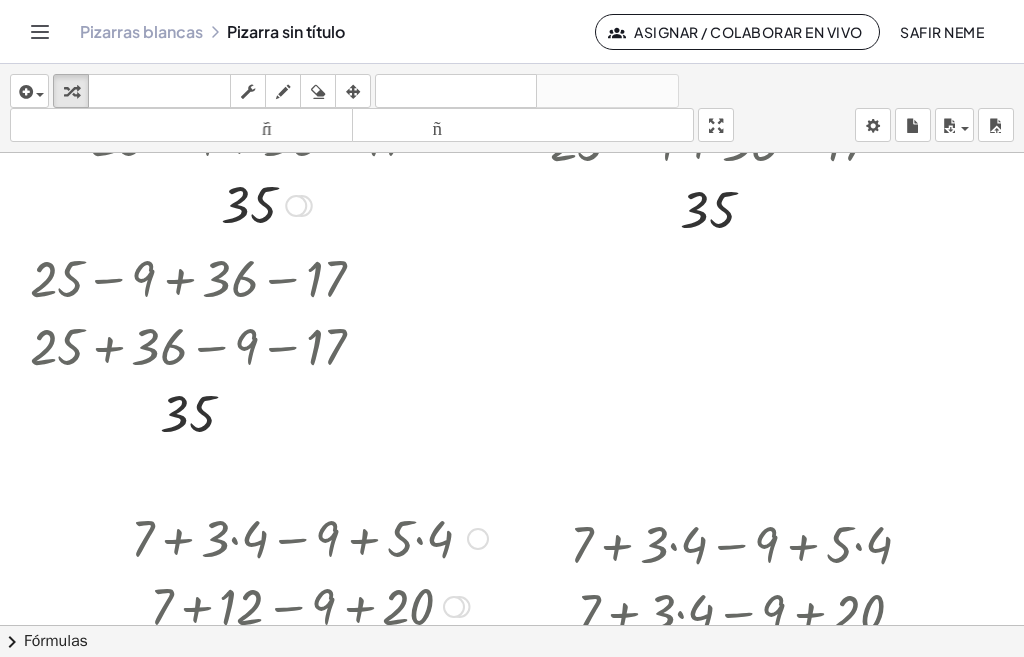 scroll, scrollTop: 0, scrollLeft: 0, axis: both 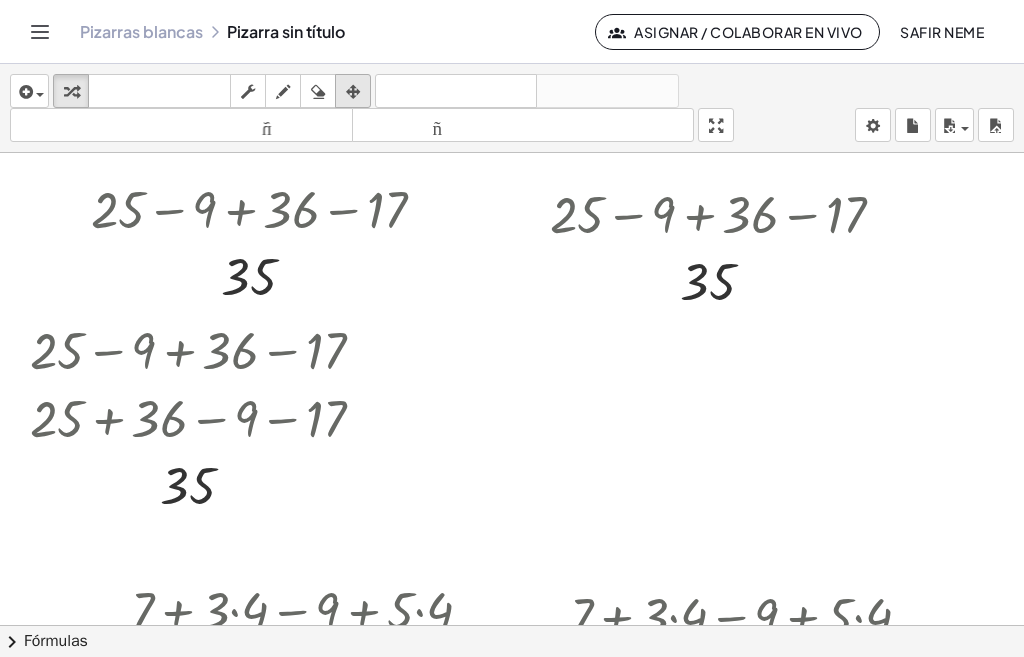 click at bounding box center [353, 92] 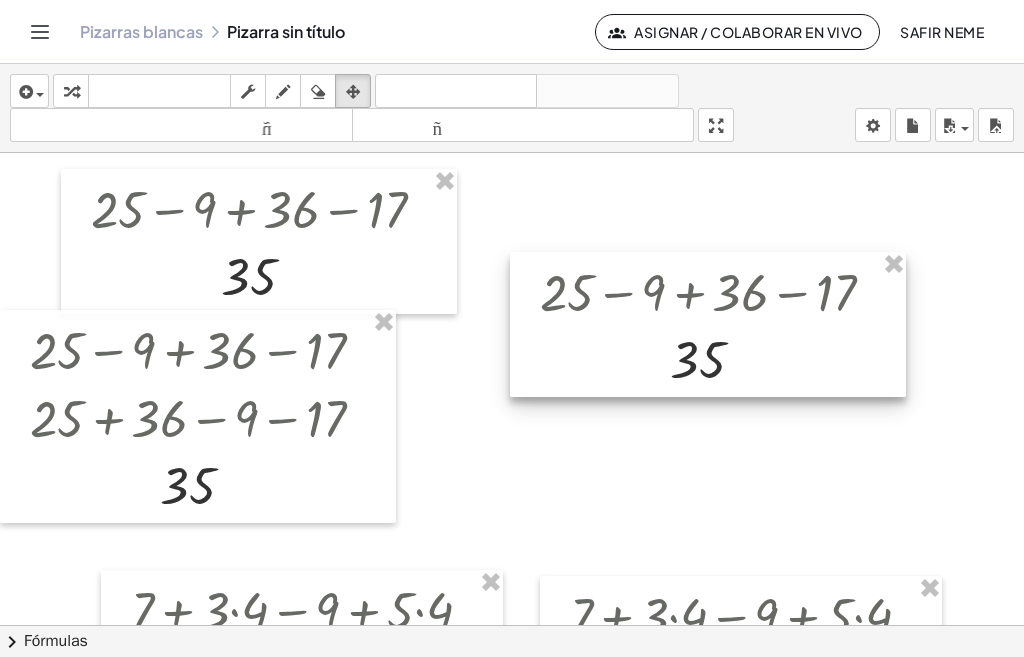 drag, startPoint x: 694, startPoint y: 290, endPoint x: 684, endPoint y: 368, distance: 78.63841 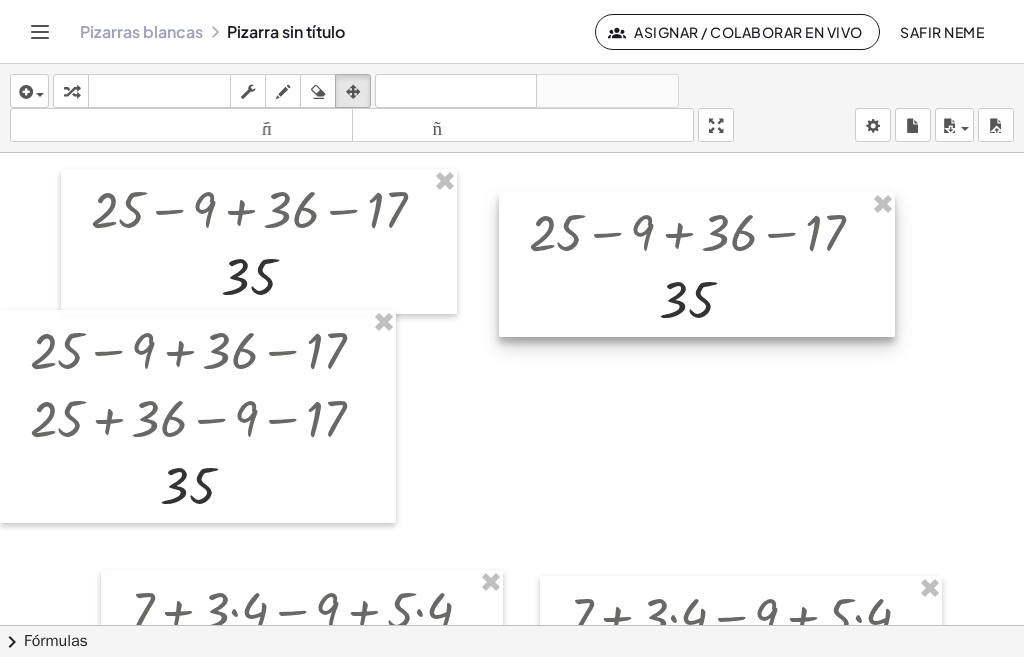 click at bounding box center [697, 264] 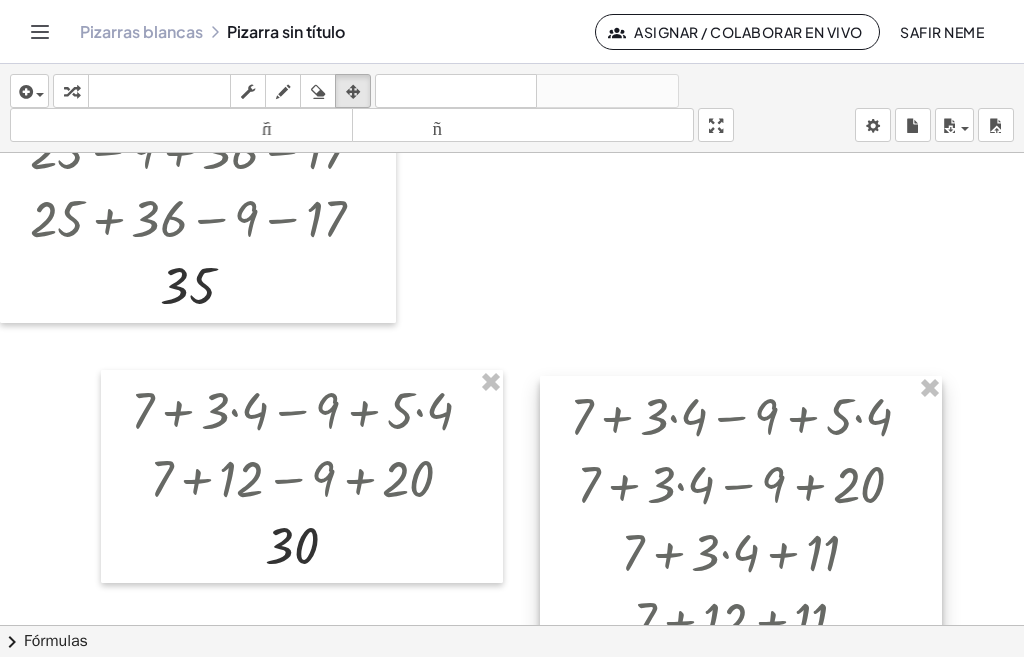 scroll, scrollTop: 0, scrollLeft: 0, axis: both 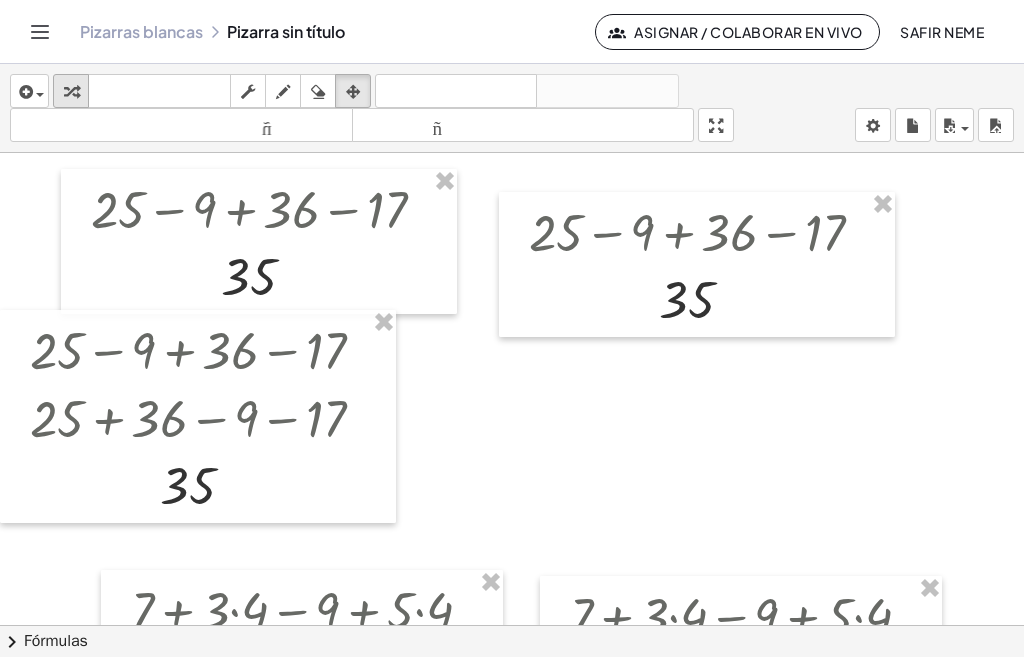 click at bounding box center [71, 92] 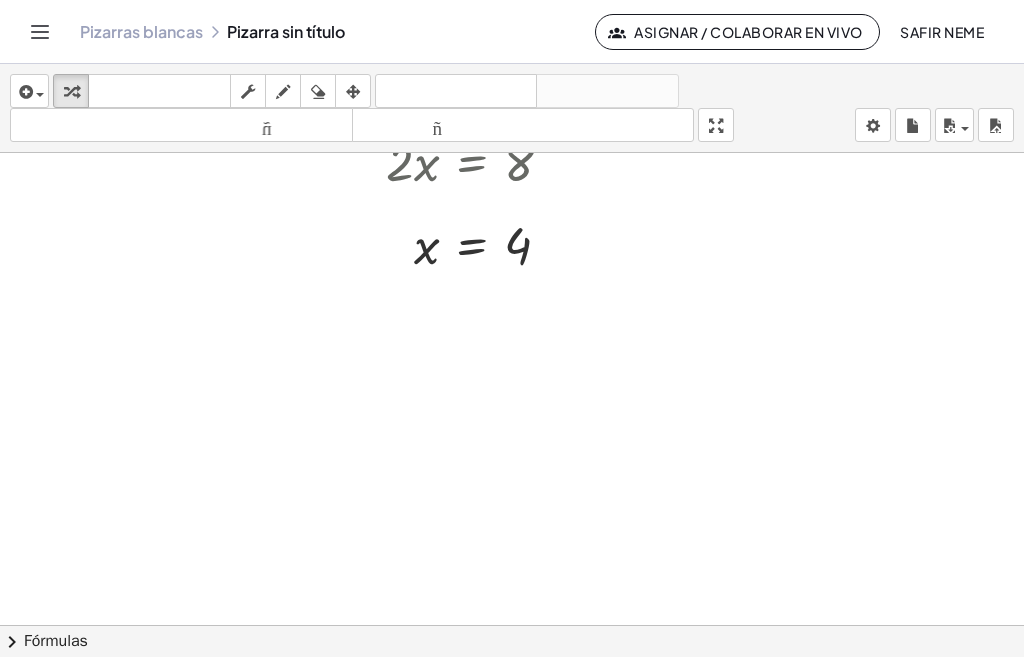 scroll, scrollTop: 2100, scrollLeft: 0, axis: vertical 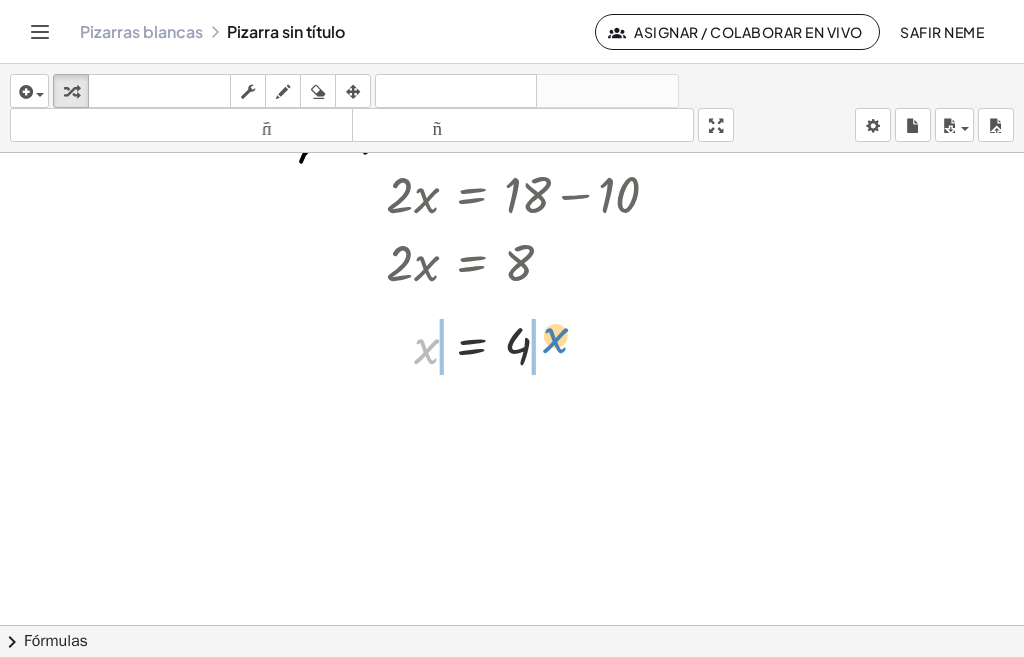 drag, startPoint x: 435, startPoint y: 357, endPoint x: 575, endPoint y: 345, distance: 140.51335 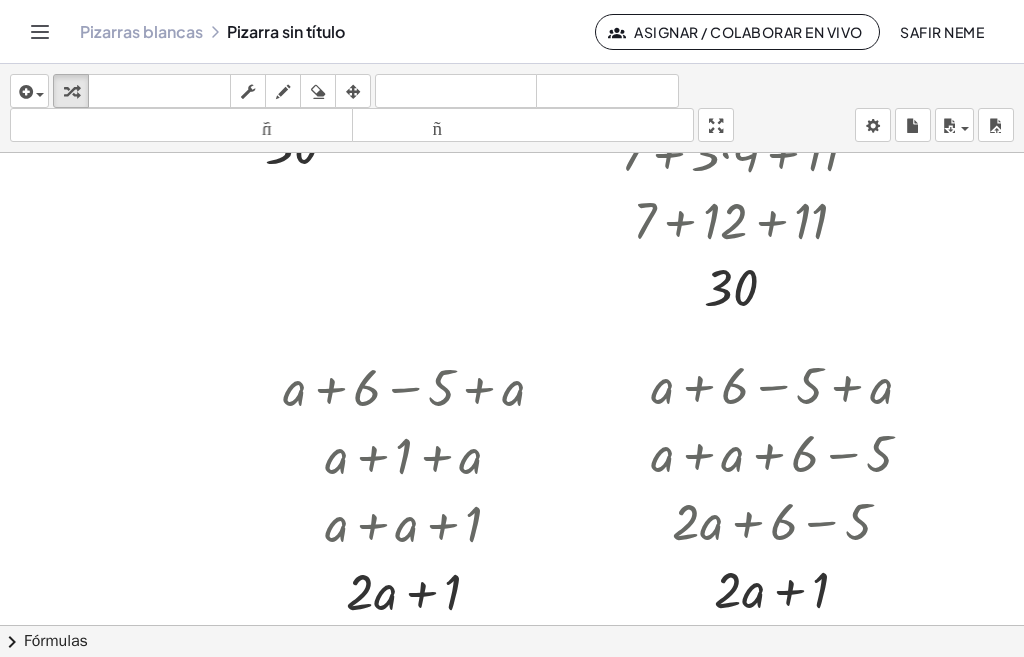 scroll, scrollTop: 700, scrollLeft: 0, axis: vertical 